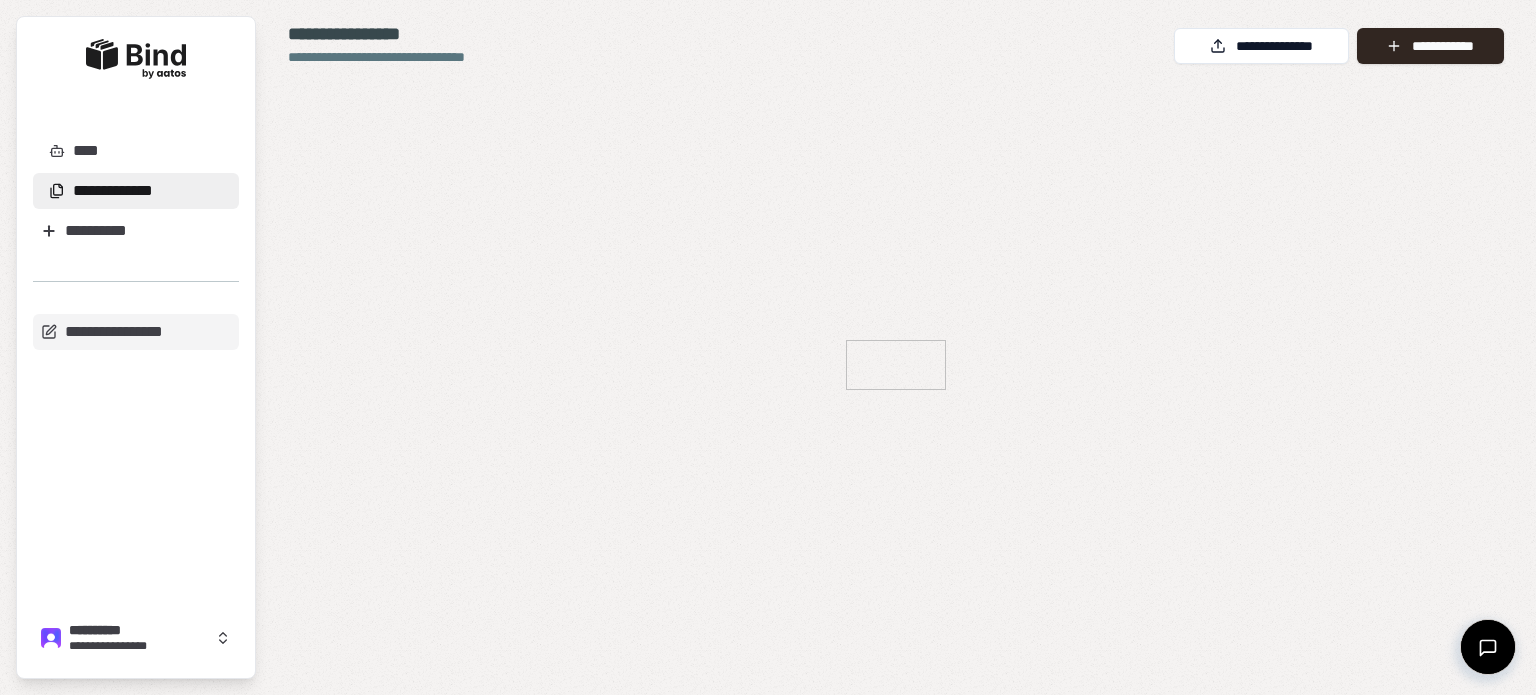 scroll, scrollTop: 0, scrollLeft: 0, axis: both 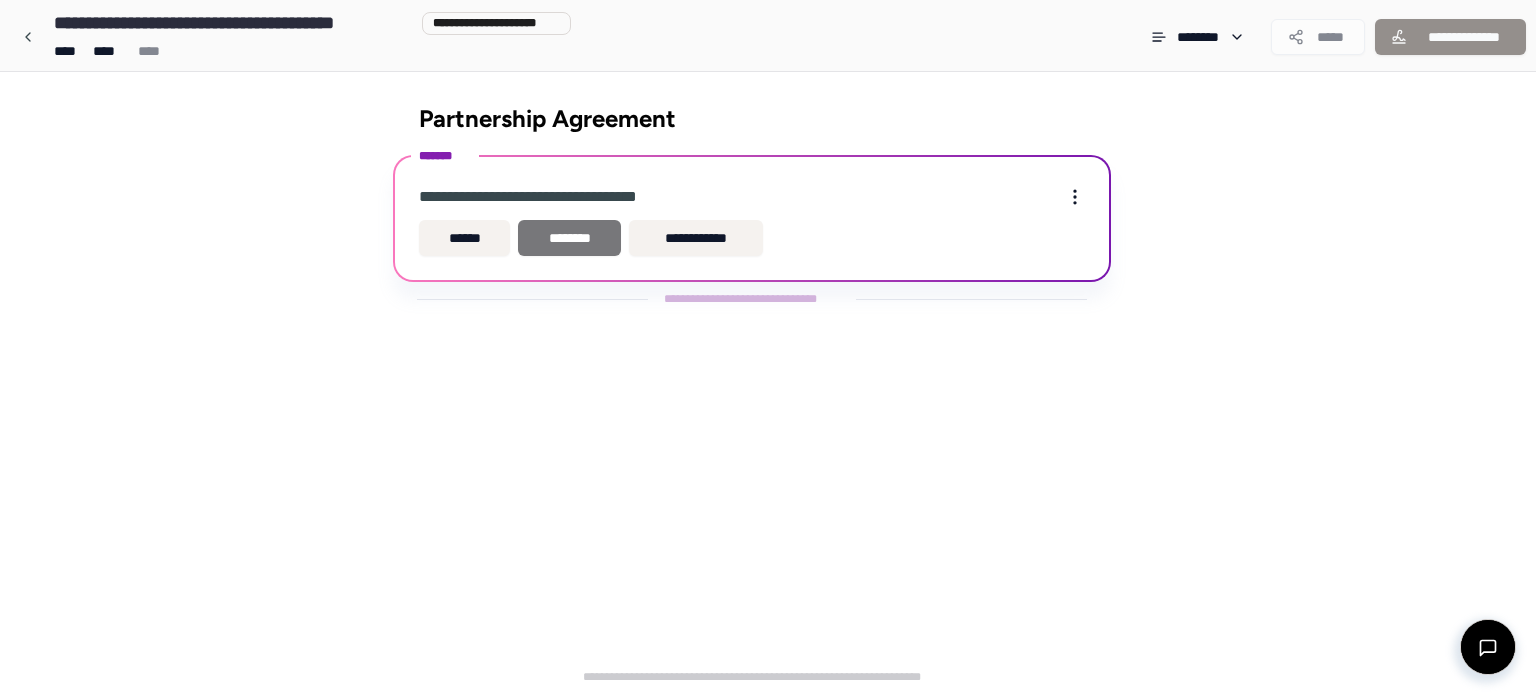 click on "********" at bounding box center [569, 238] 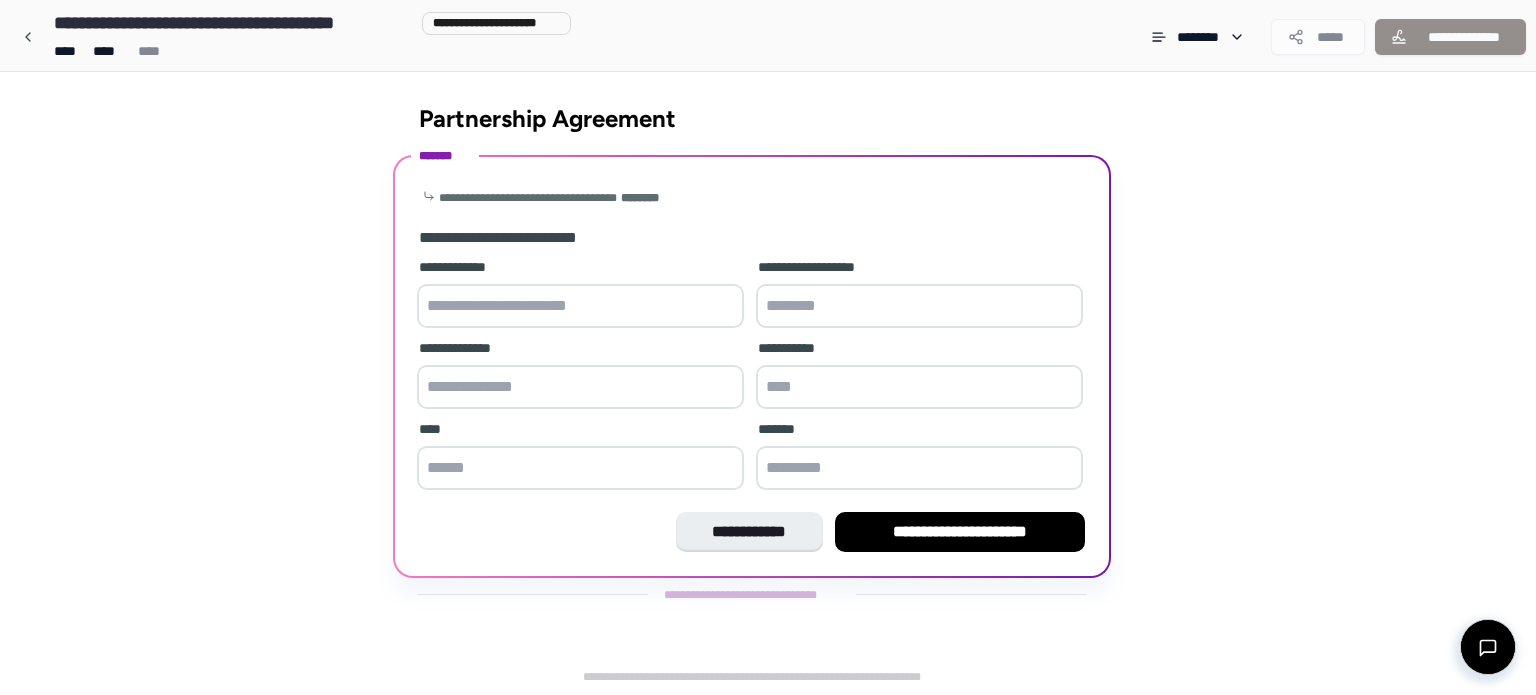 click at bounding box center (580, 306) 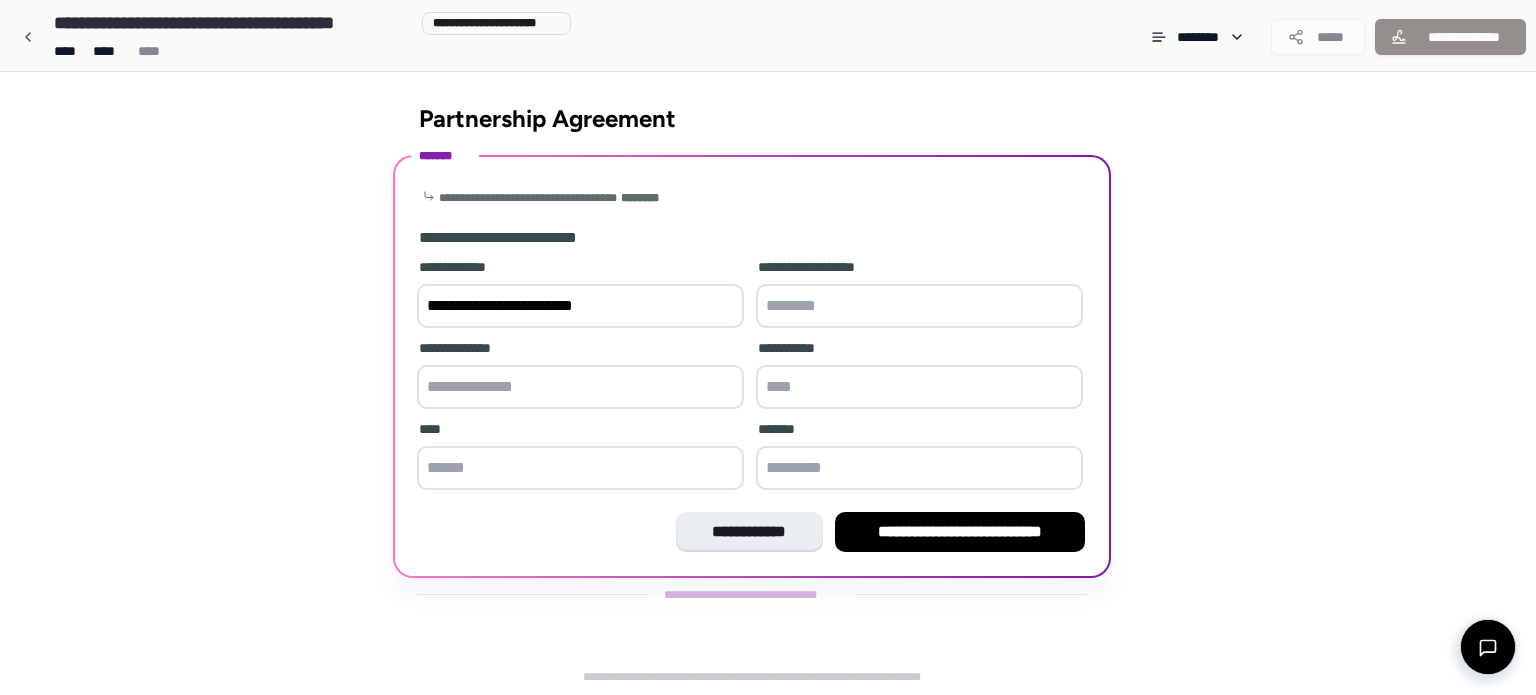 type on "**********" 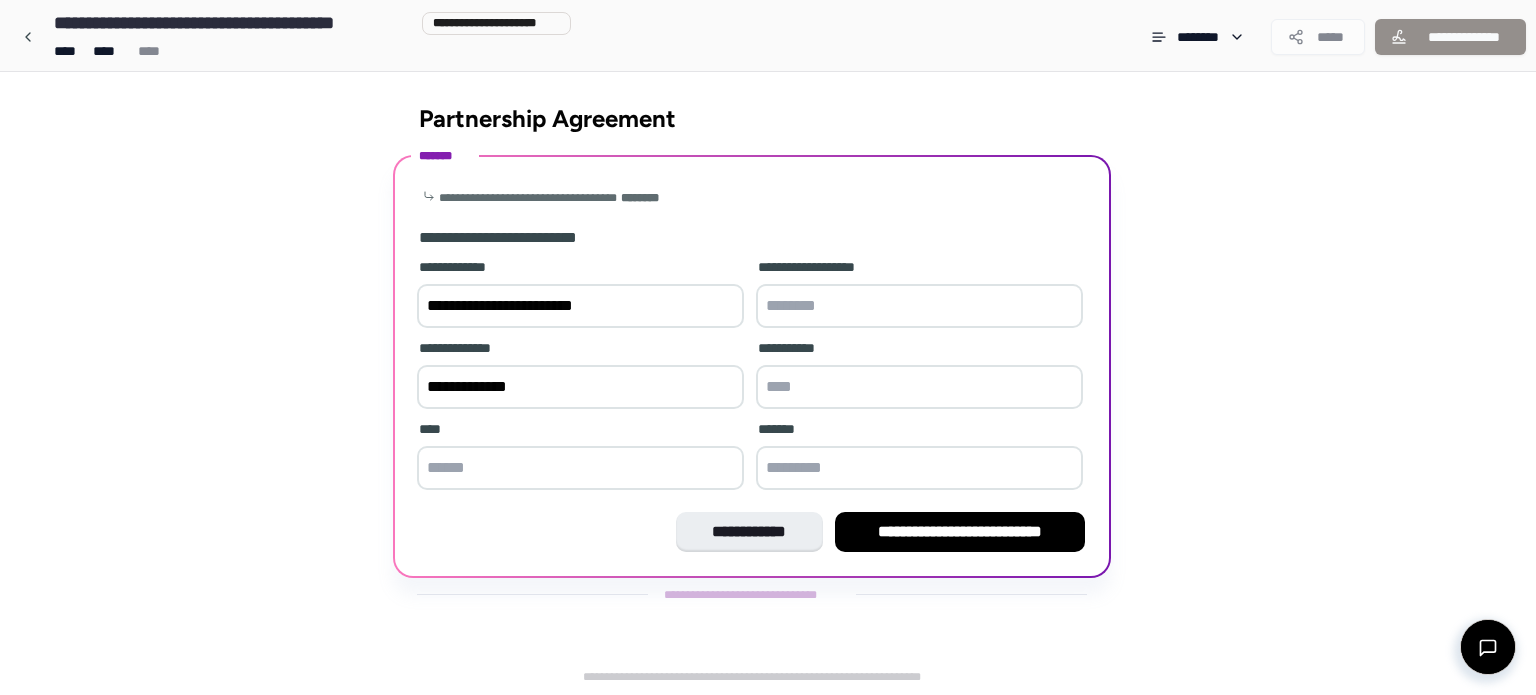 click at bounding box center [580, 468] 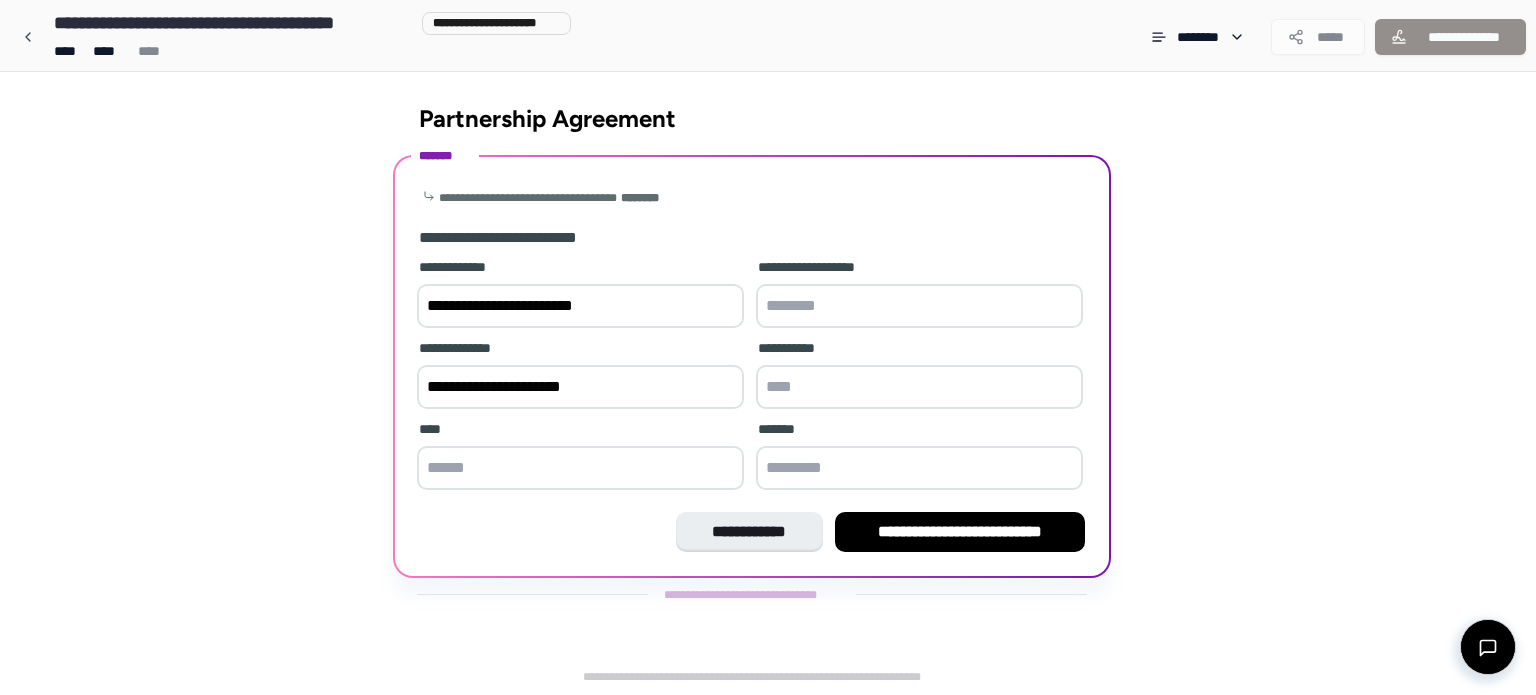 type on "**********" 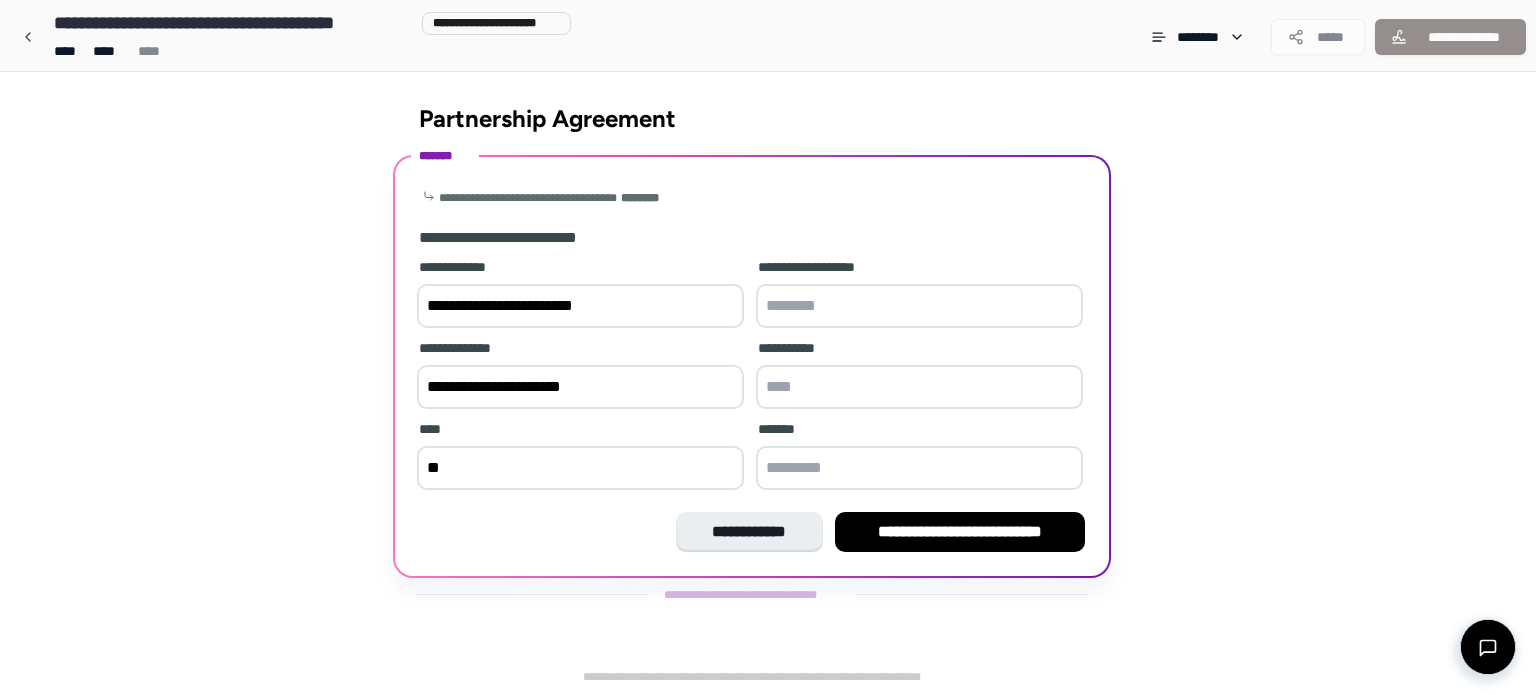 type on "*" 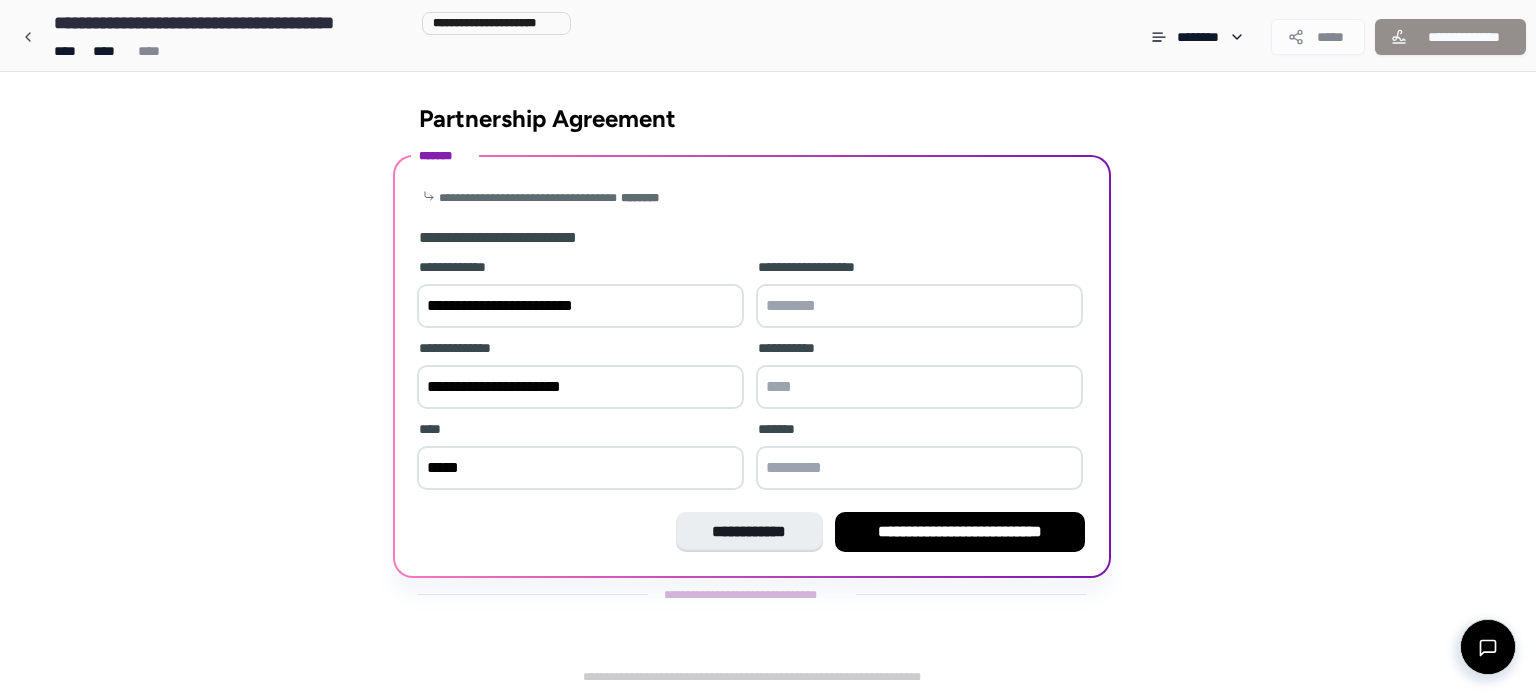 type on "*****" 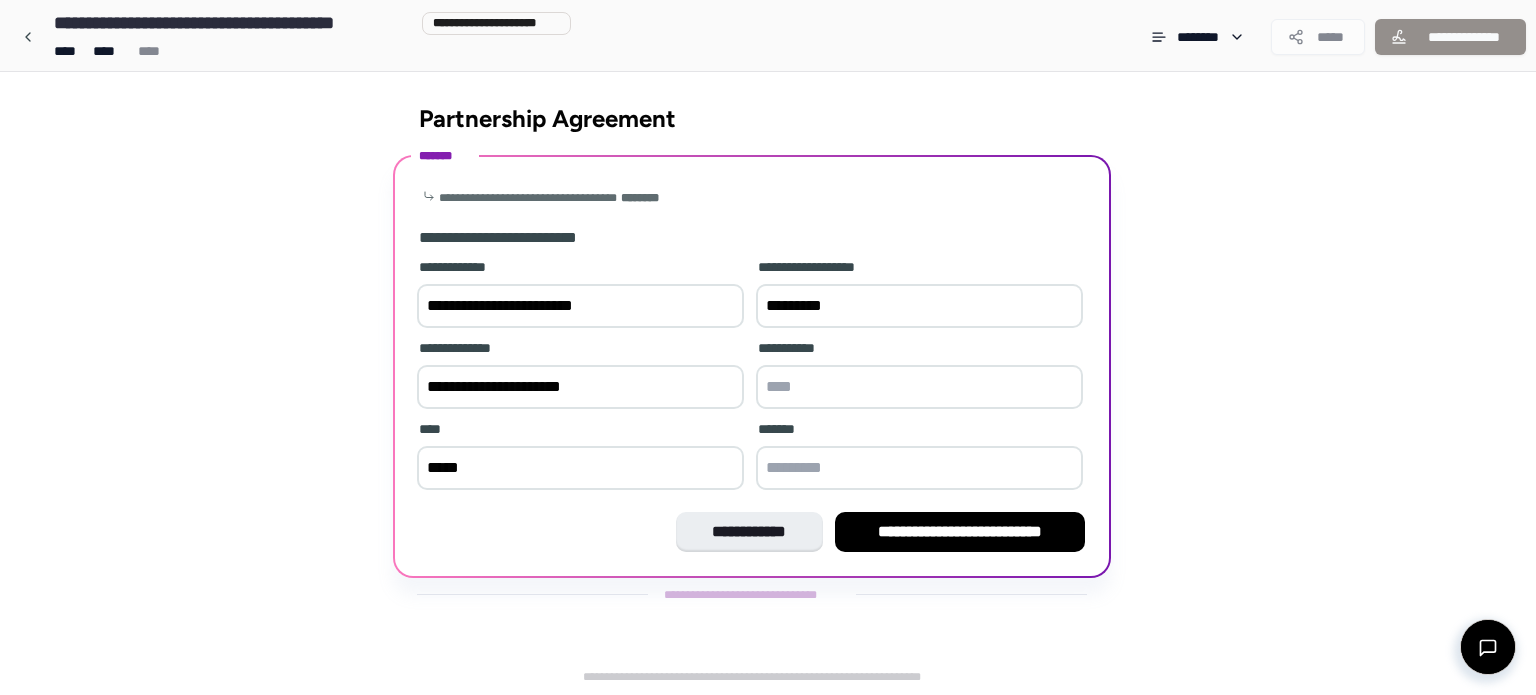 type on "*********" 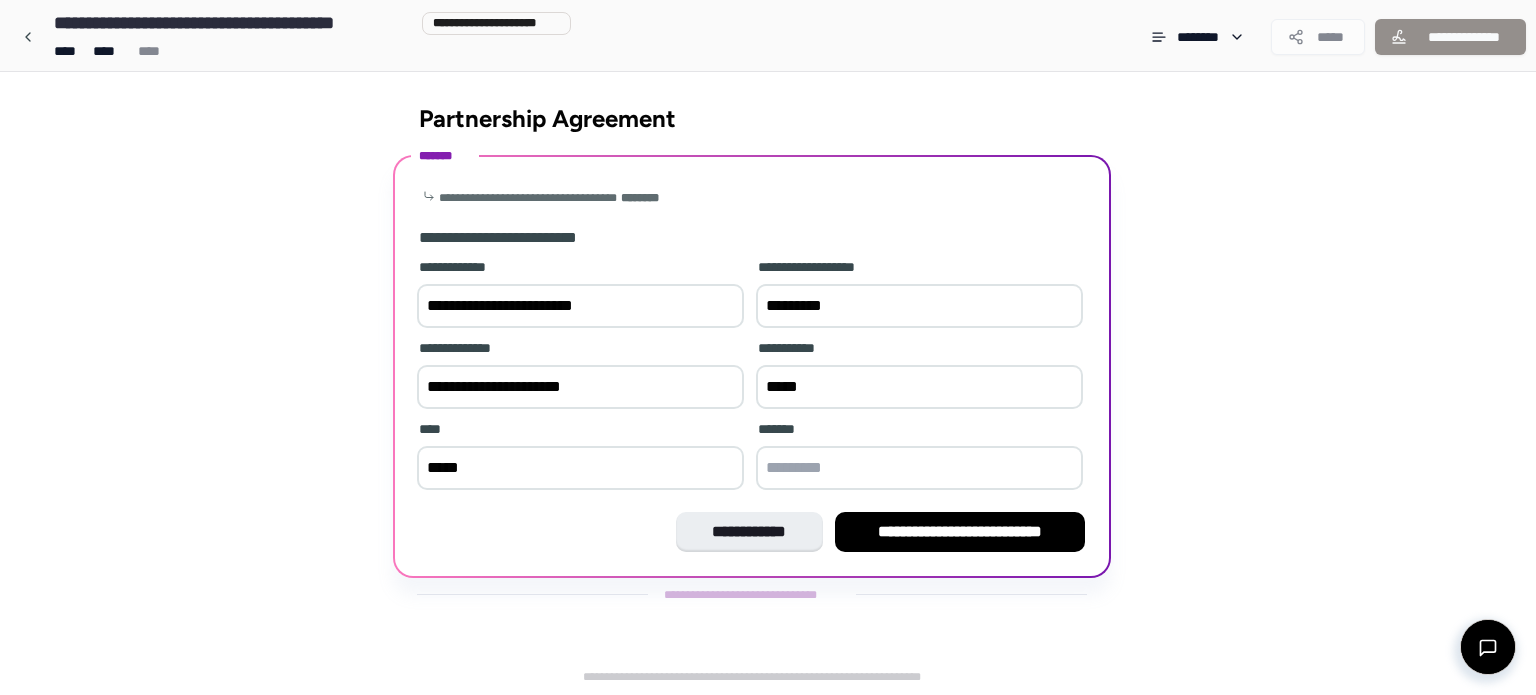 type on "*****" 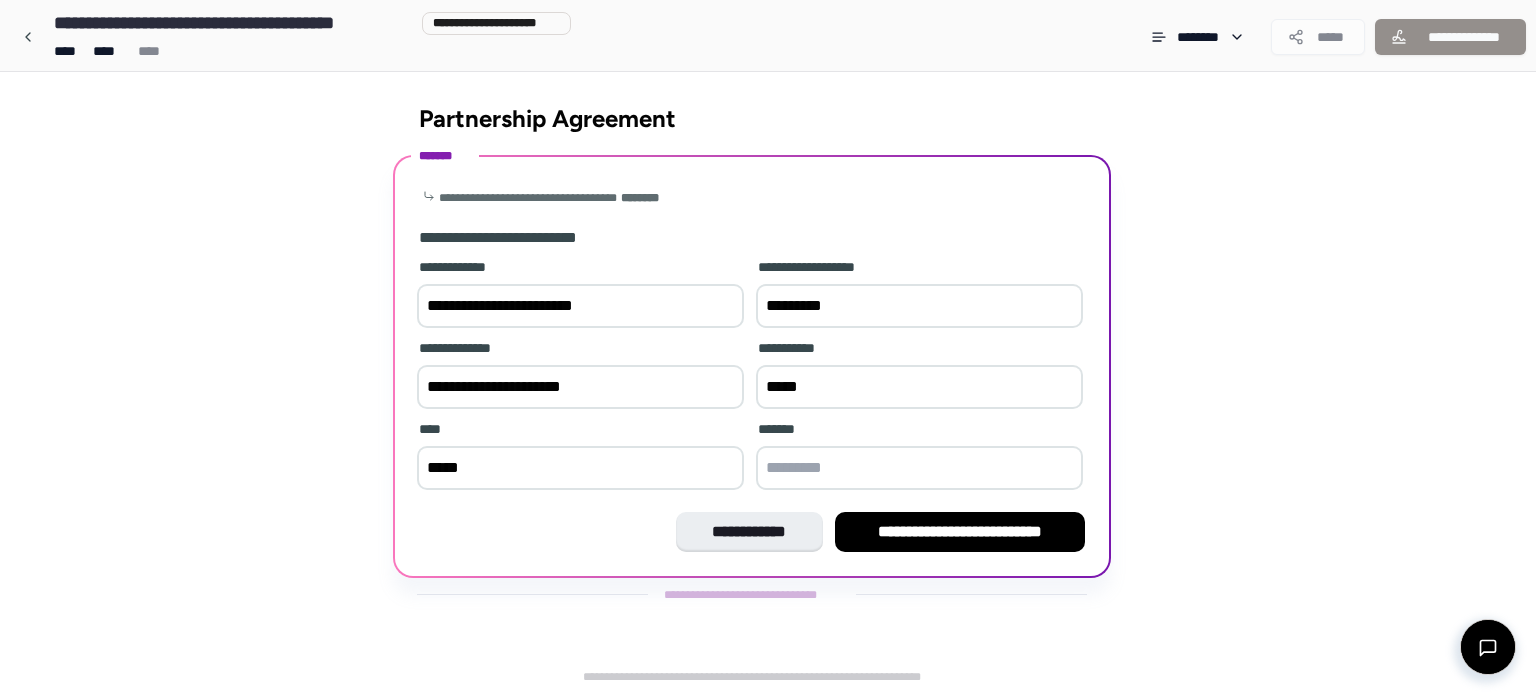 click at bounding box center [919, 468] 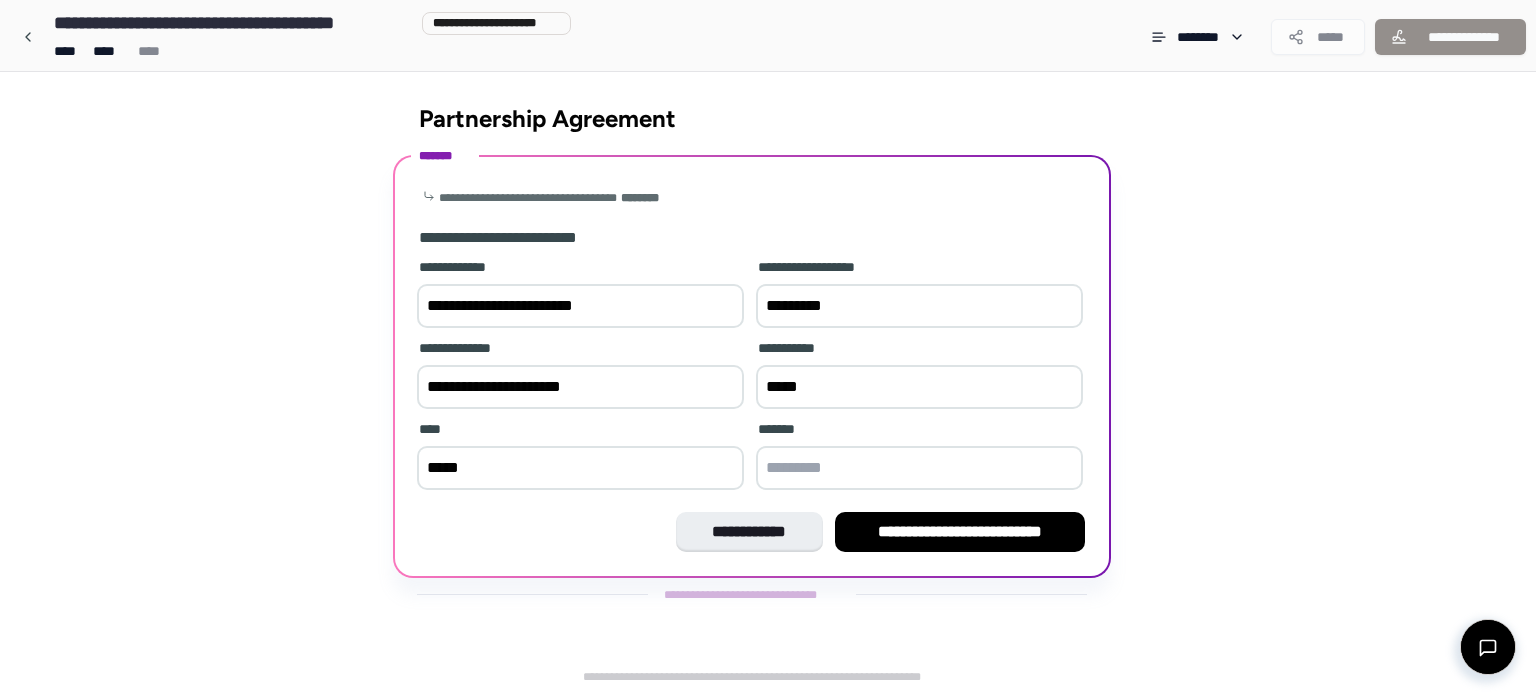 drag, startPoint x: 591, startPoint y: 383, endPoint x: 536, endPoint y: 383, distance: 55 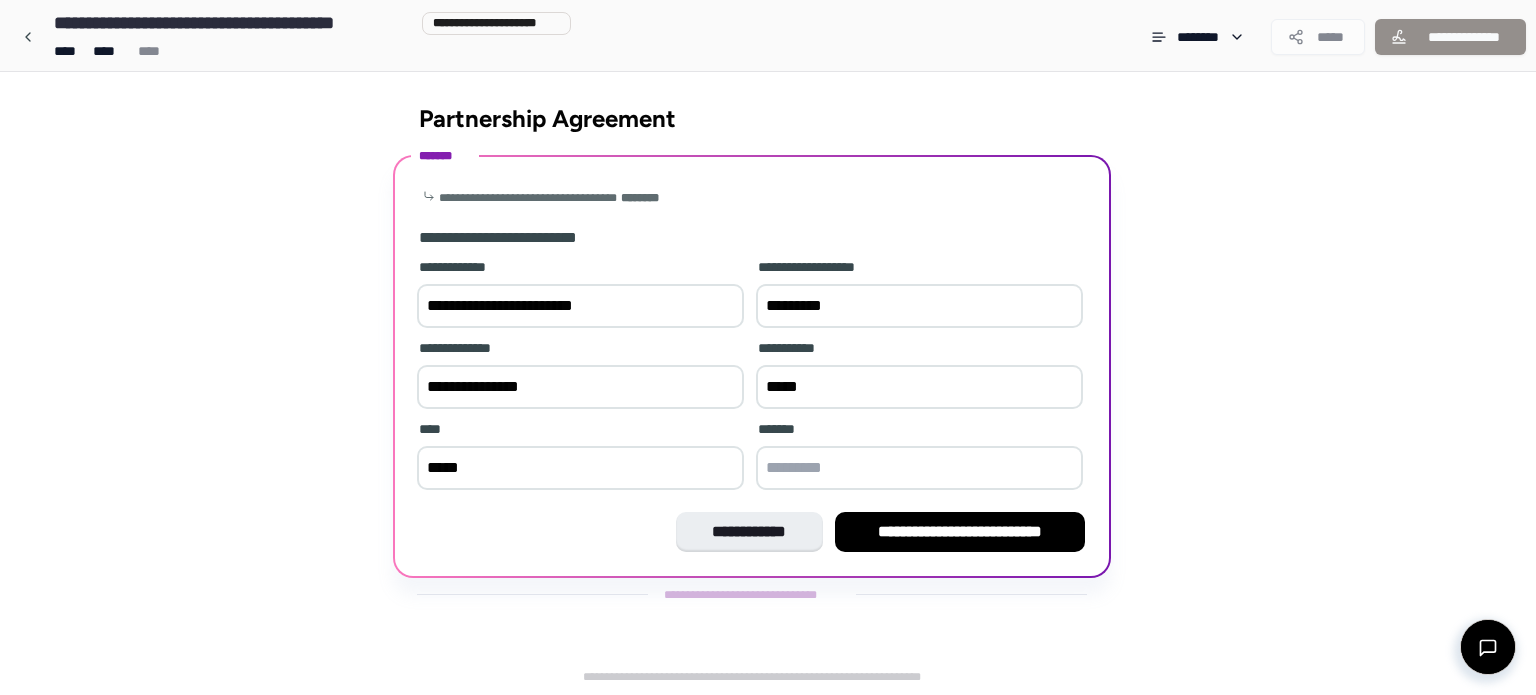 type on "**********" 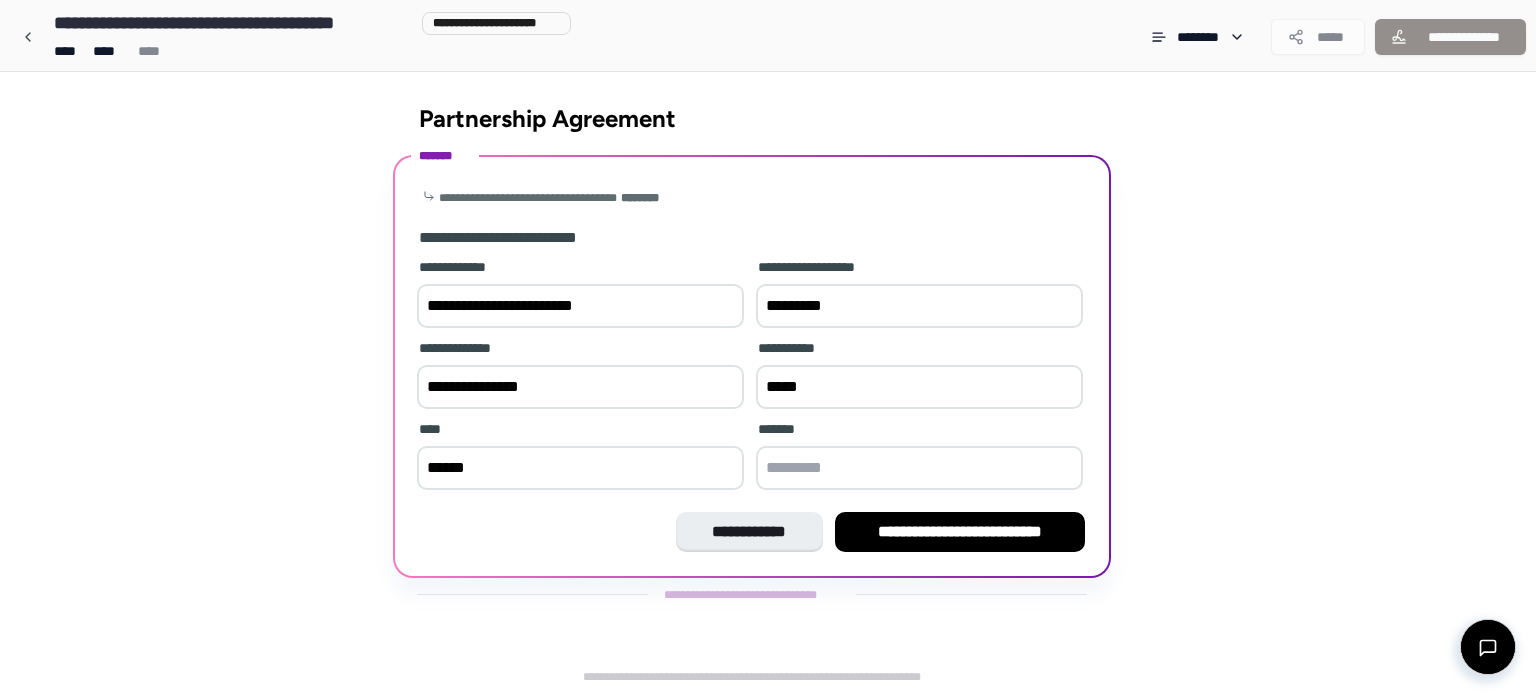 type on "******" 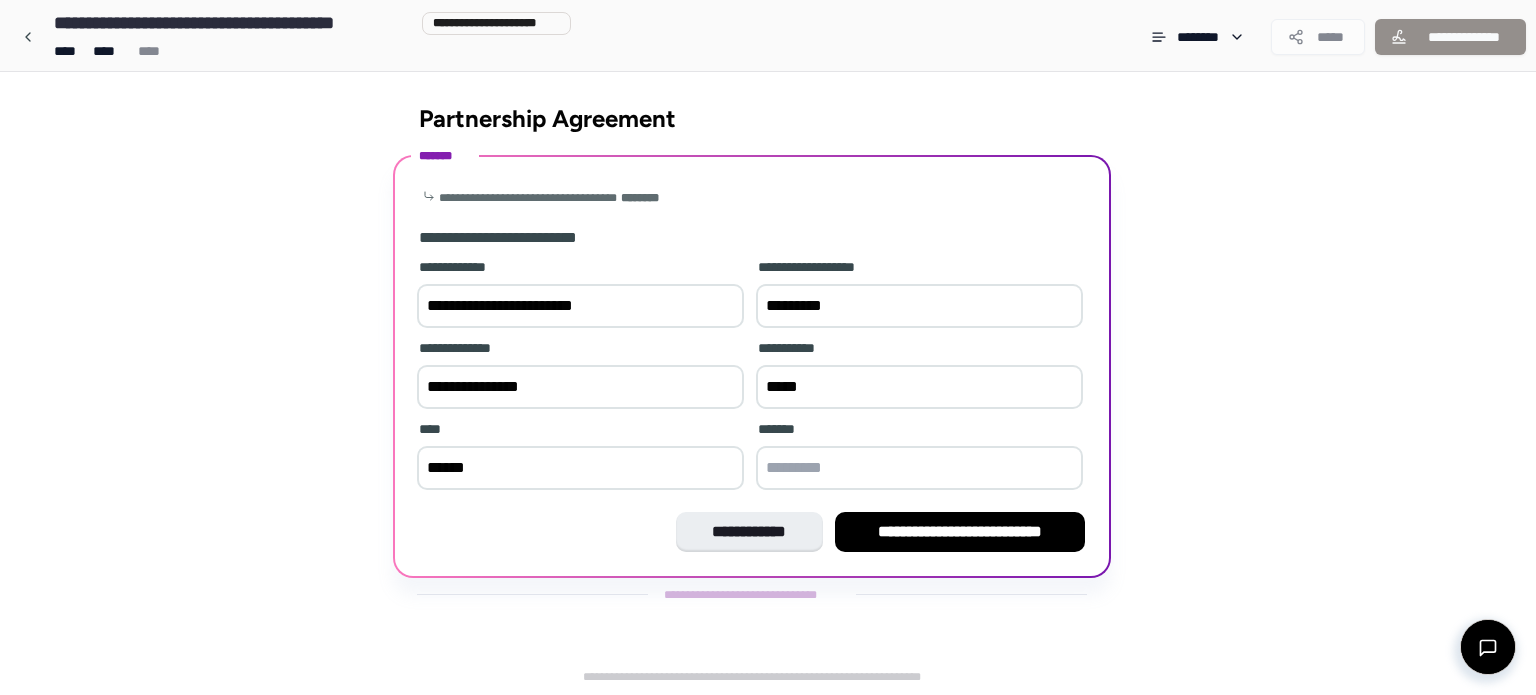 click at bounding box center [919, 468] 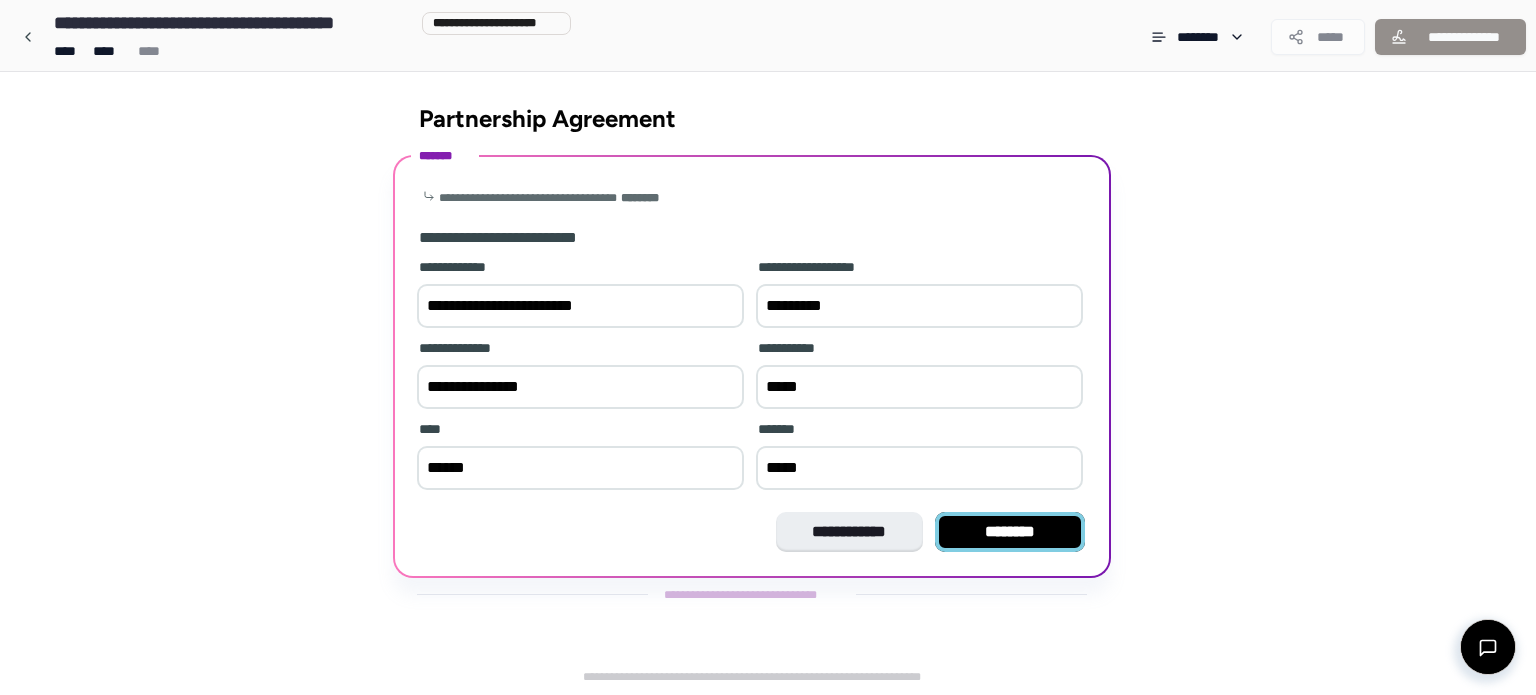 type on "*****" 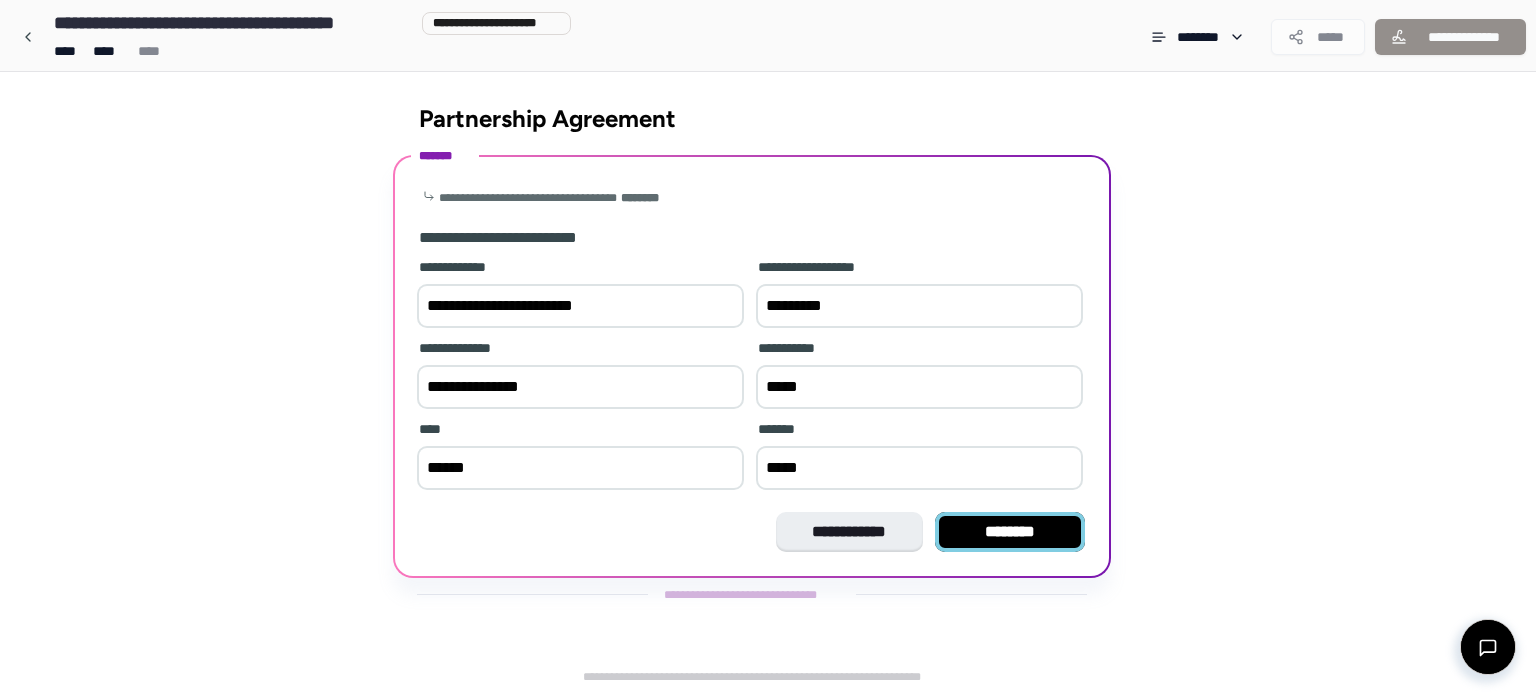click on "********" at bounding box center [1010, 532] 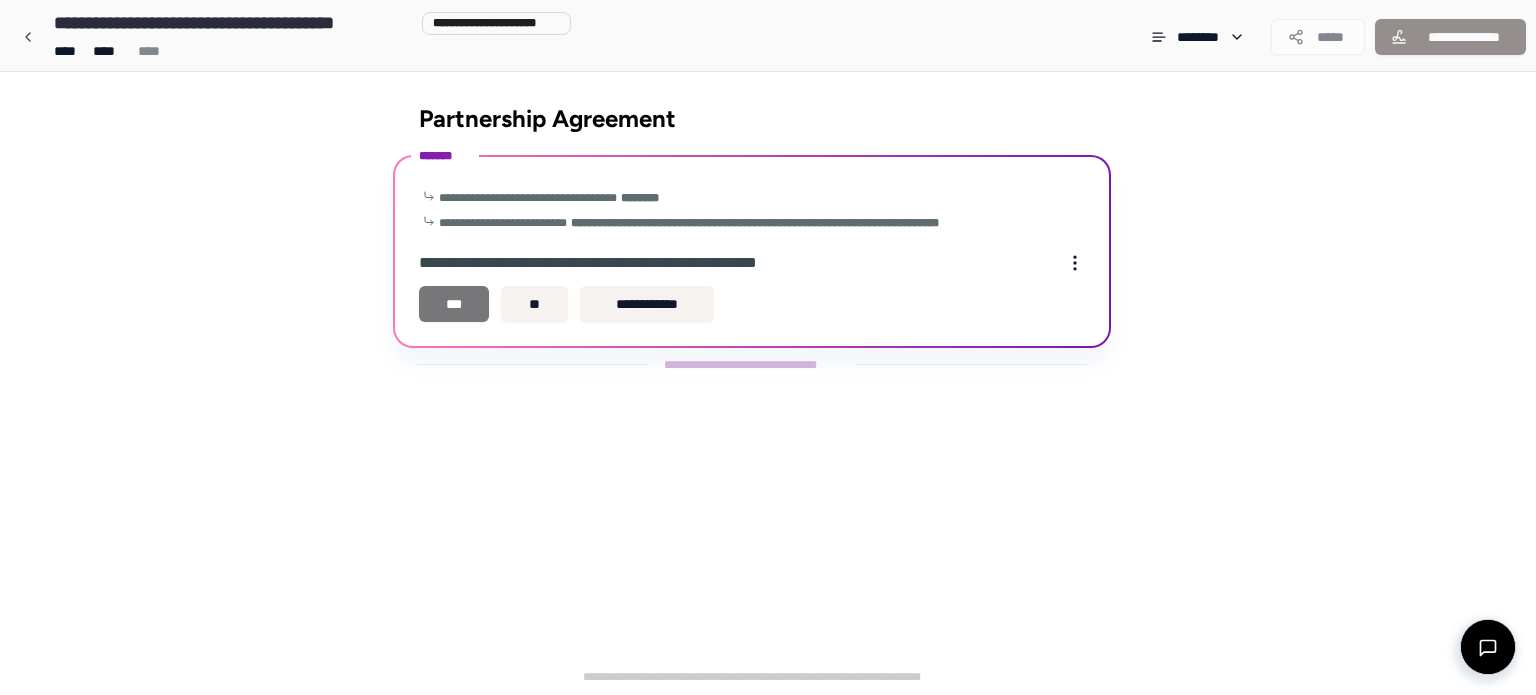 click on "***" at bounding box center (454, 304) 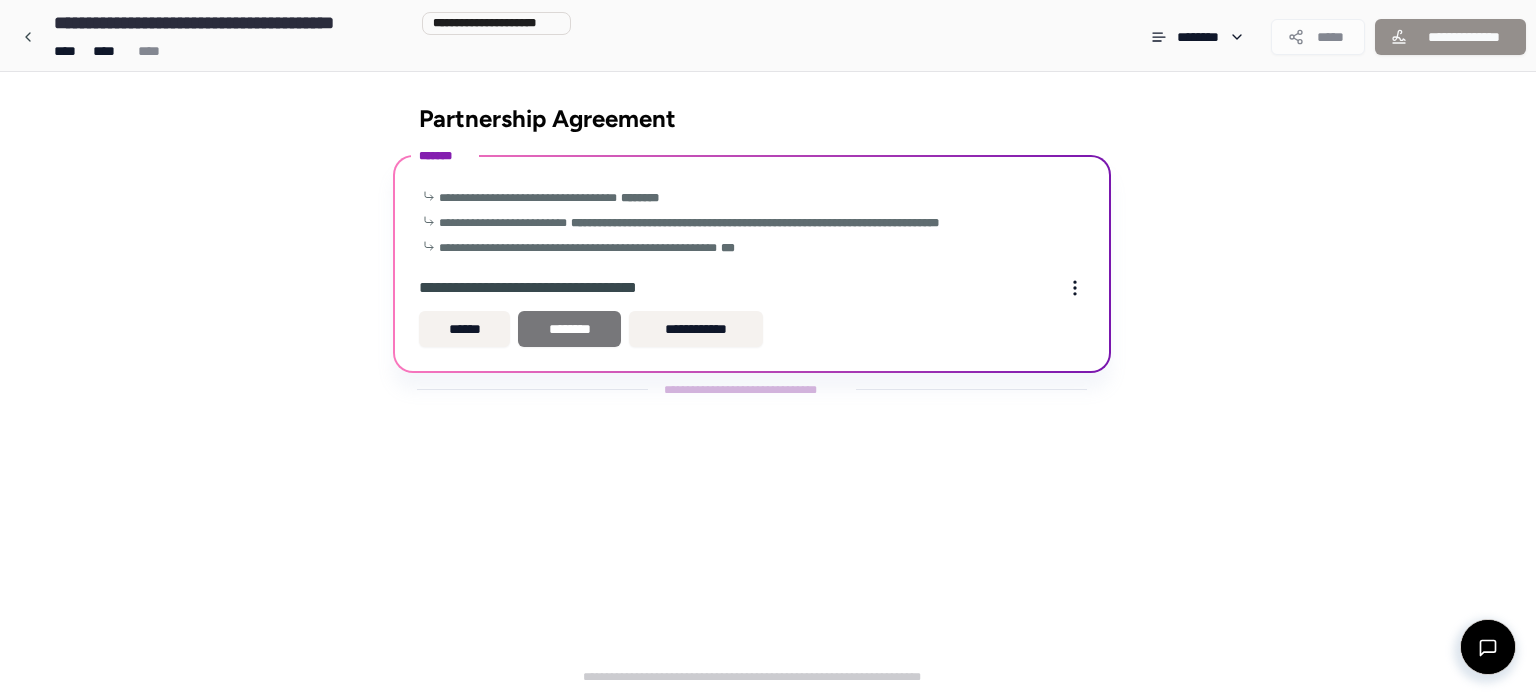 click on "********" at bounding box center [569, 329] 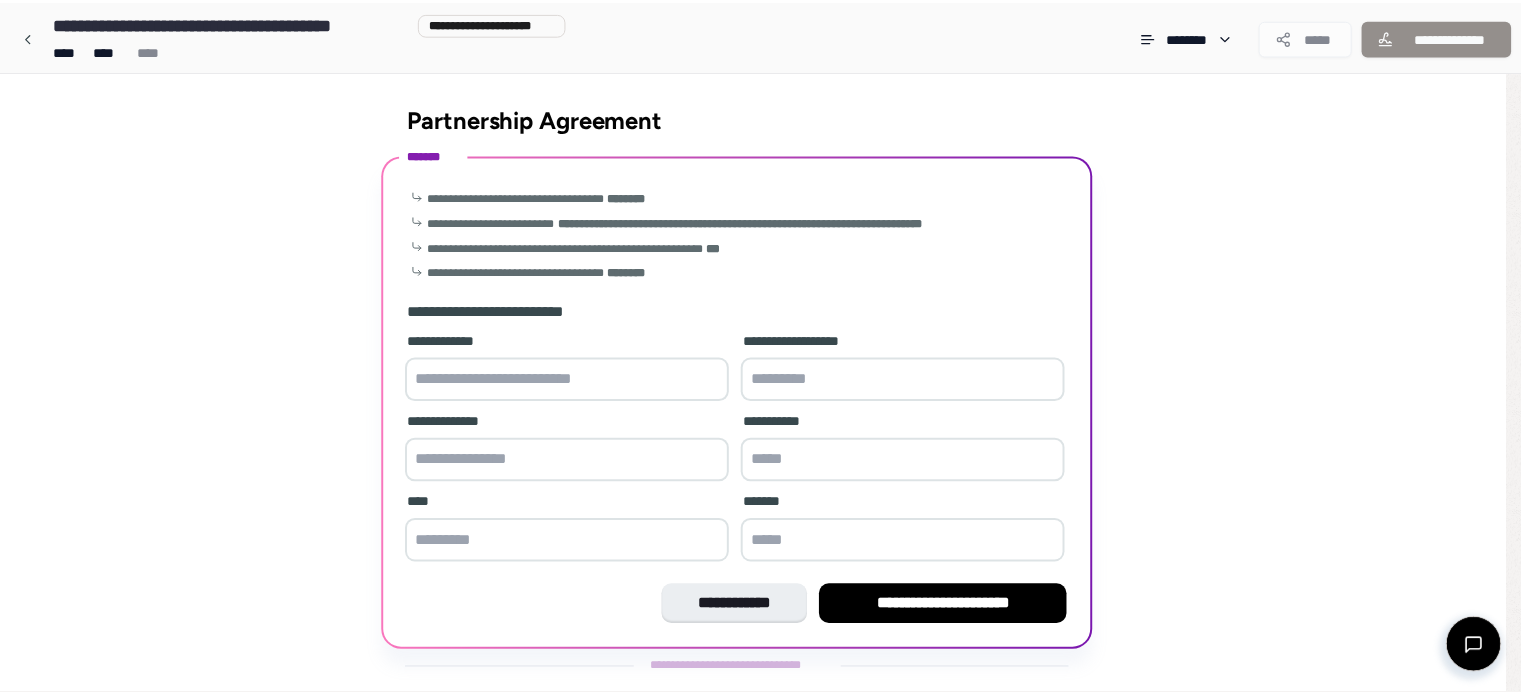 scroll, scrollTop: 35, scrollLeft: 0, axis: vertical 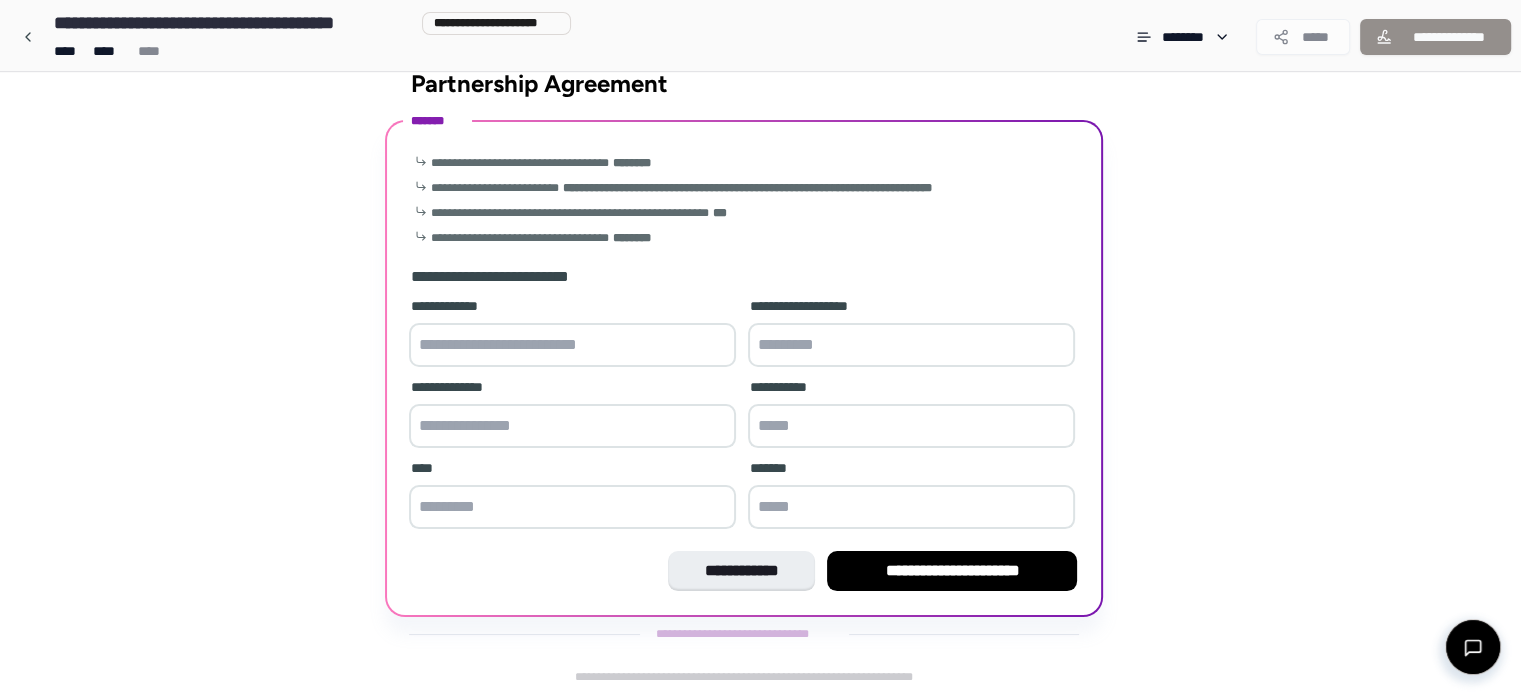 click at bounding box center [572, 345] 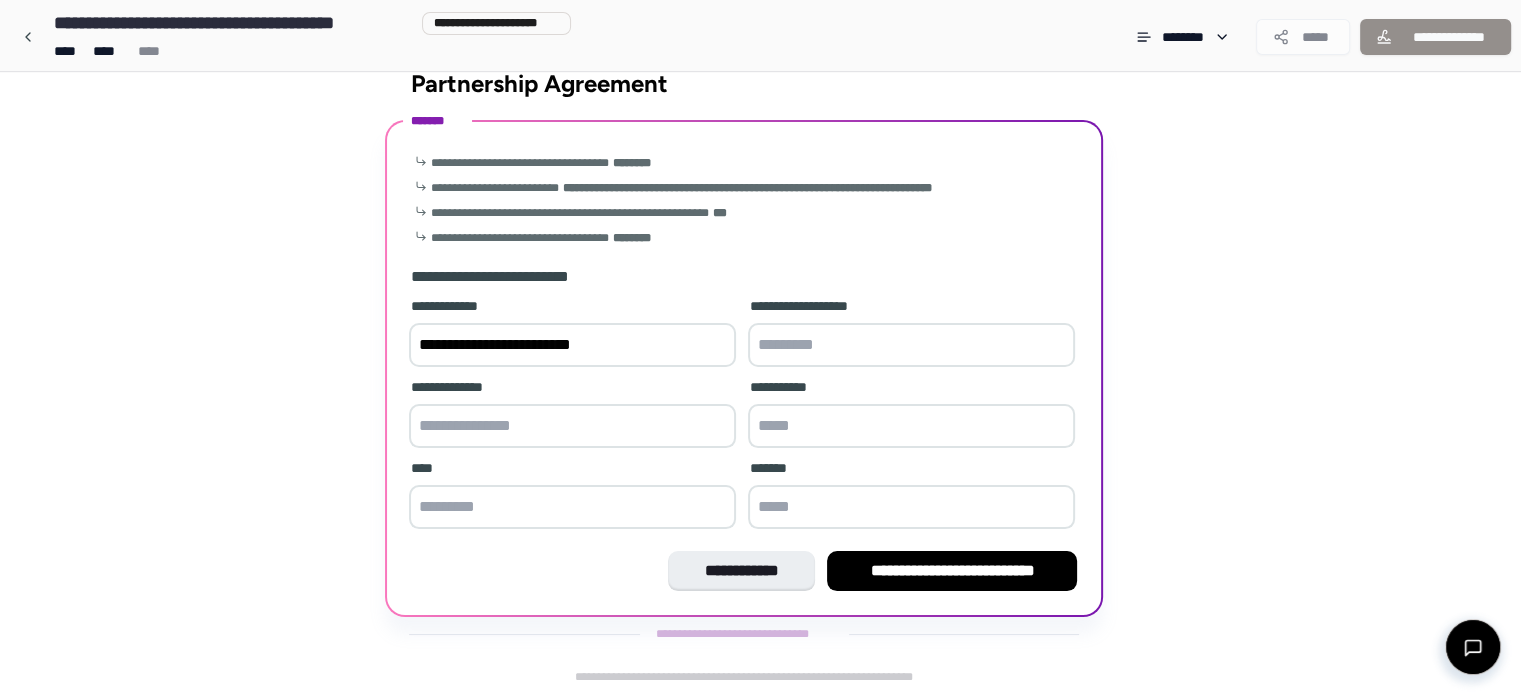 type on "**********" 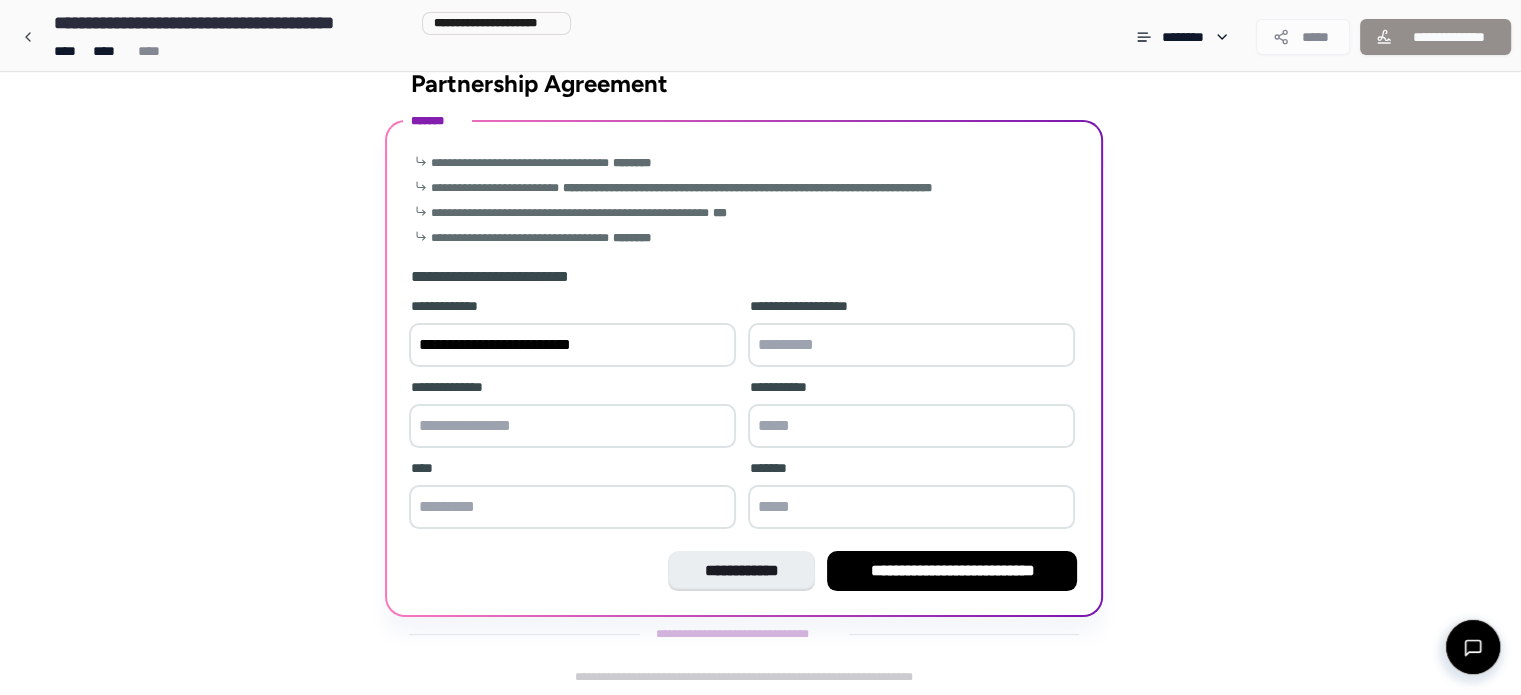click at bounding box center (911, 345) 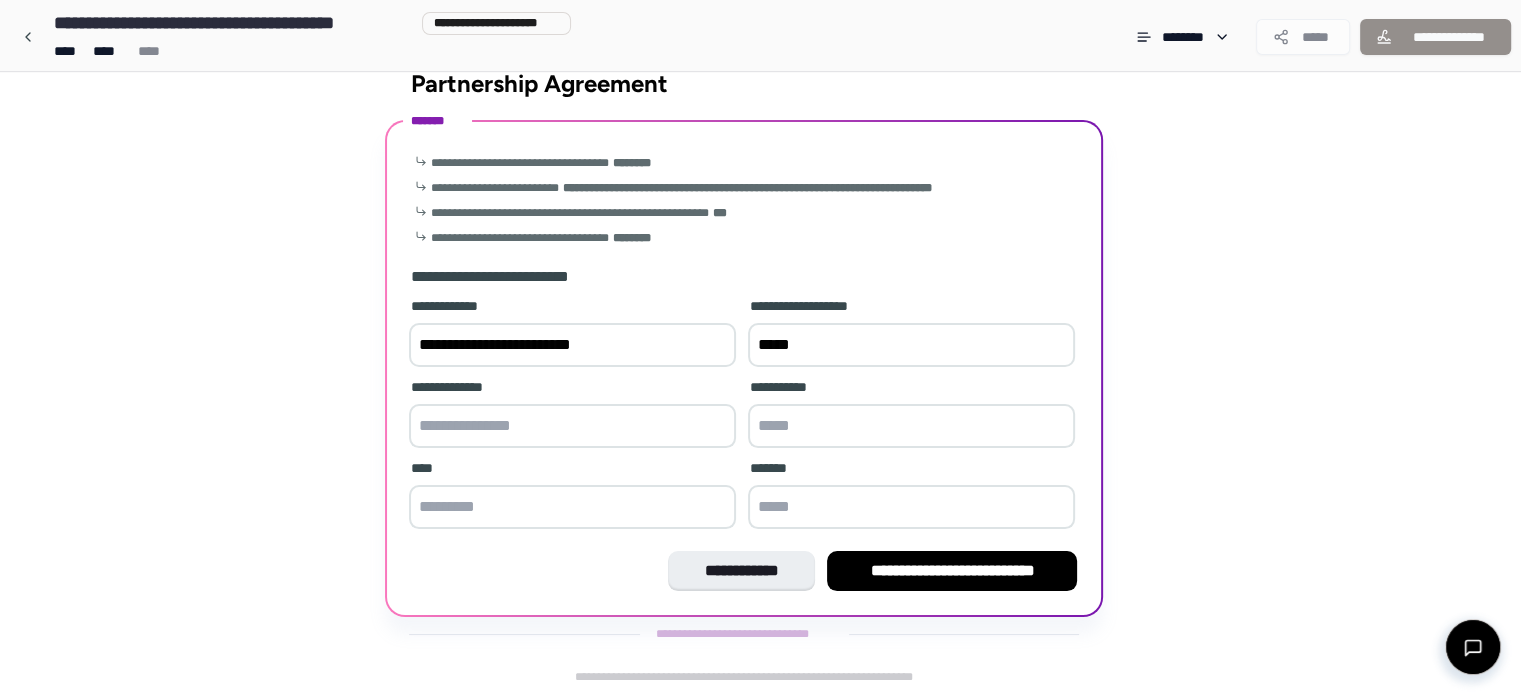 type on "*****" 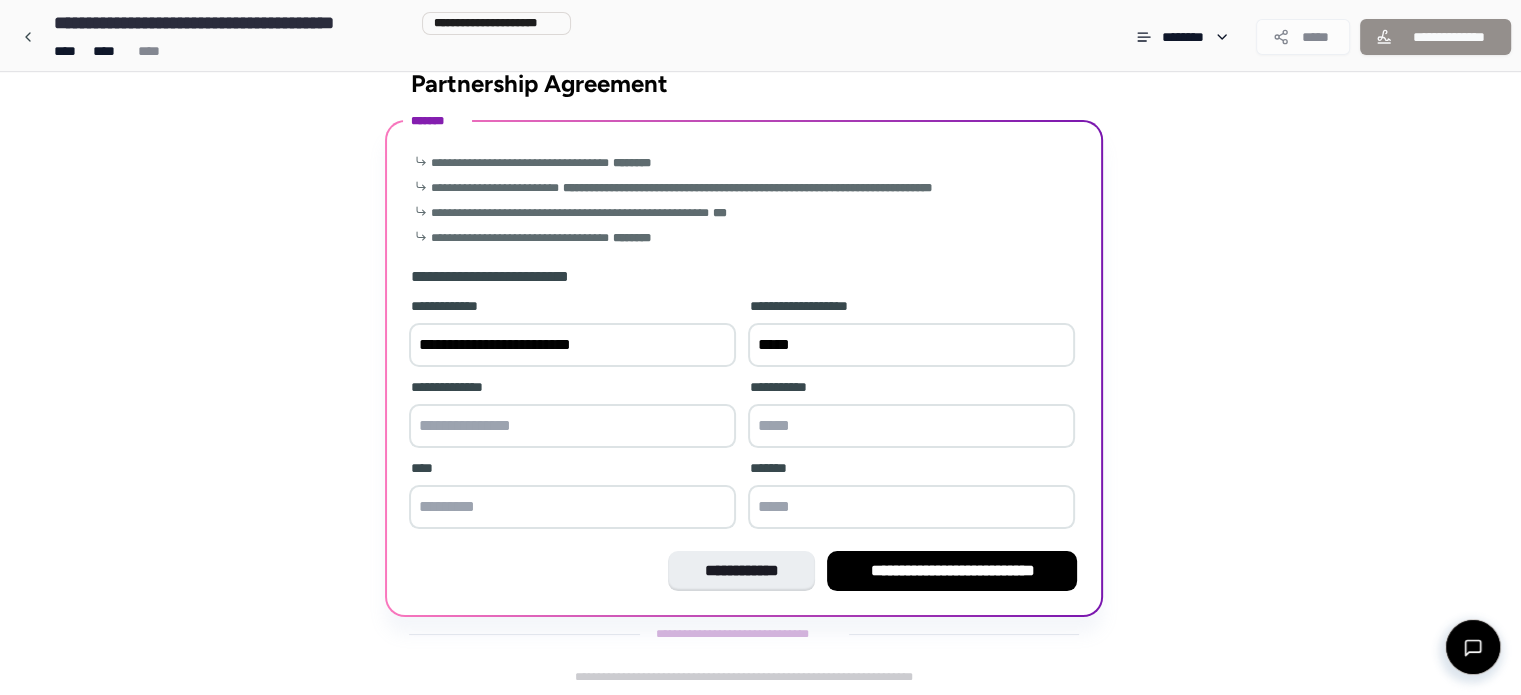 click at bounding box center [572, 426] 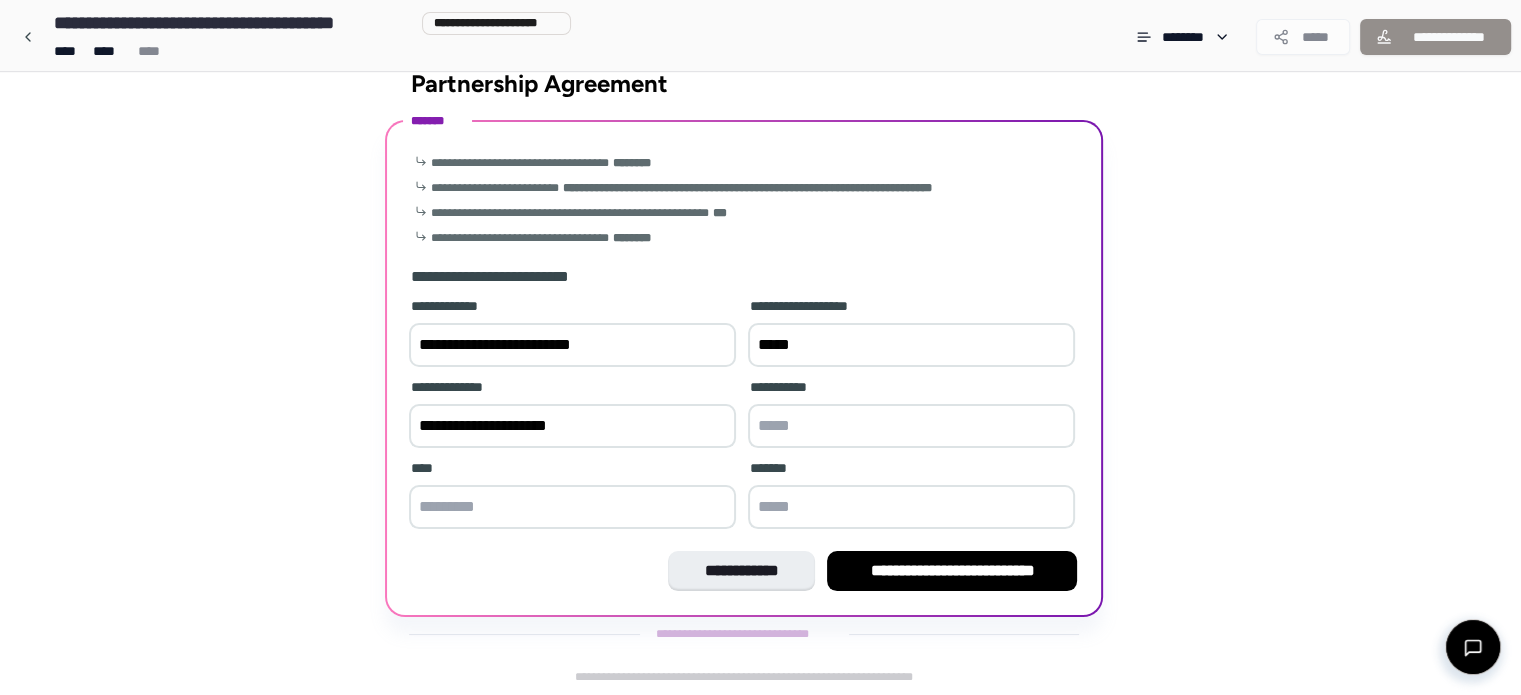 click on "**********" at bounding box center [572, 426] 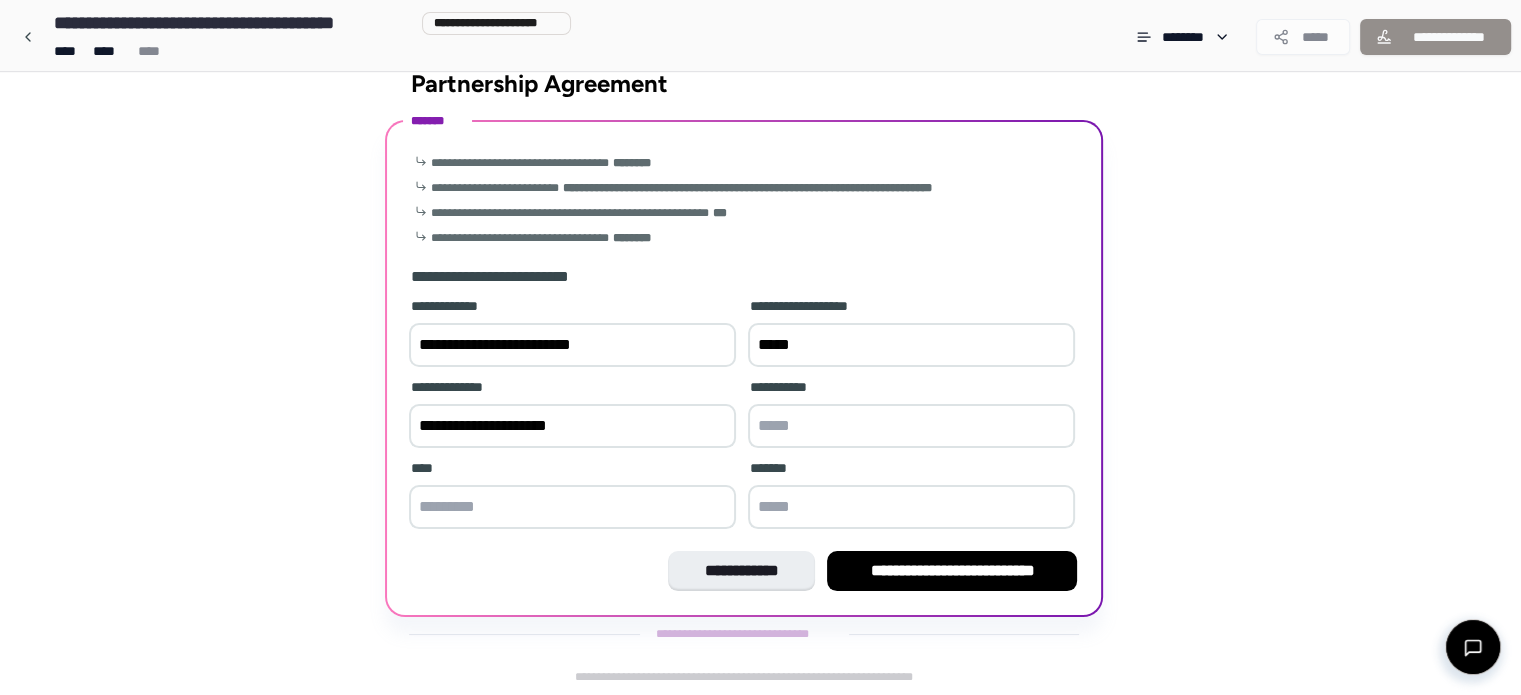 click at bounding box center (572, 507) 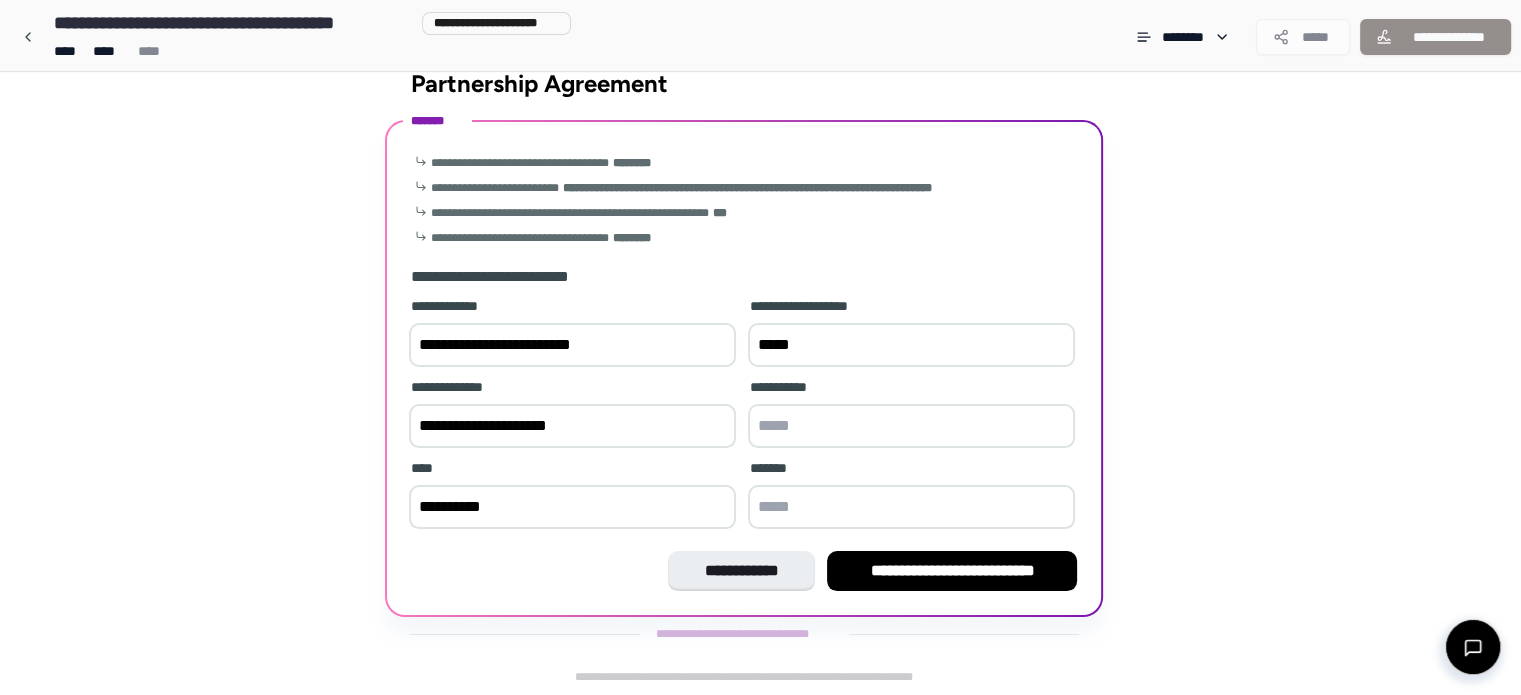 type on "**********" 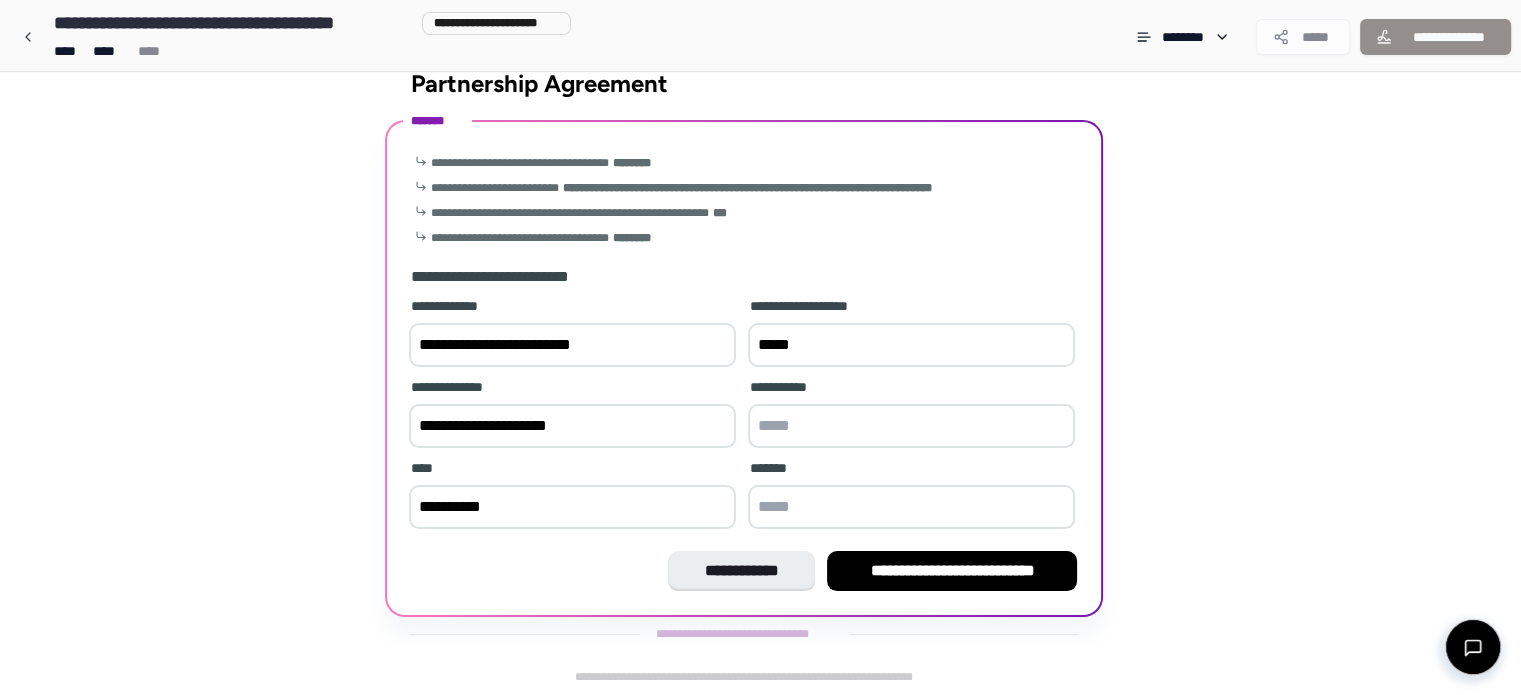 click at bounding box center [911, 507] 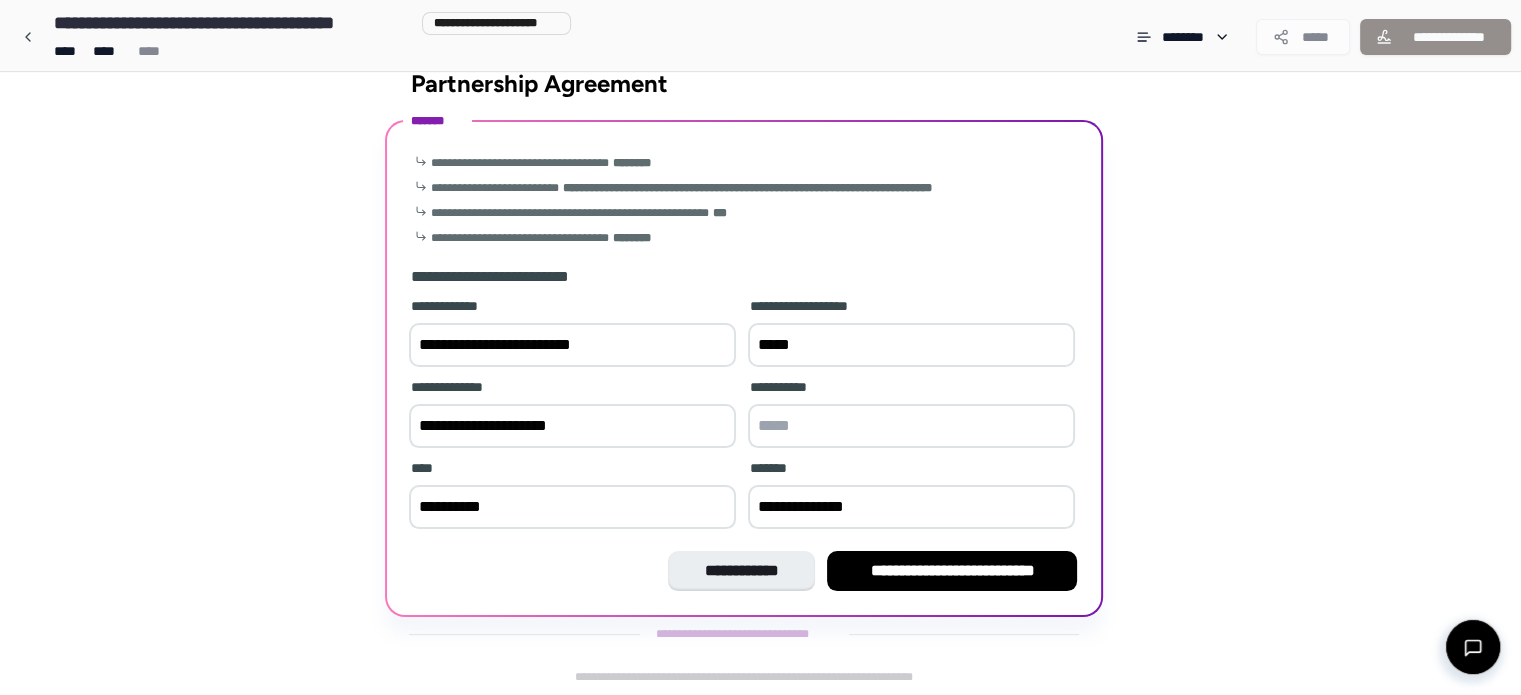 type on "**********" 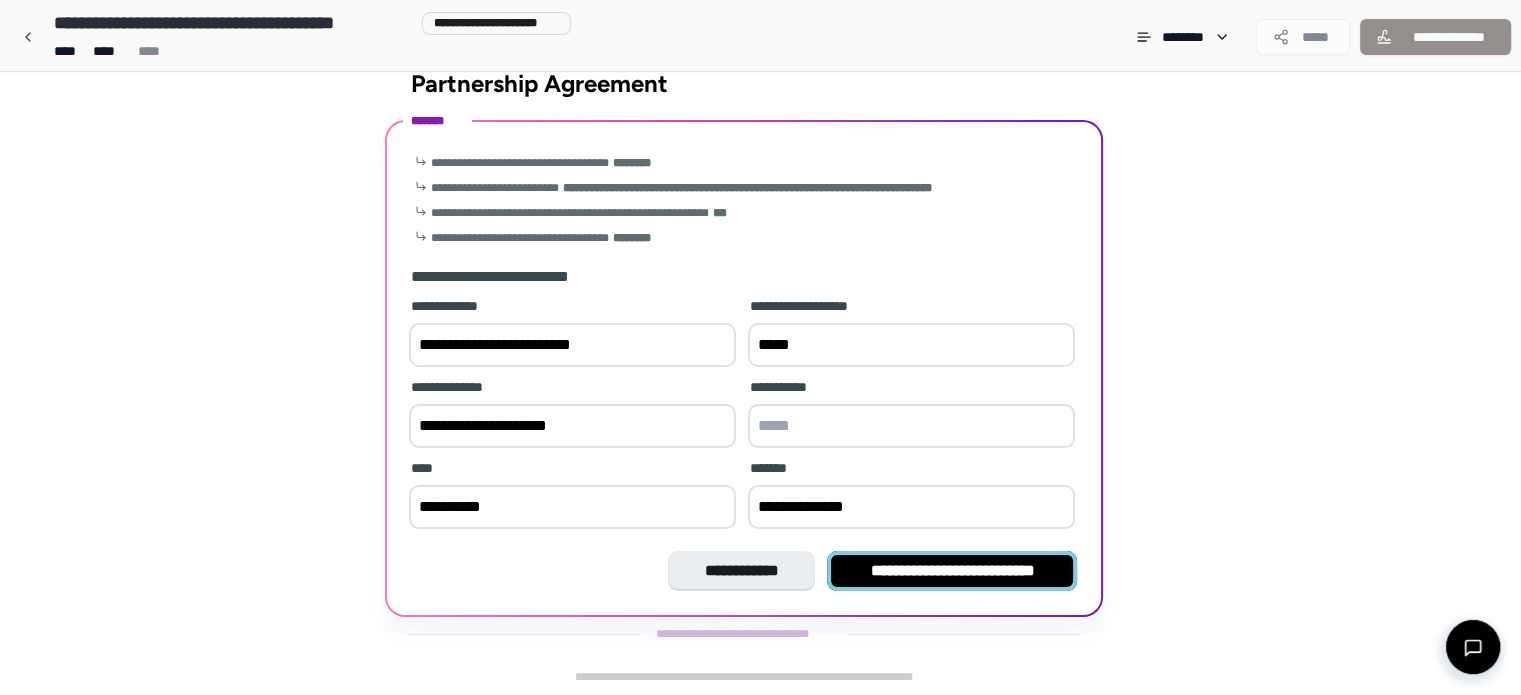 click on "**********" at bounding box center (952, 571) 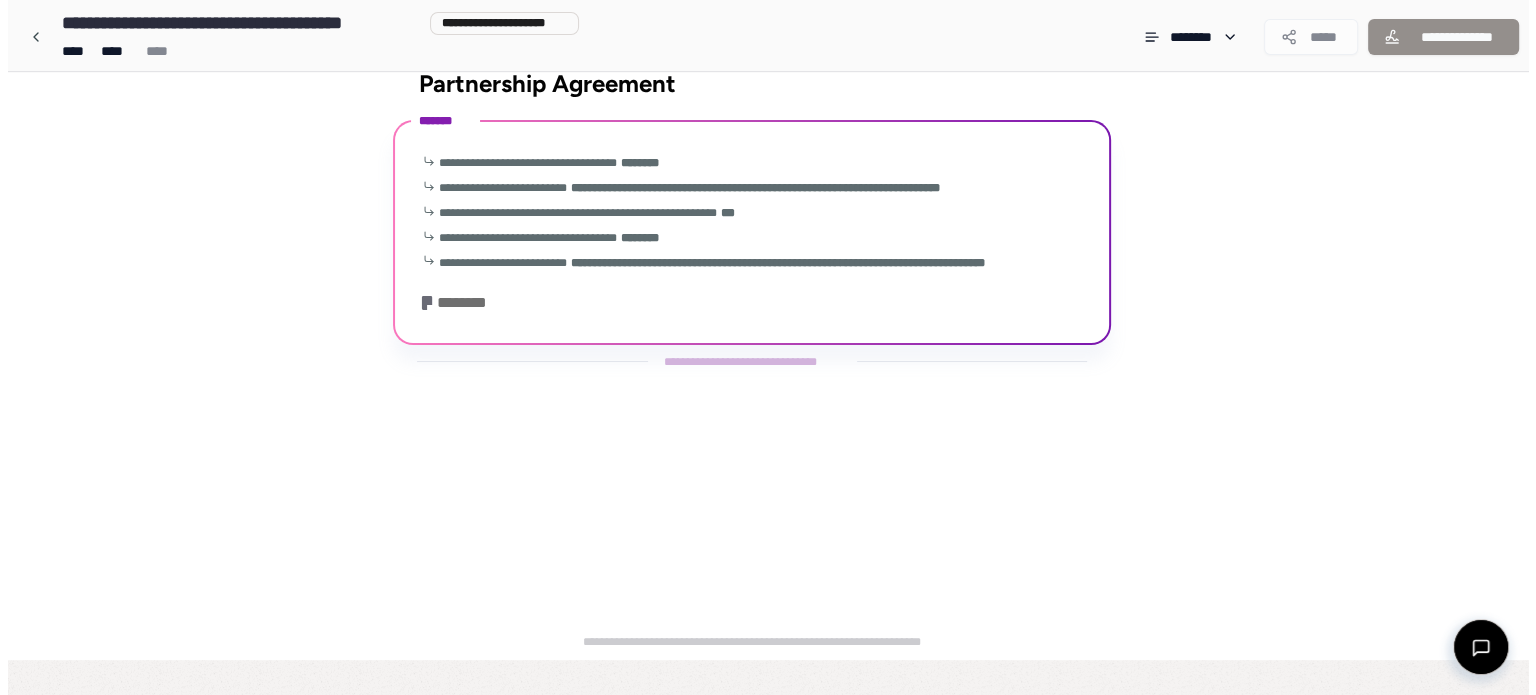 scroll, scrollTop: 0, scrollLeft: 0, axis: both 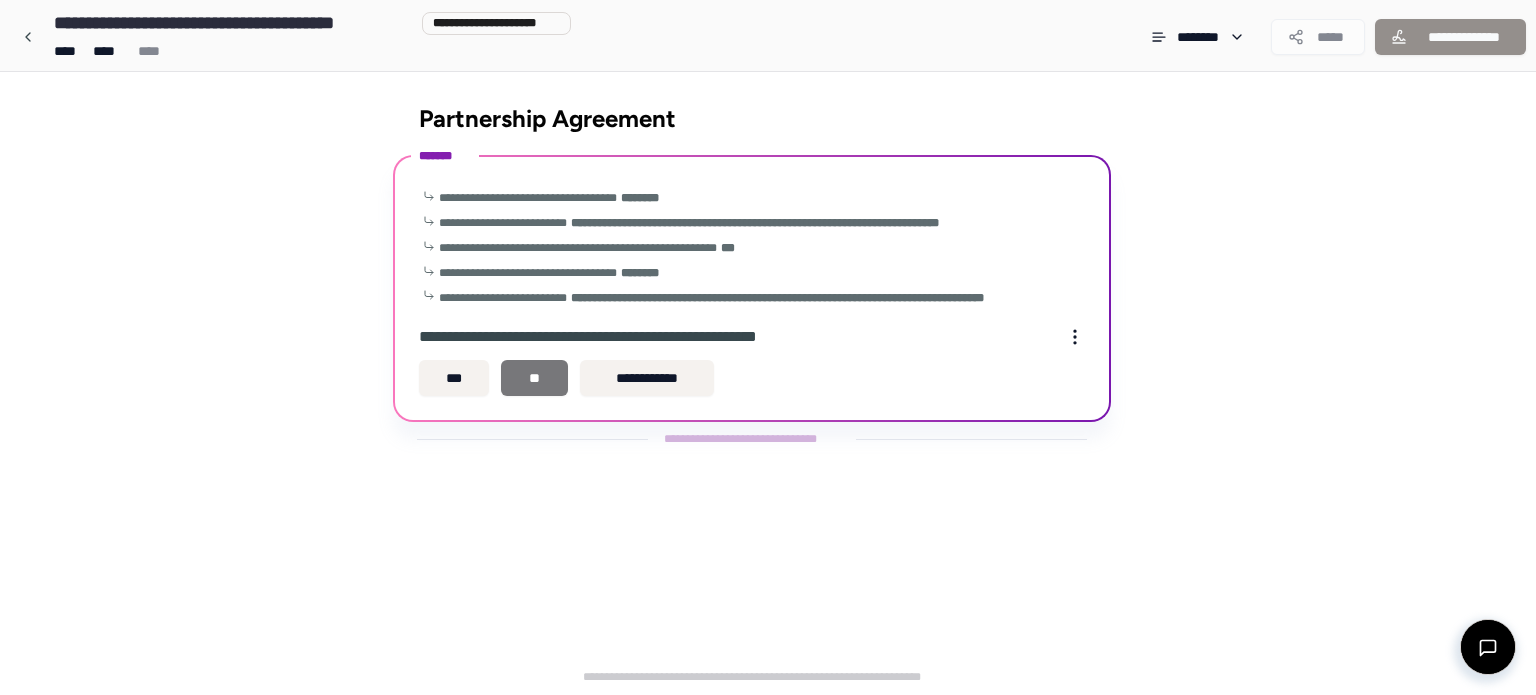click on "**" at bounding box center [534, 378] 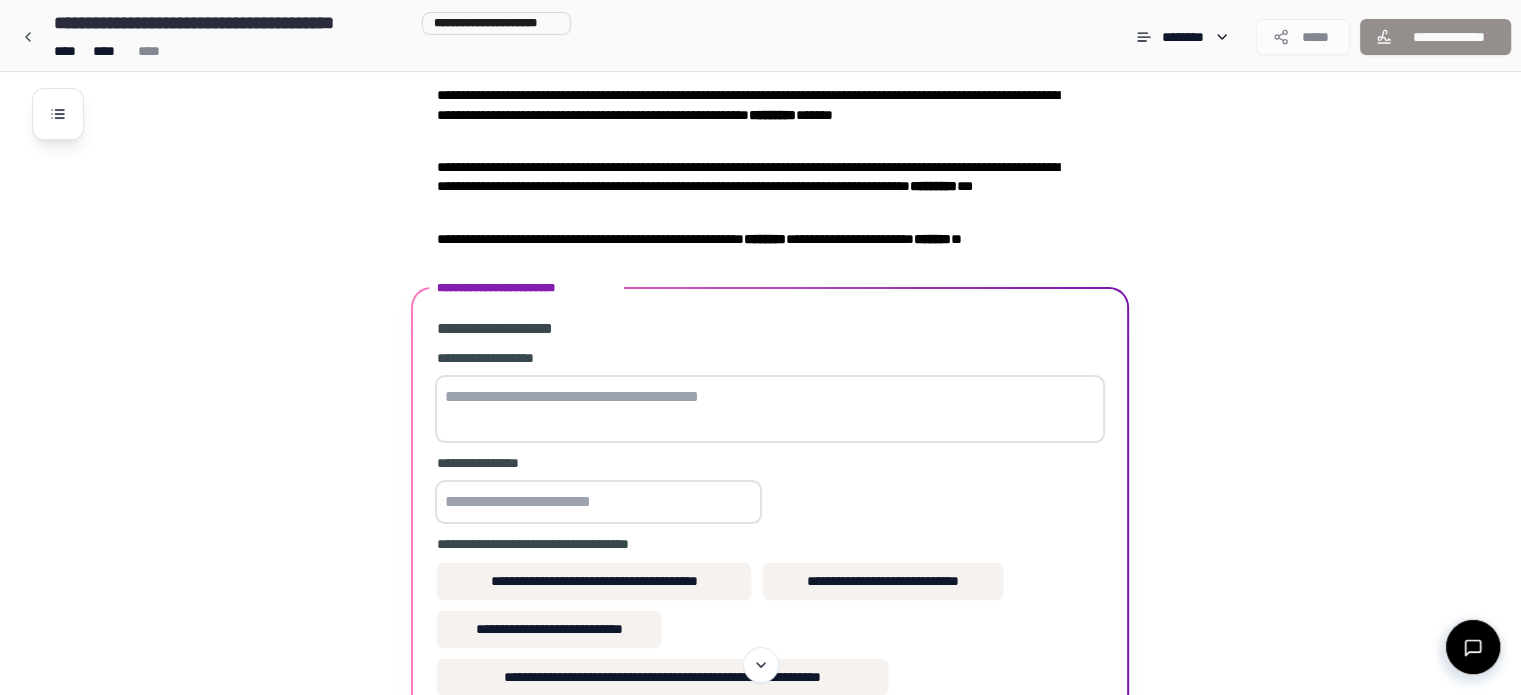scroll, scrollTop: 200, scrollLeft: 0, axis: vertical 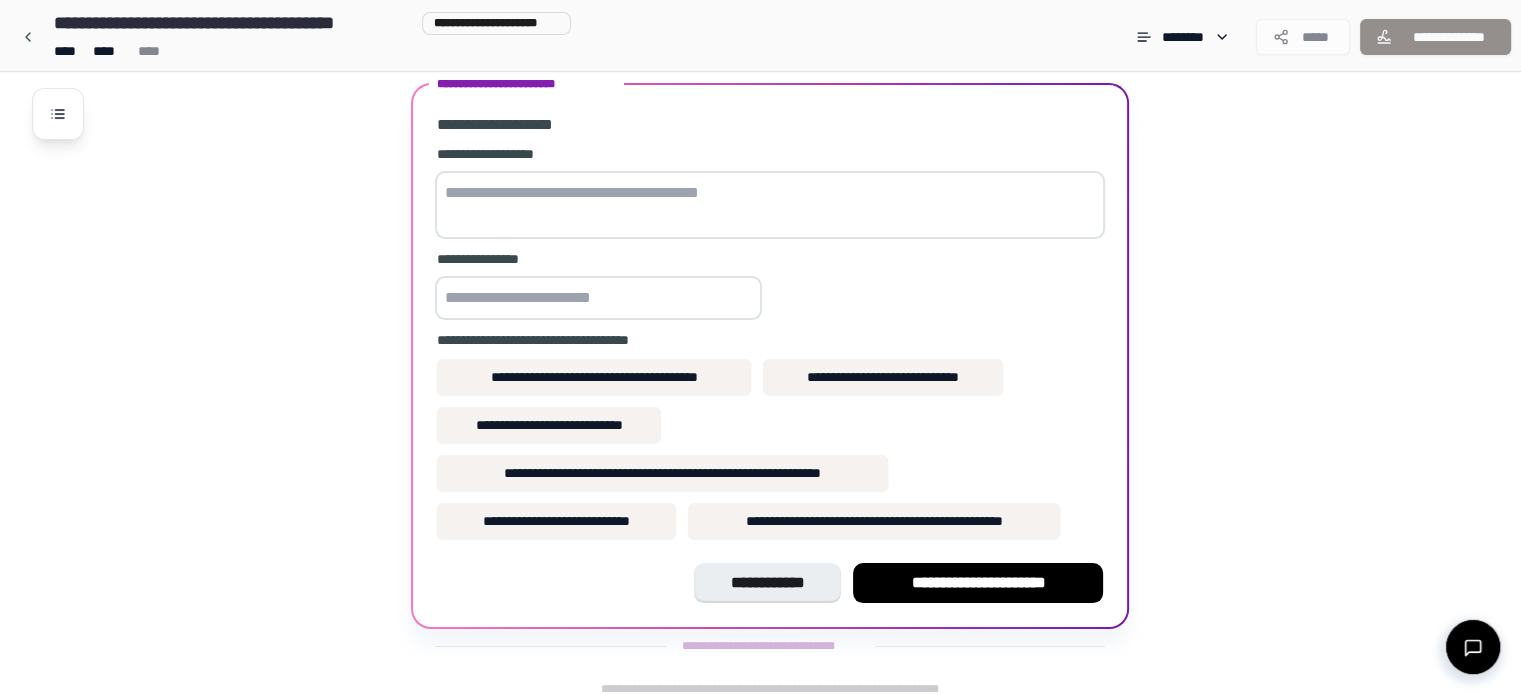 click at bounding box center [598, 298] 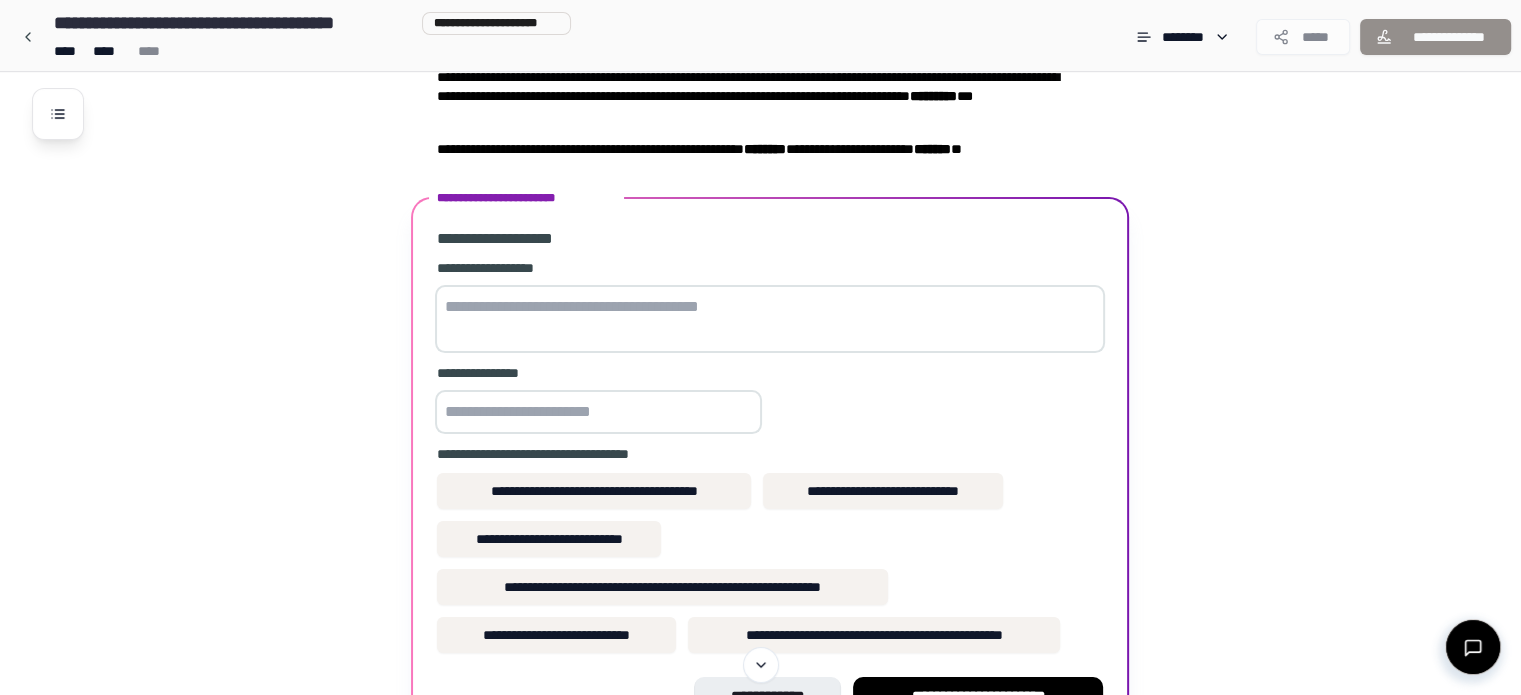 scroll, scrollTop: 0, scrollLeft: 0, axis: both 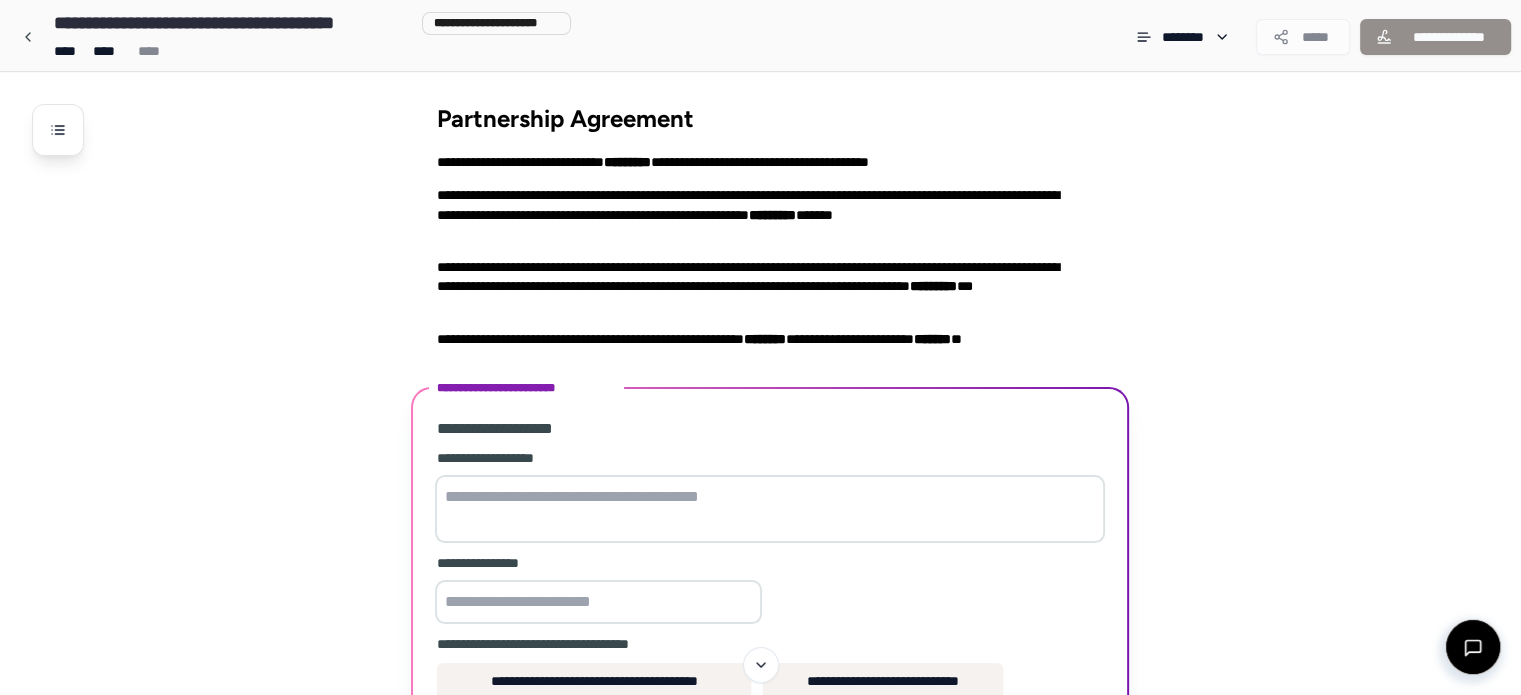 click at bounding box center (770, 509) 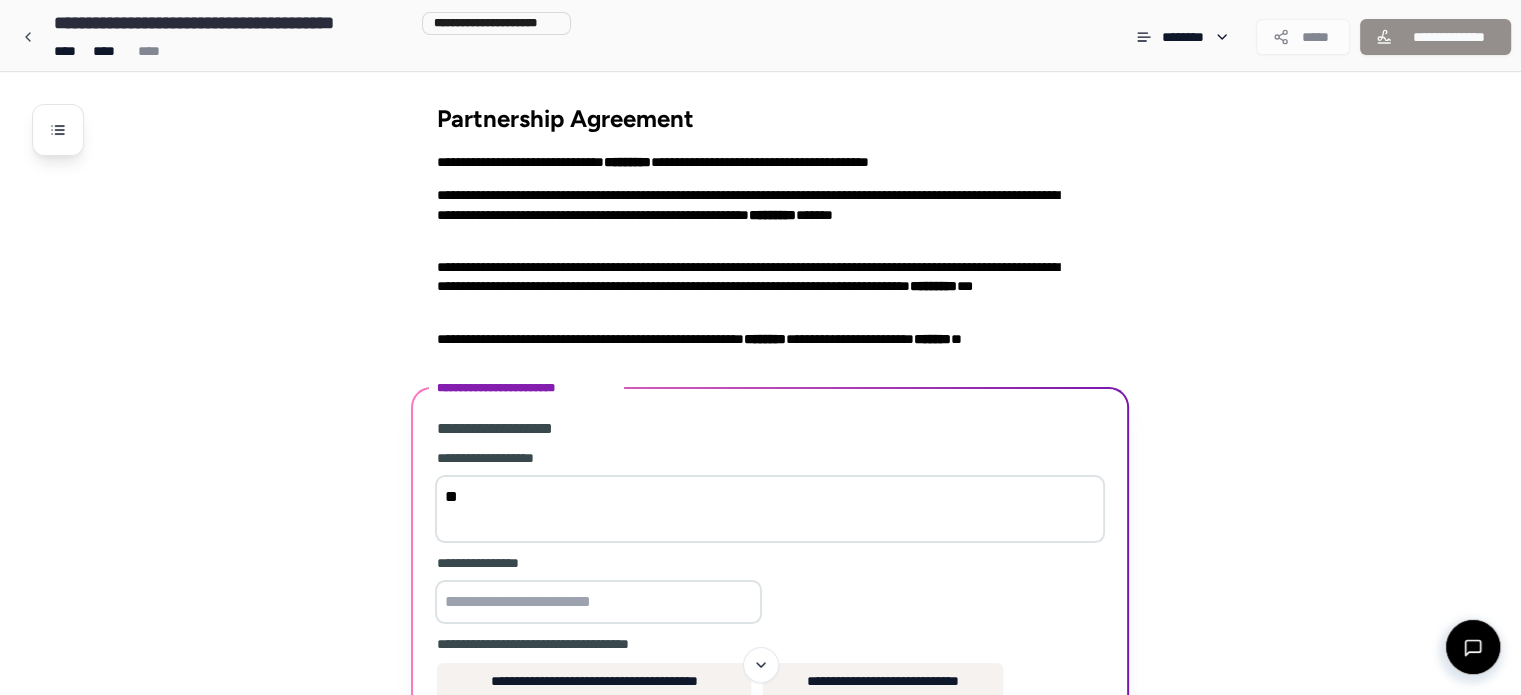 type on "*" 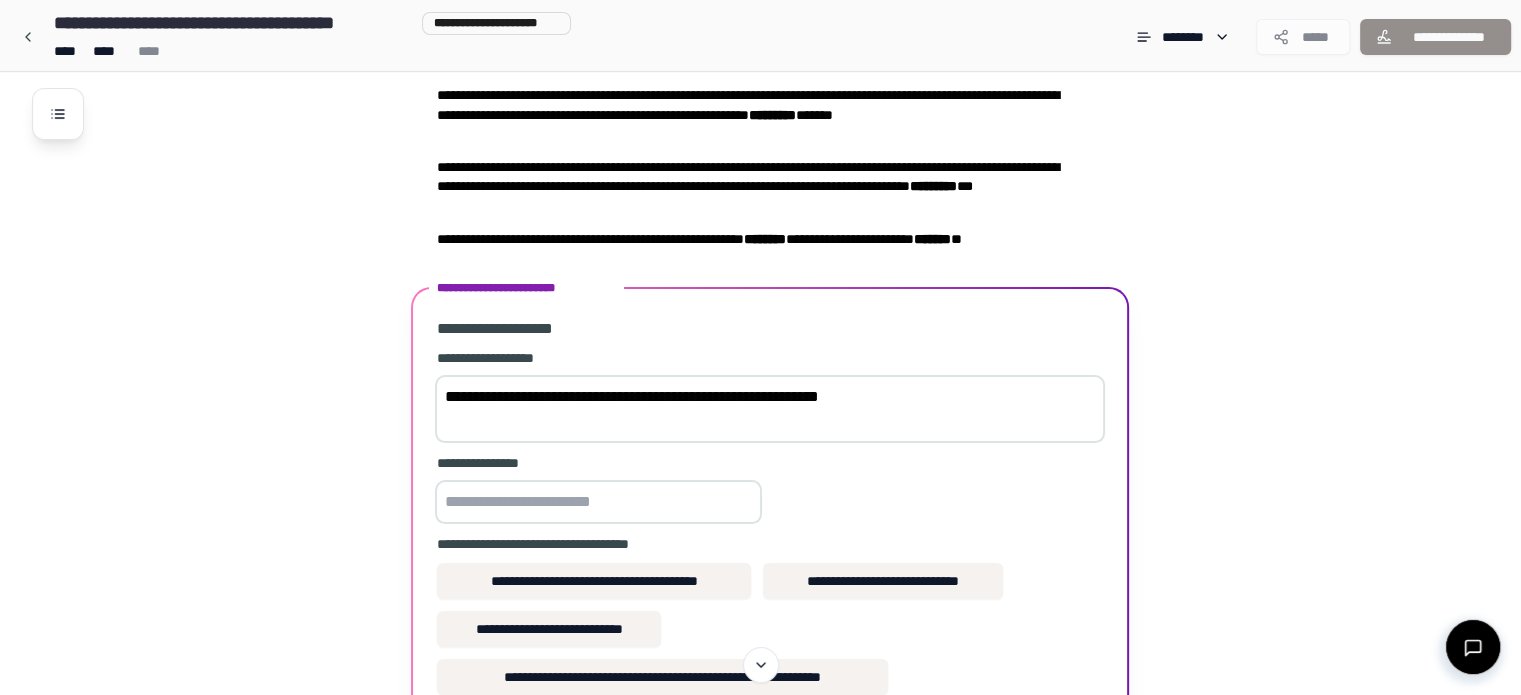 scroll, scrollTop: 314, scrollLeft: 0, axis: vertical 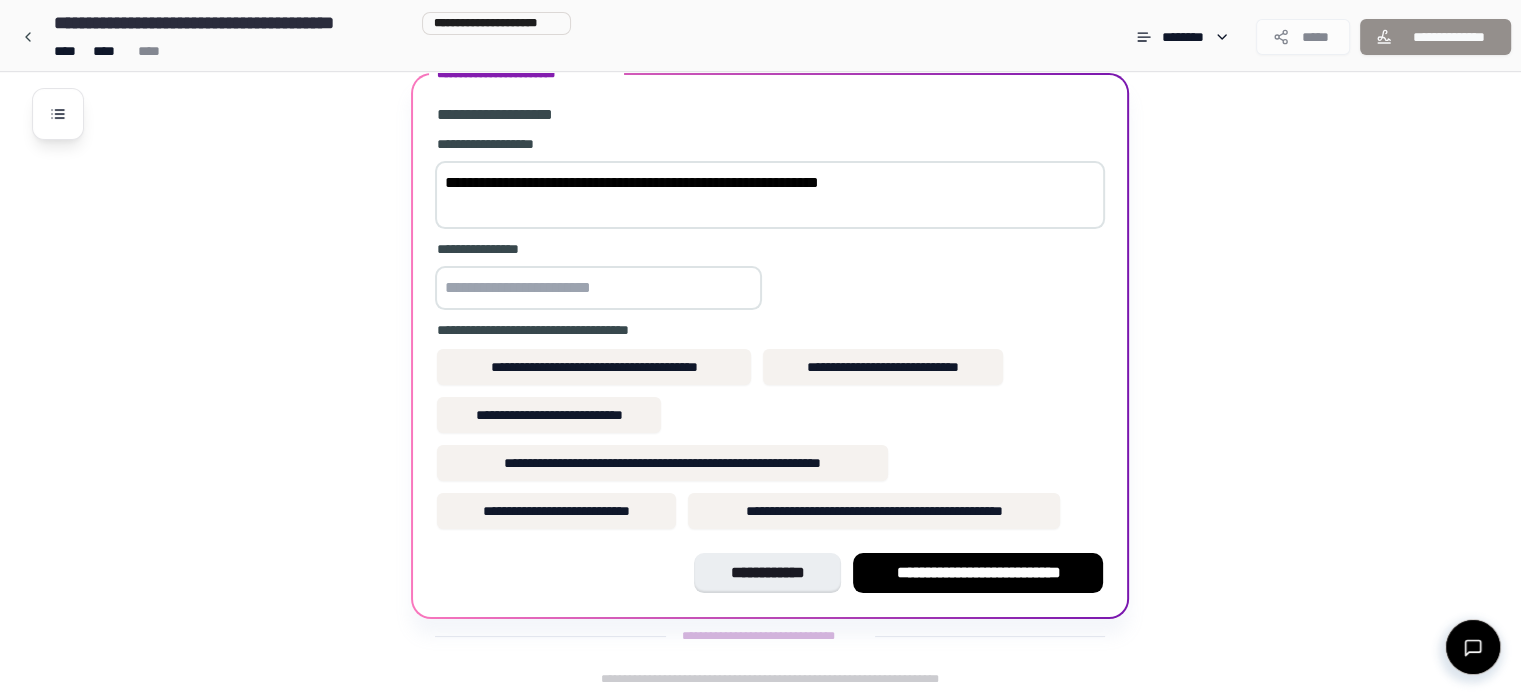 type on "**********" 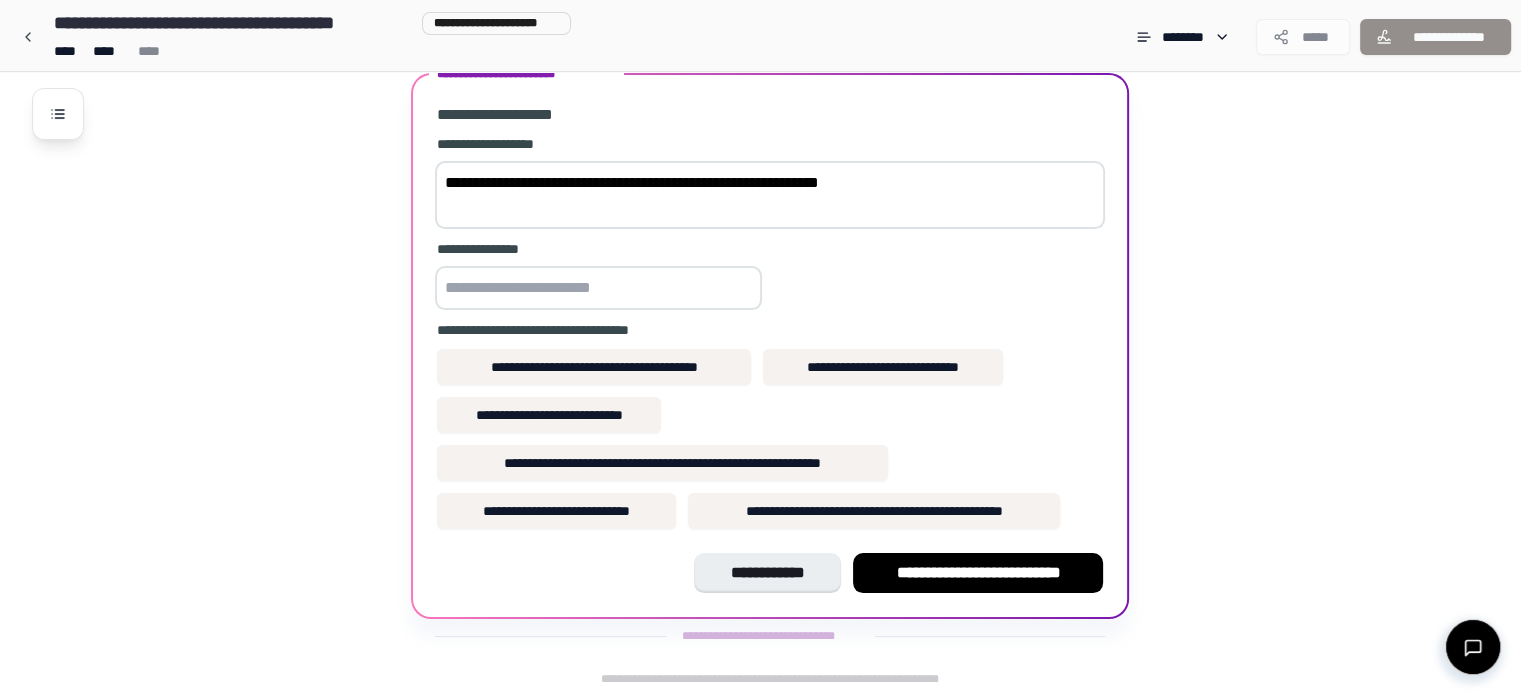 click at bounding box center [598, 288] 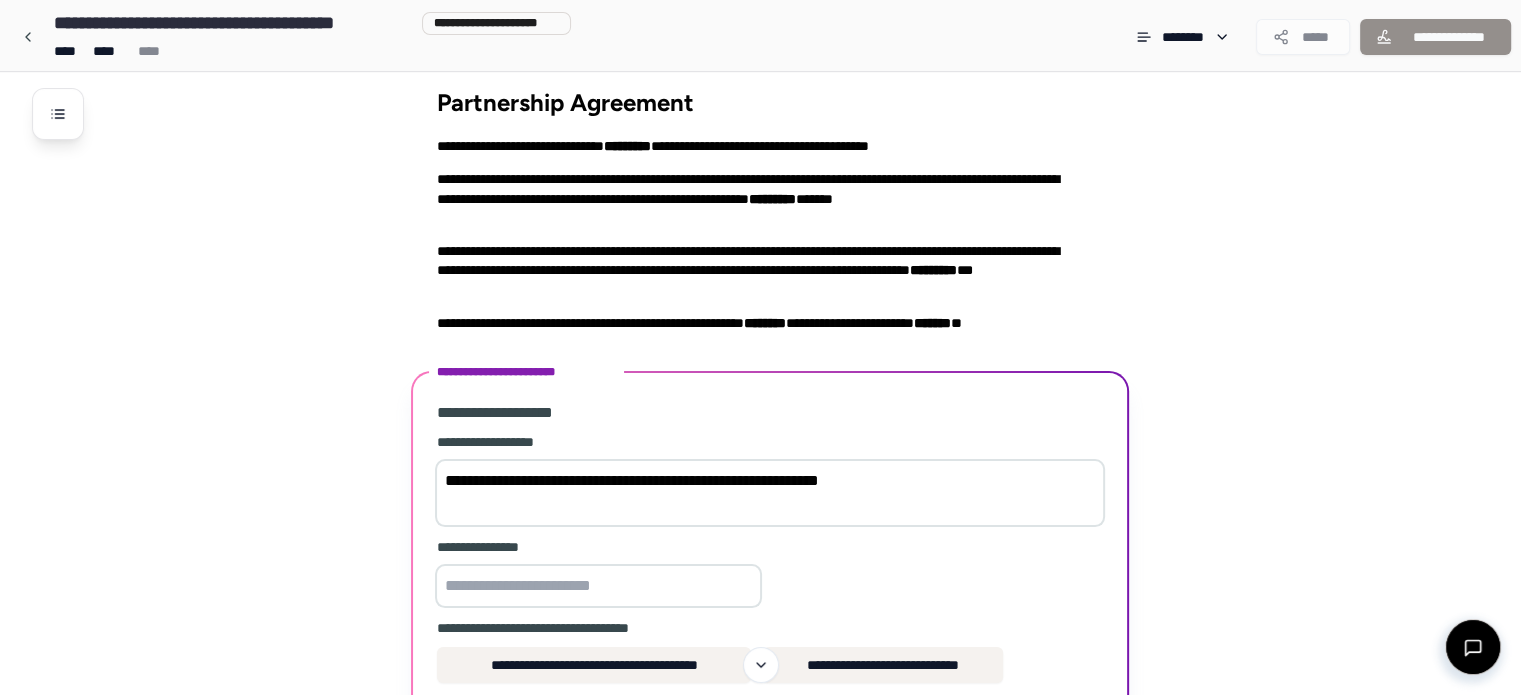 scroll, scrollTop: 0, scrollLeft: 0, axis: both 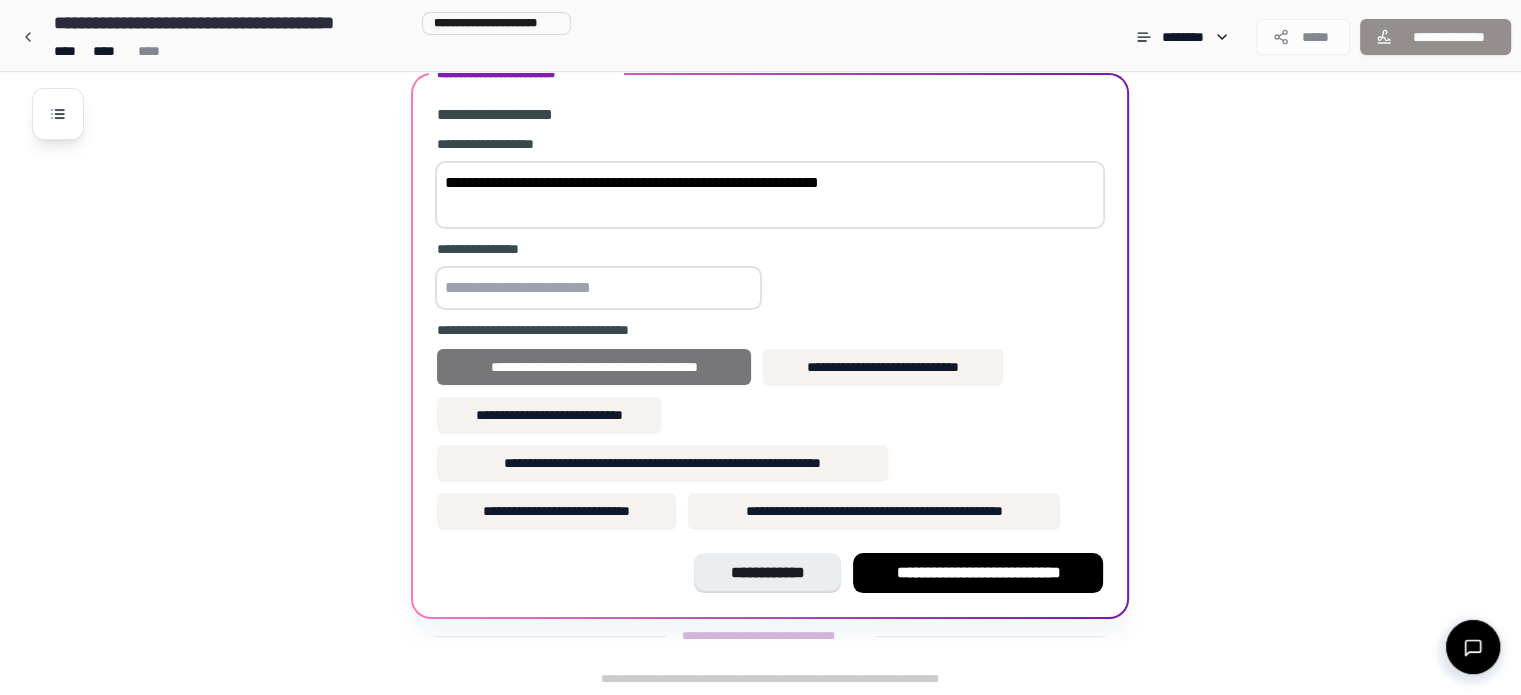 click on "**********" at bounding box center (594, 367) 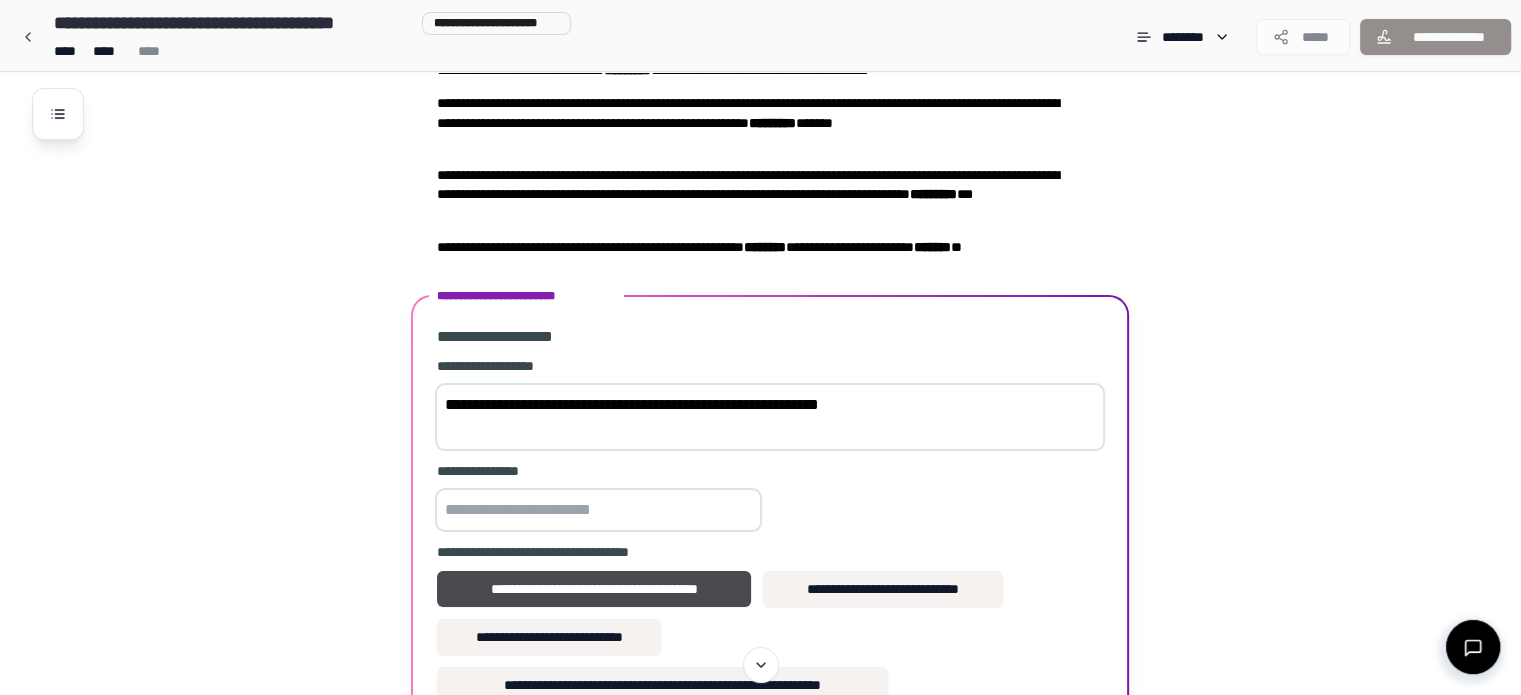 scroll, scrollTop: 114, scrollLeft: 0, axis: vertical 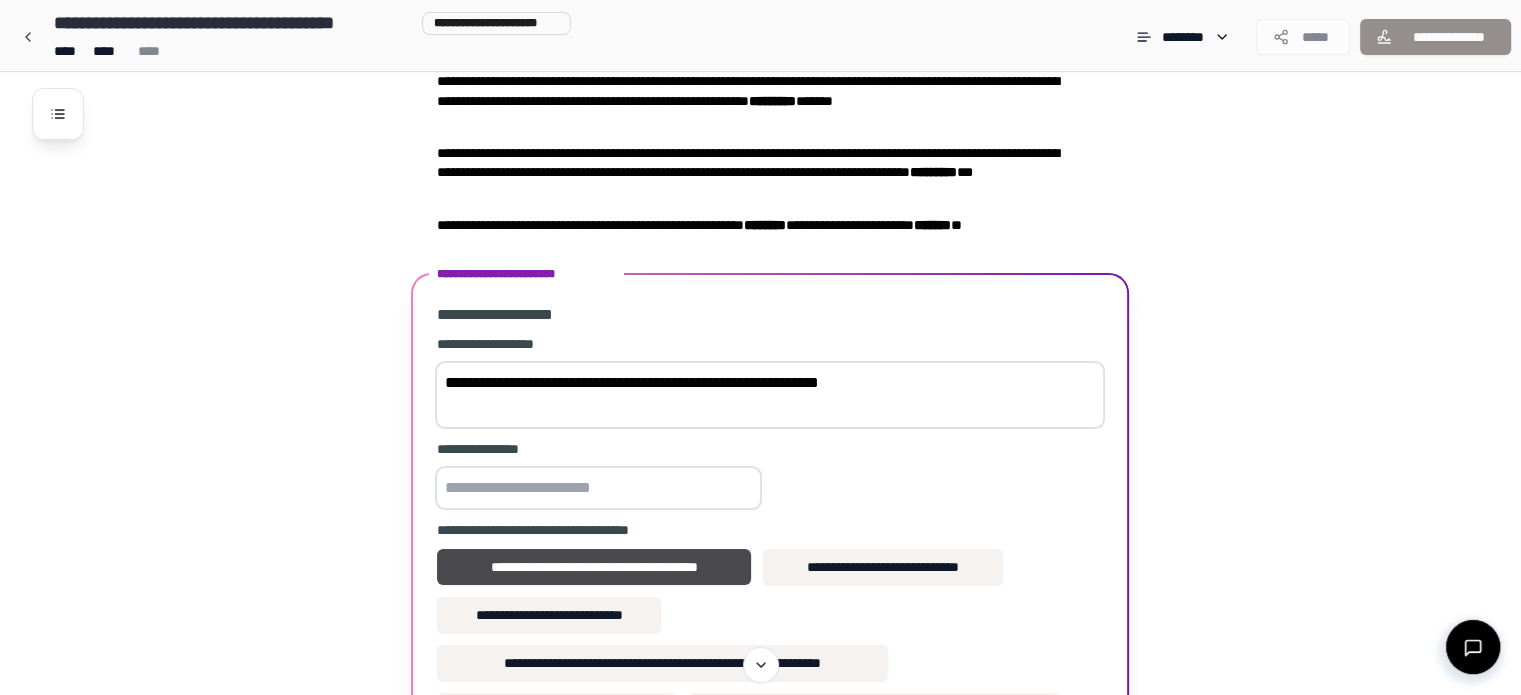 click at bounding box center (598, 488) 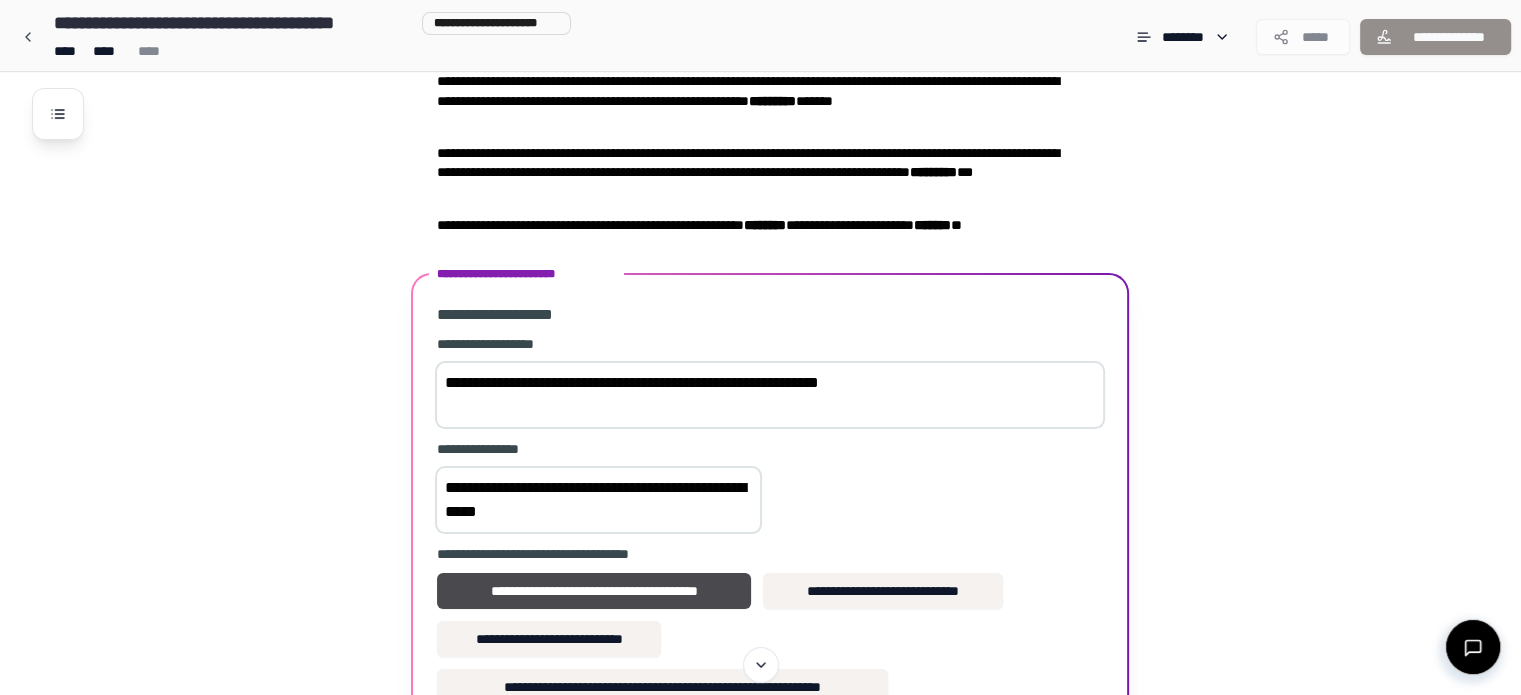 drag, startPoint x: 716, startPoint y: 483, endPoint x: 546, endPoint y: 491, distance: 170.18813 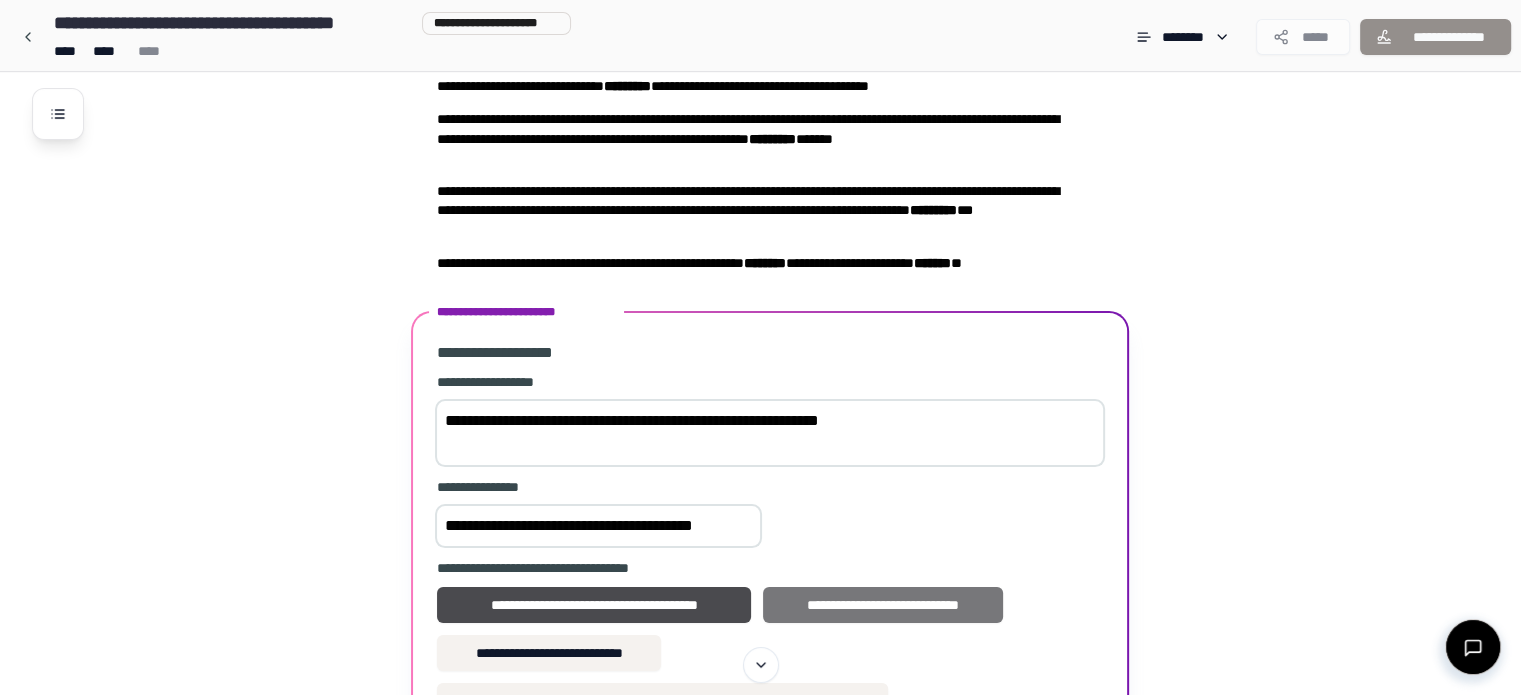 scroll, scrollTop: 214, scrollLeft: 0, axis: vertical 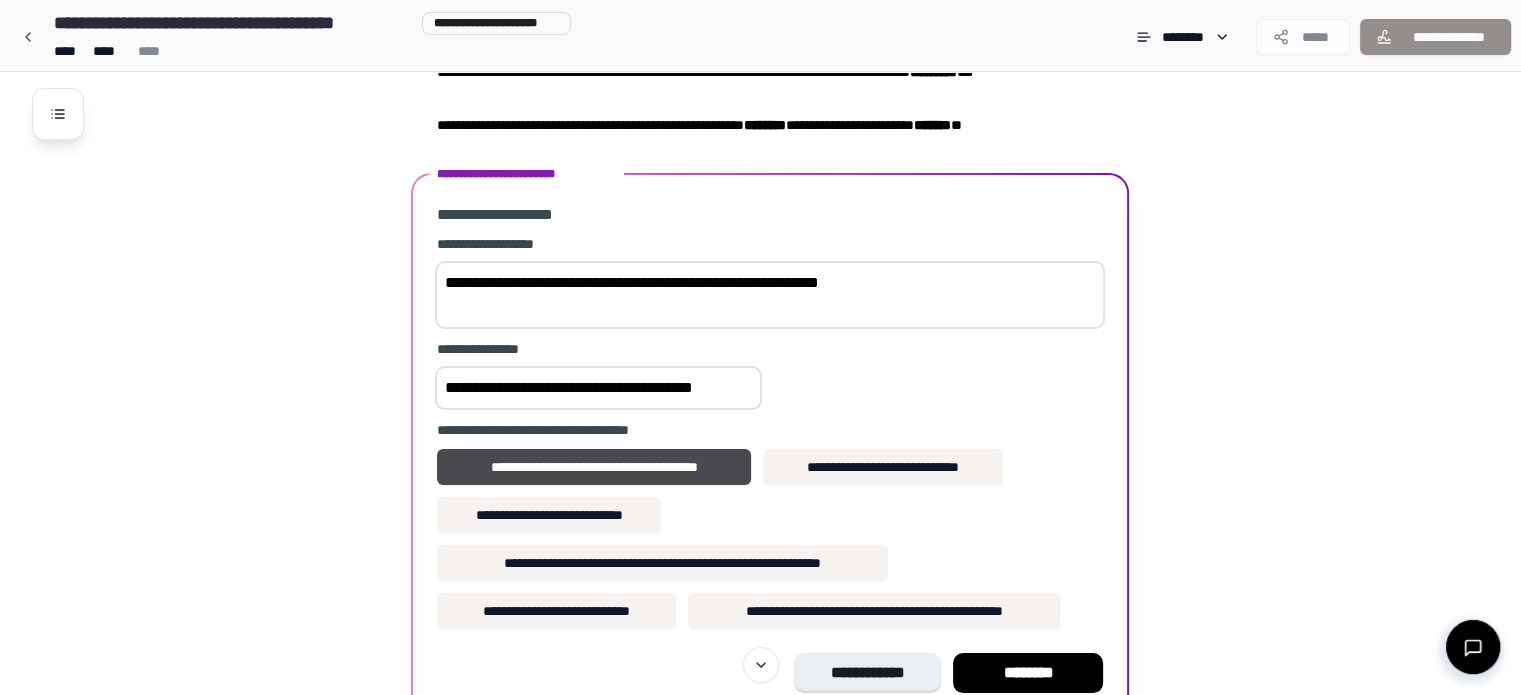 type on "**********" 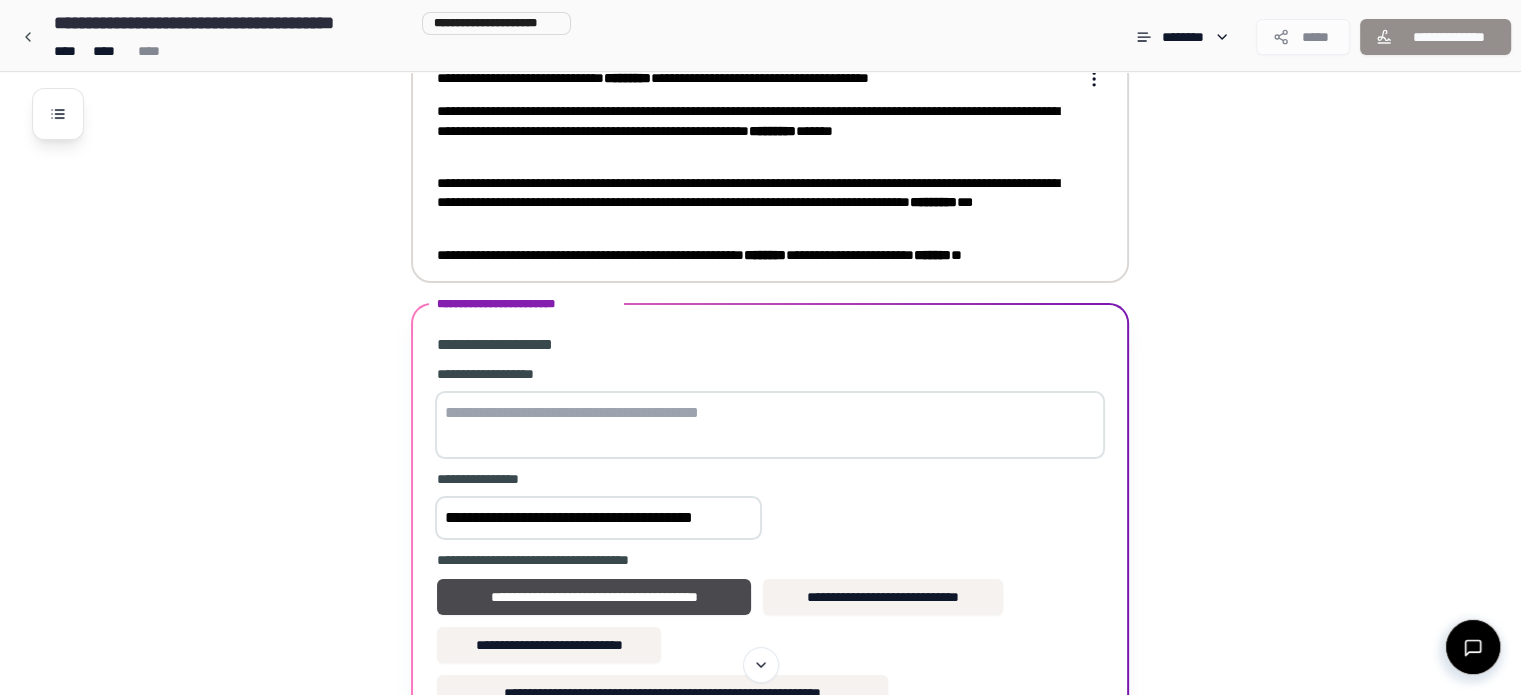 scroll, scrollTop: 314, scrollLeft: 0, axis: vertical 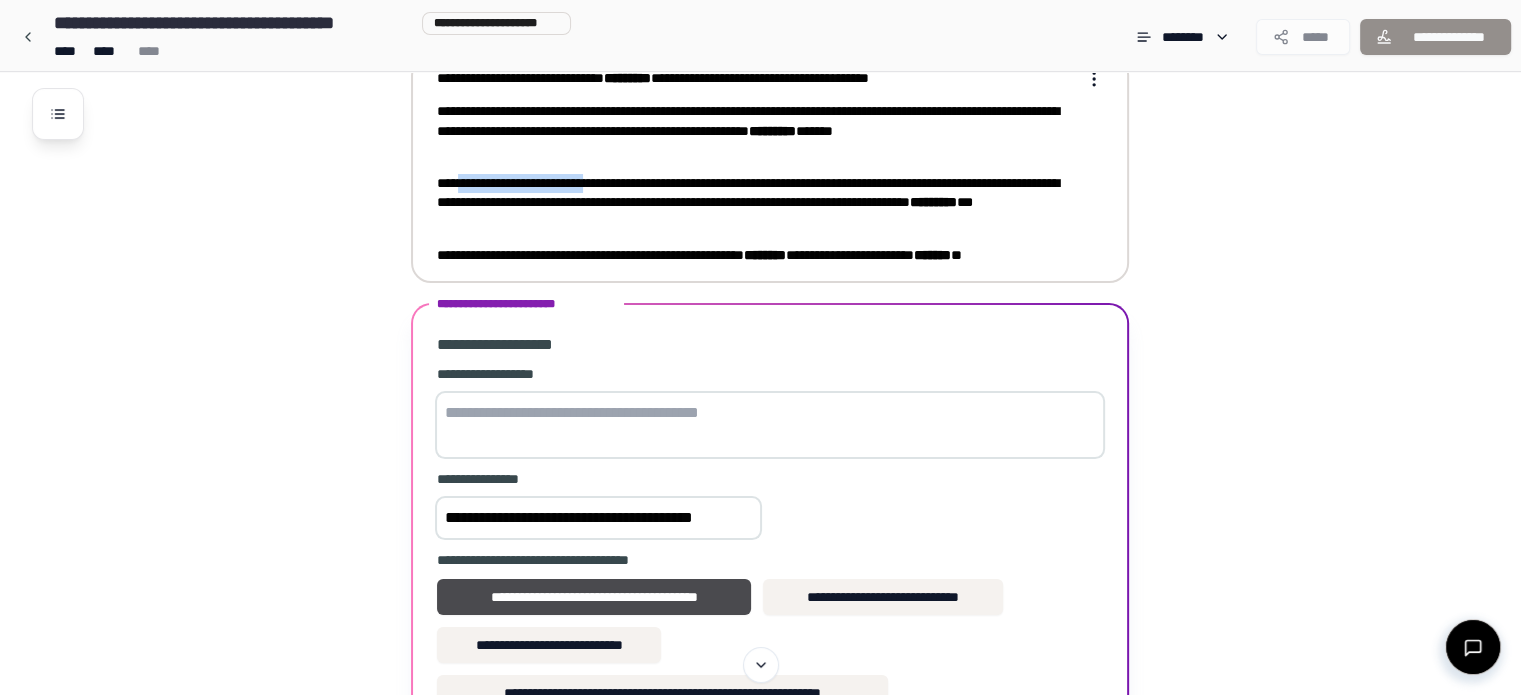 drag, startPoint x: 460, startPoint y: 180, endPoint x: 660, endPoint y: 181, distance: 200.0025 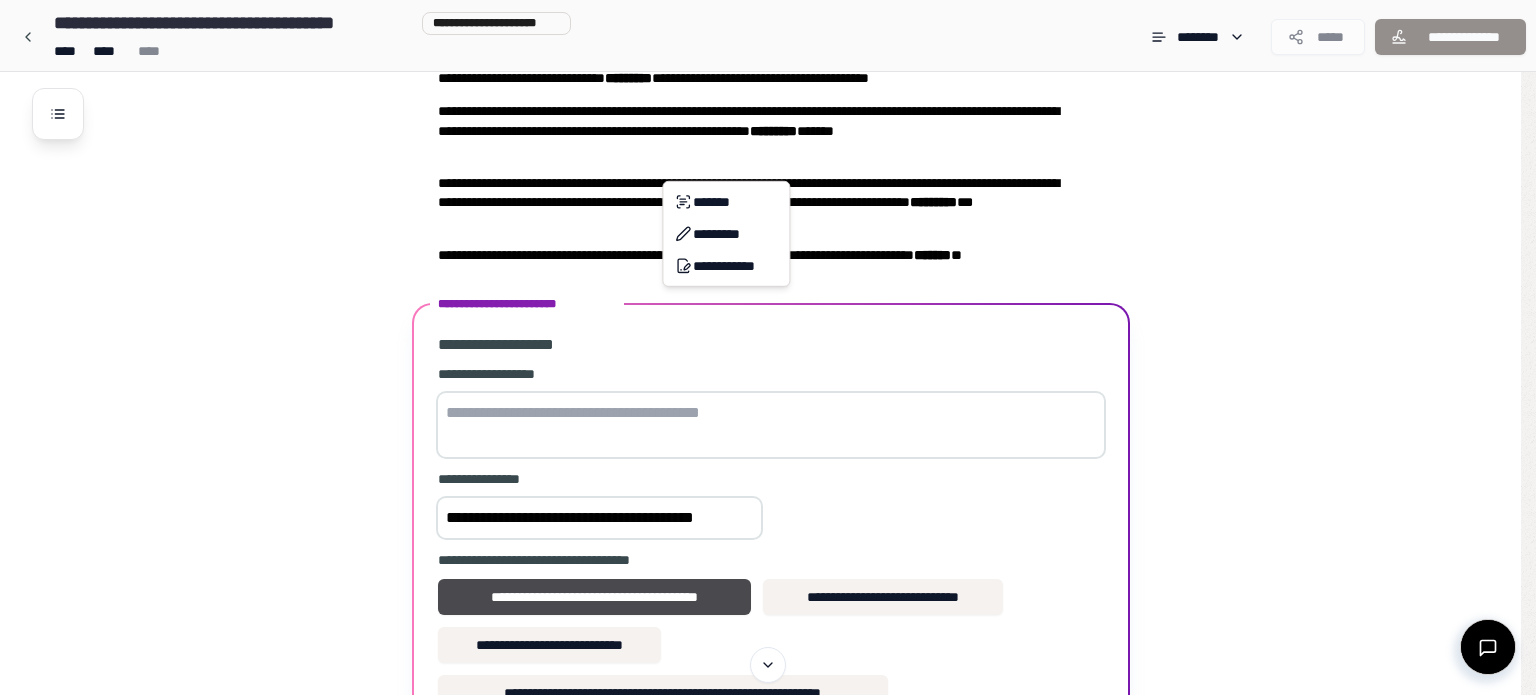 copy on "**********" 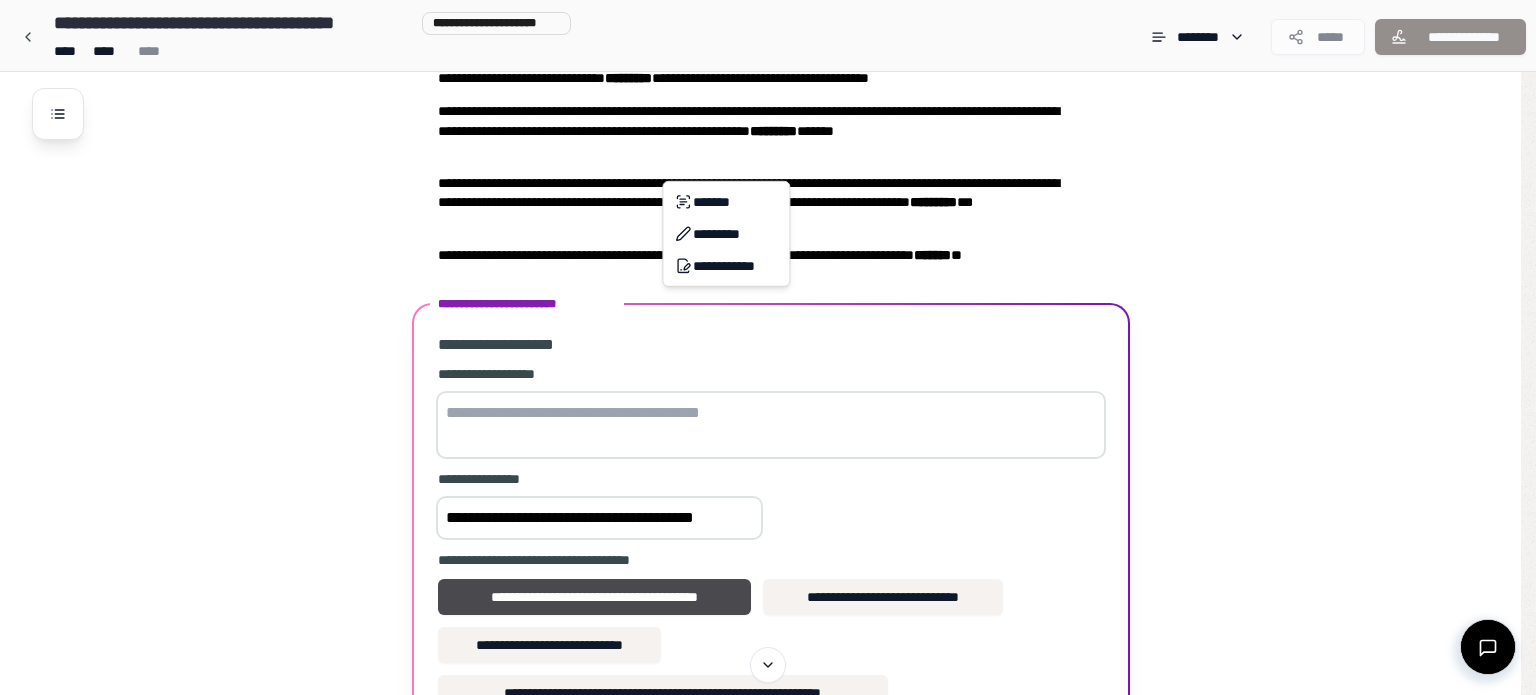 click on "**********" at bounding box center (768, 420) 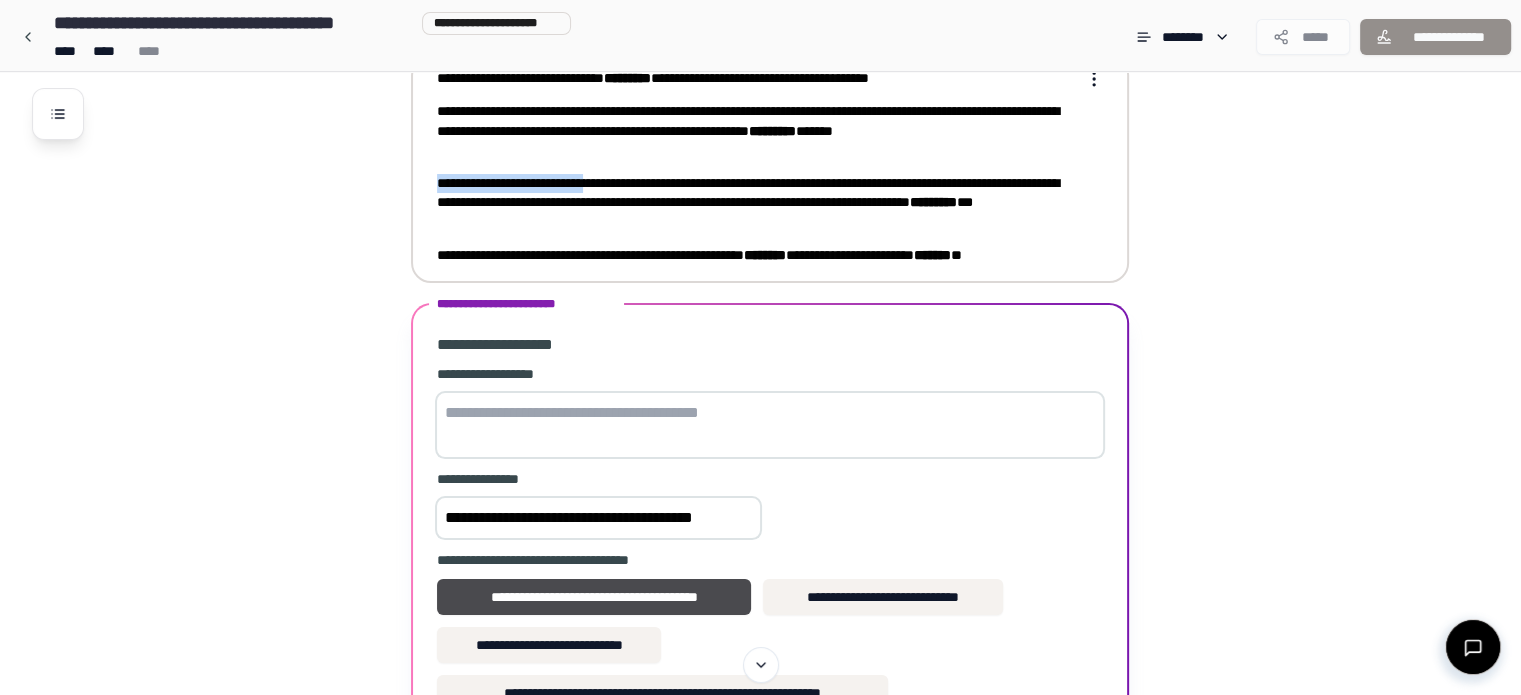 drag, startPoint x: 438, startPoint y: 182, endPoint x: 658, endPoint y: 189, distance: 220.11133 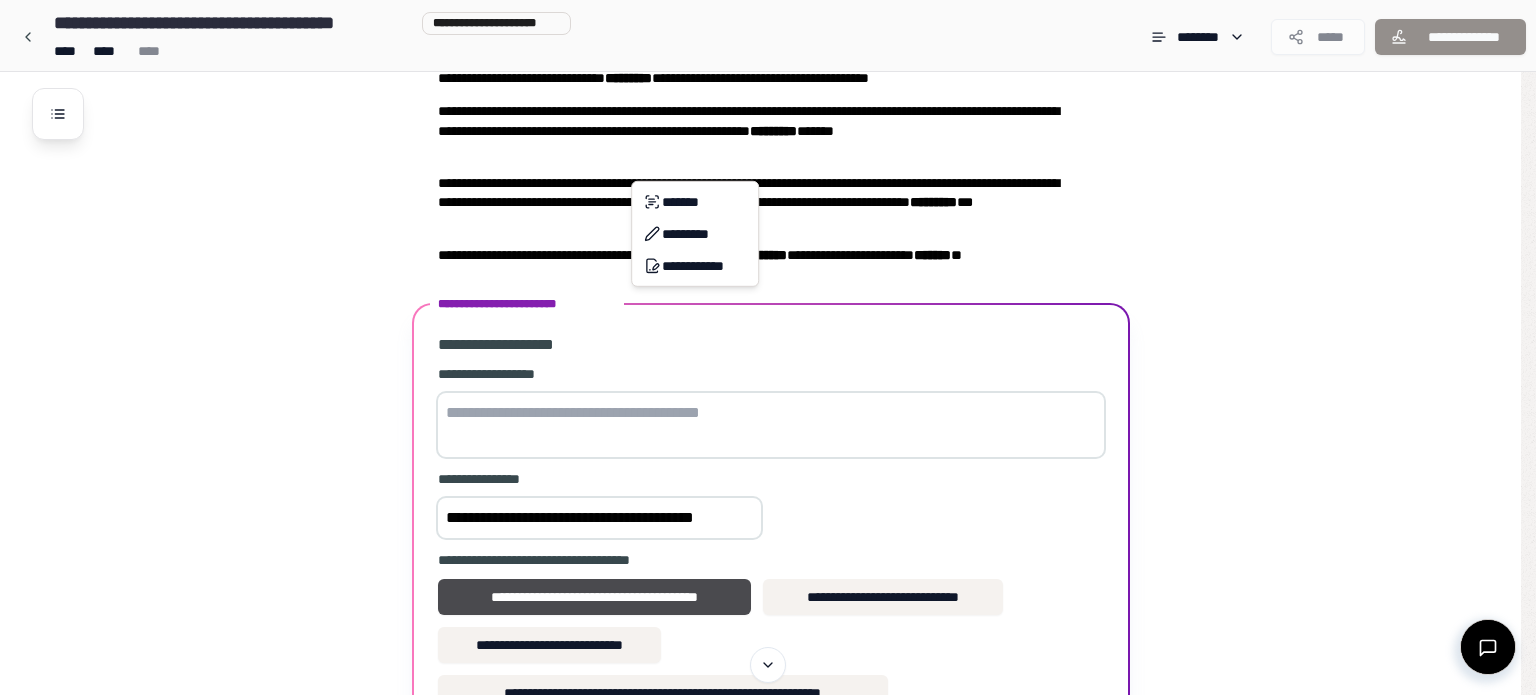 click on "**********" at bounding box center (768, 420) 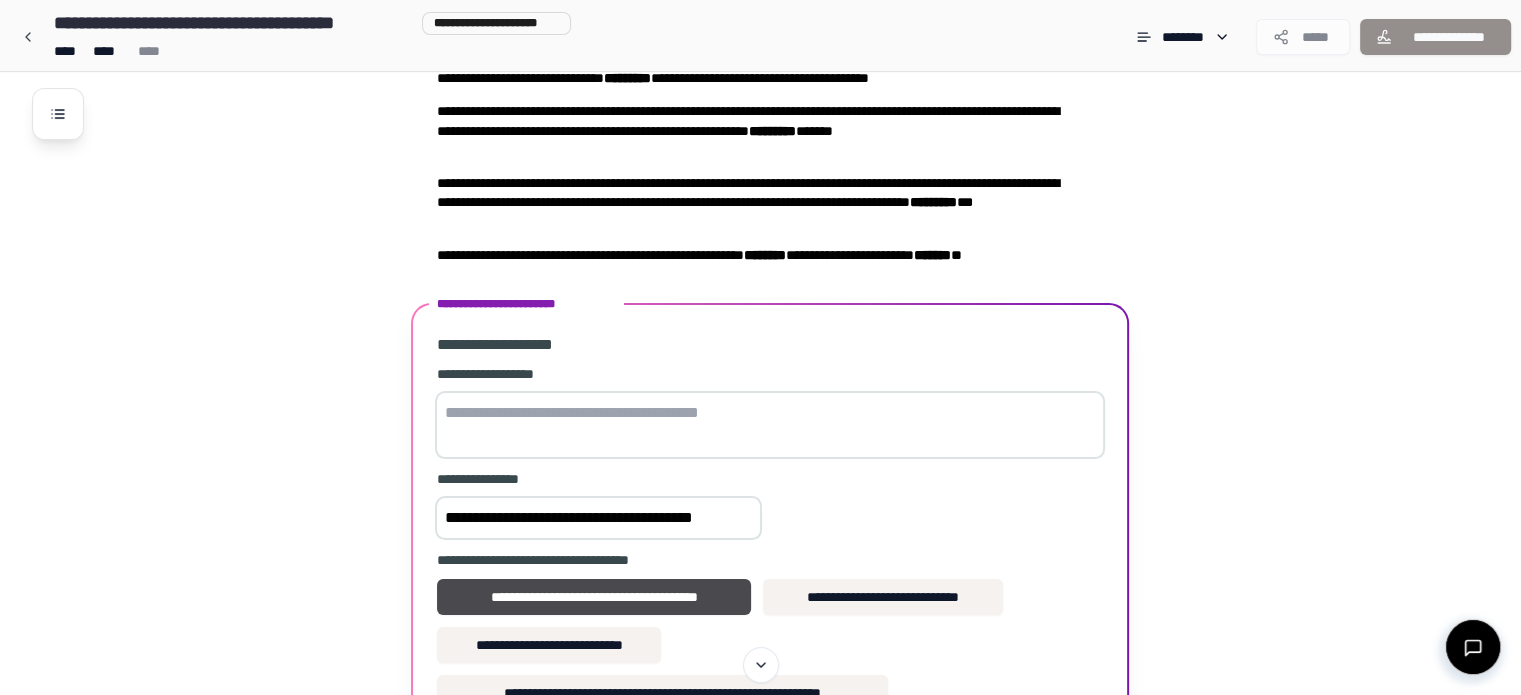 click at bounding box center (770, 425) 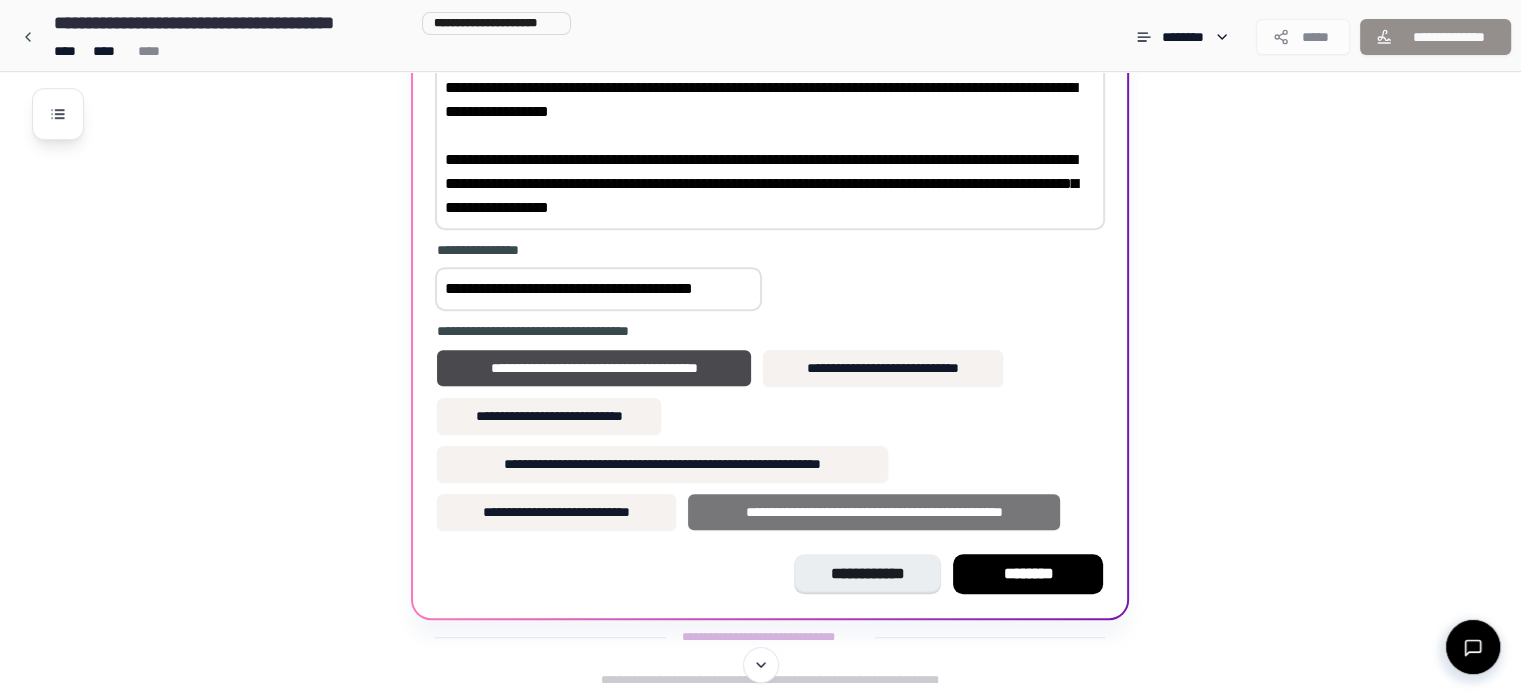 scroll, scrollTop: 986, scrollLeft: 0, axis: vertical 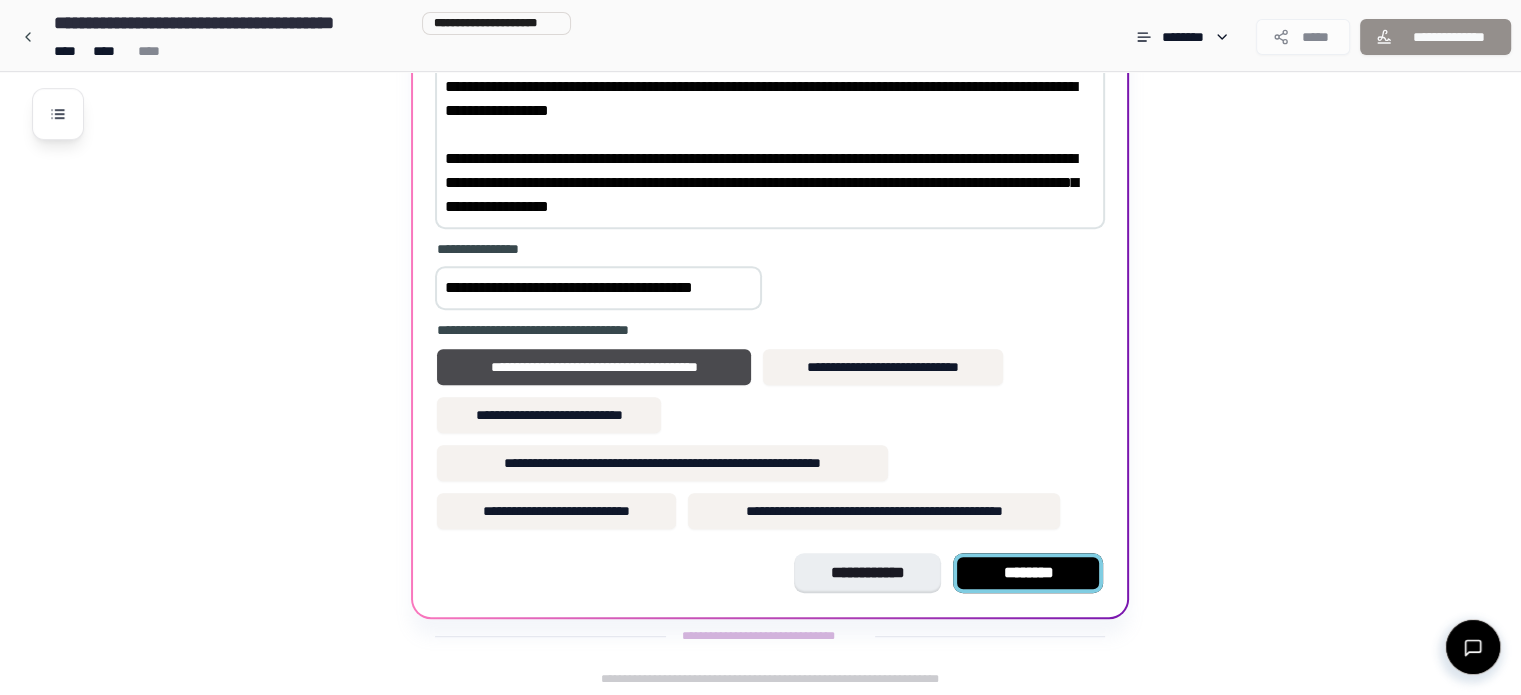 type on "**********" 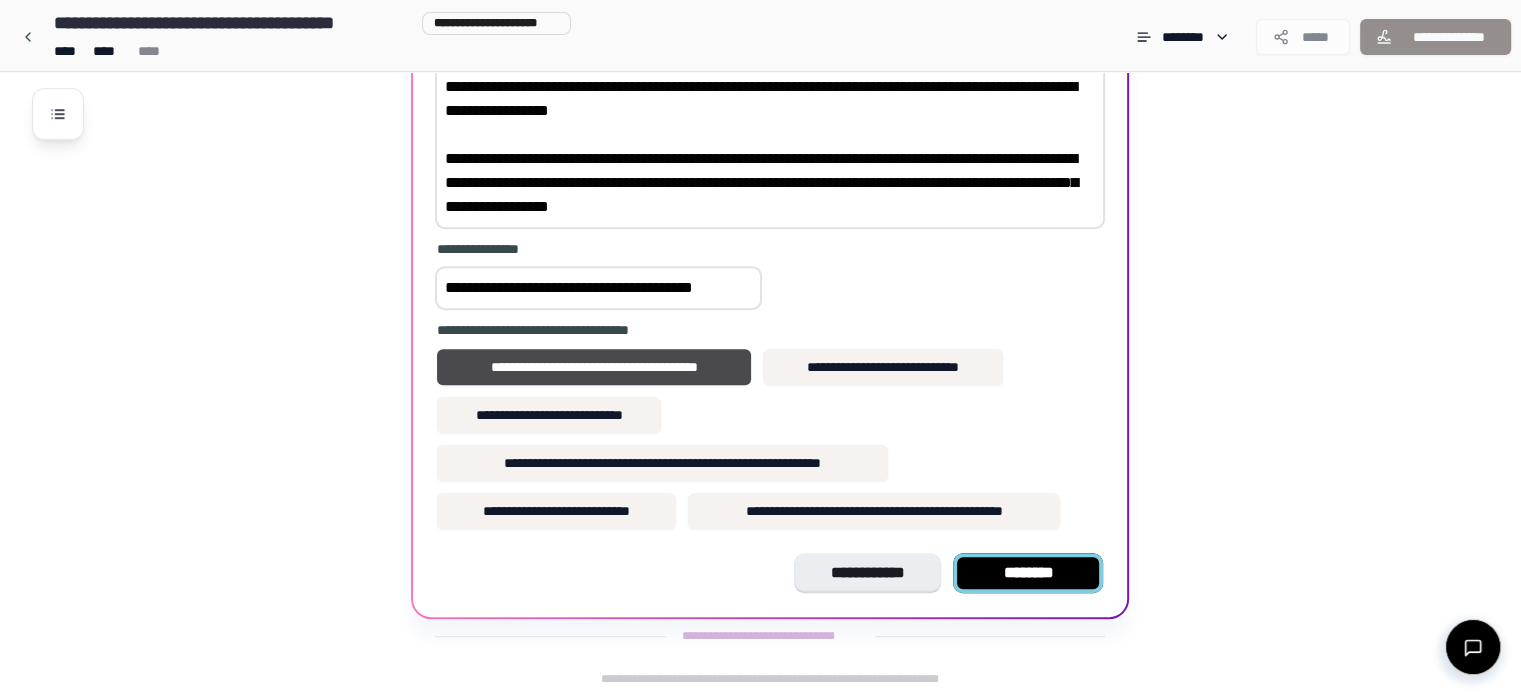 click on "********" at bounding box center (1028, 573) 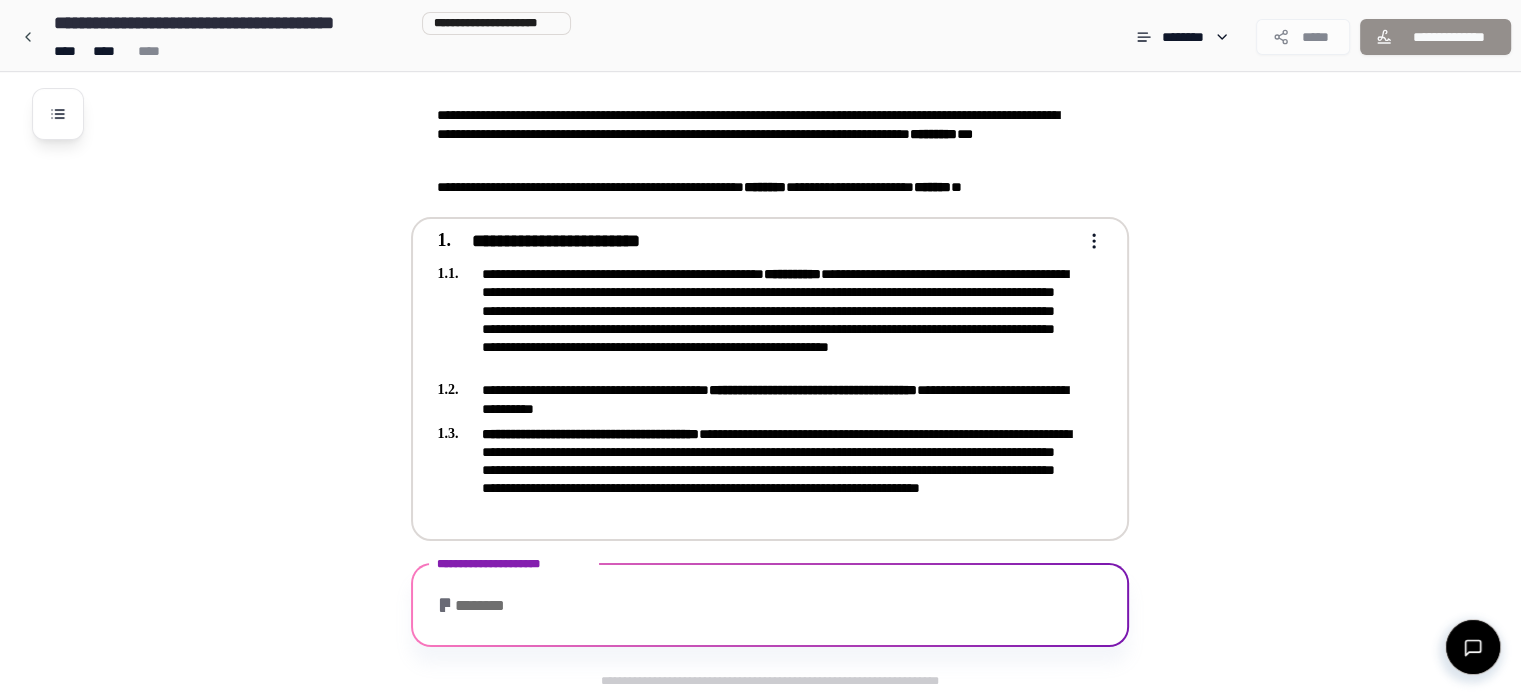 scroll, scrollTop: 518, scrollLeft: 0, axis: vertical 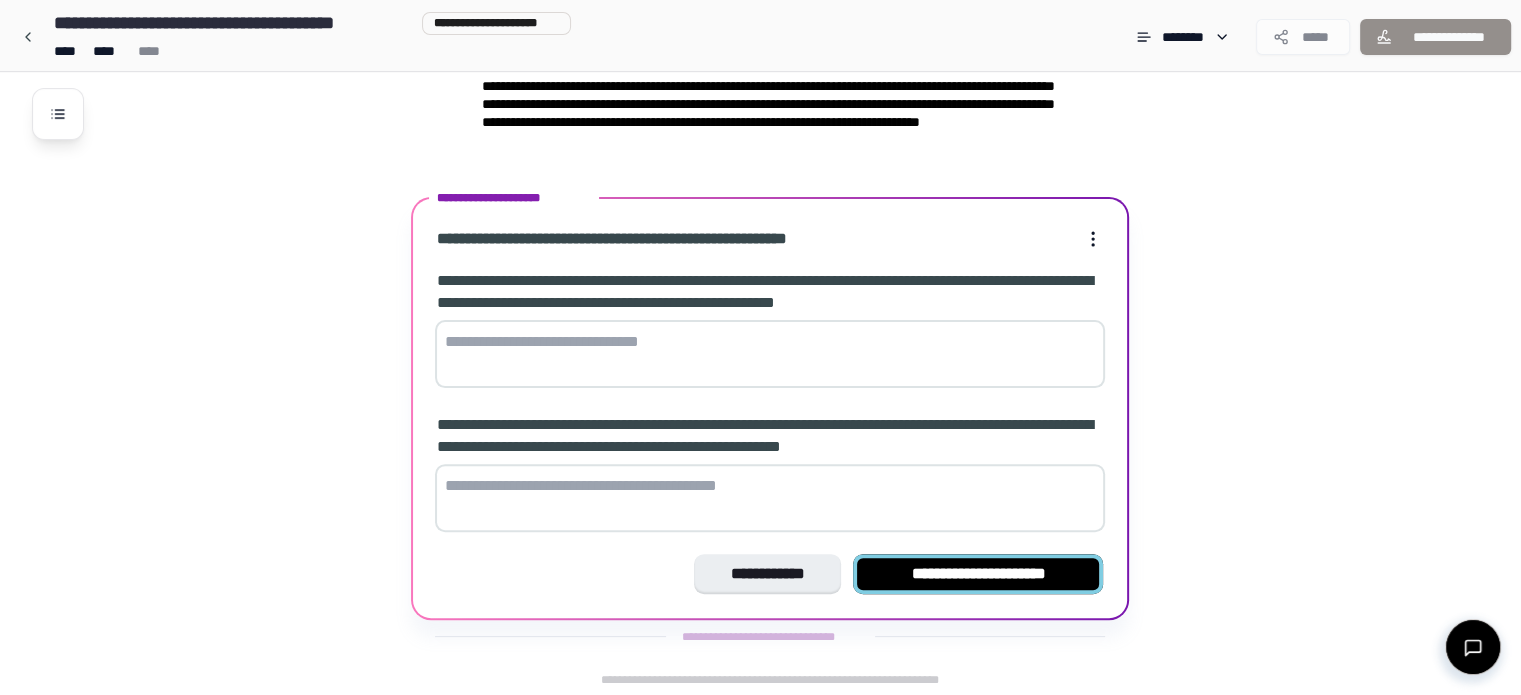 click on "**********" at bounding box center (978, 574) 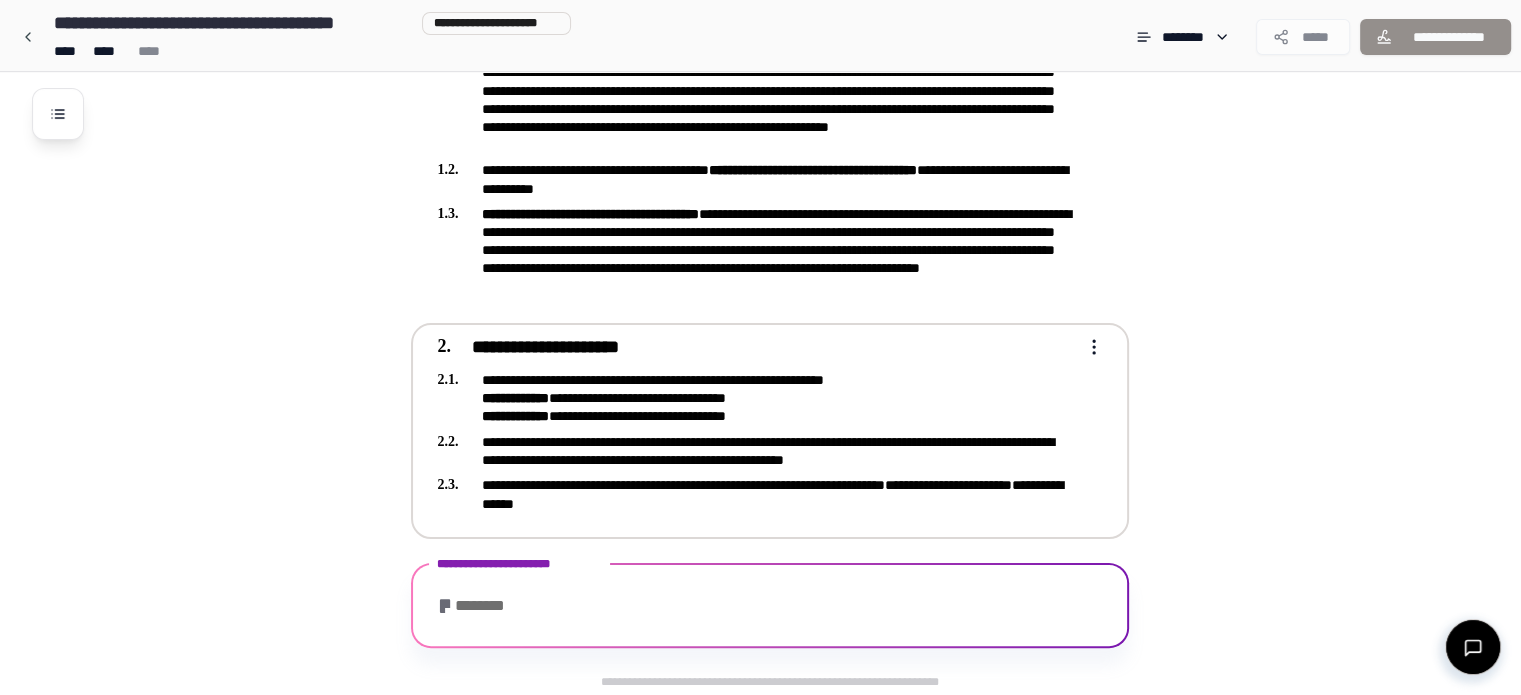 scroll, scrollTop: 692, scrollLeft: 0, axis: vertical 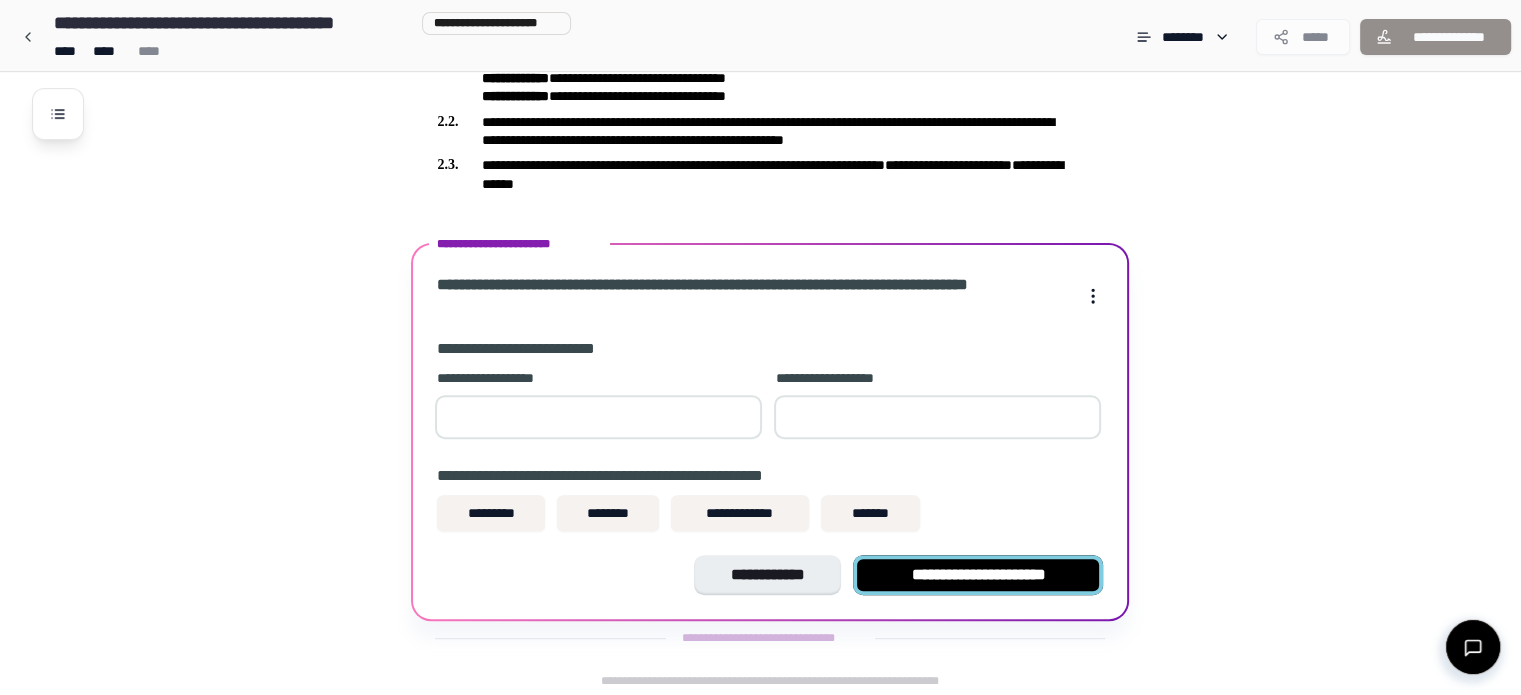 click on "**********" at bounding box center [978, 575] 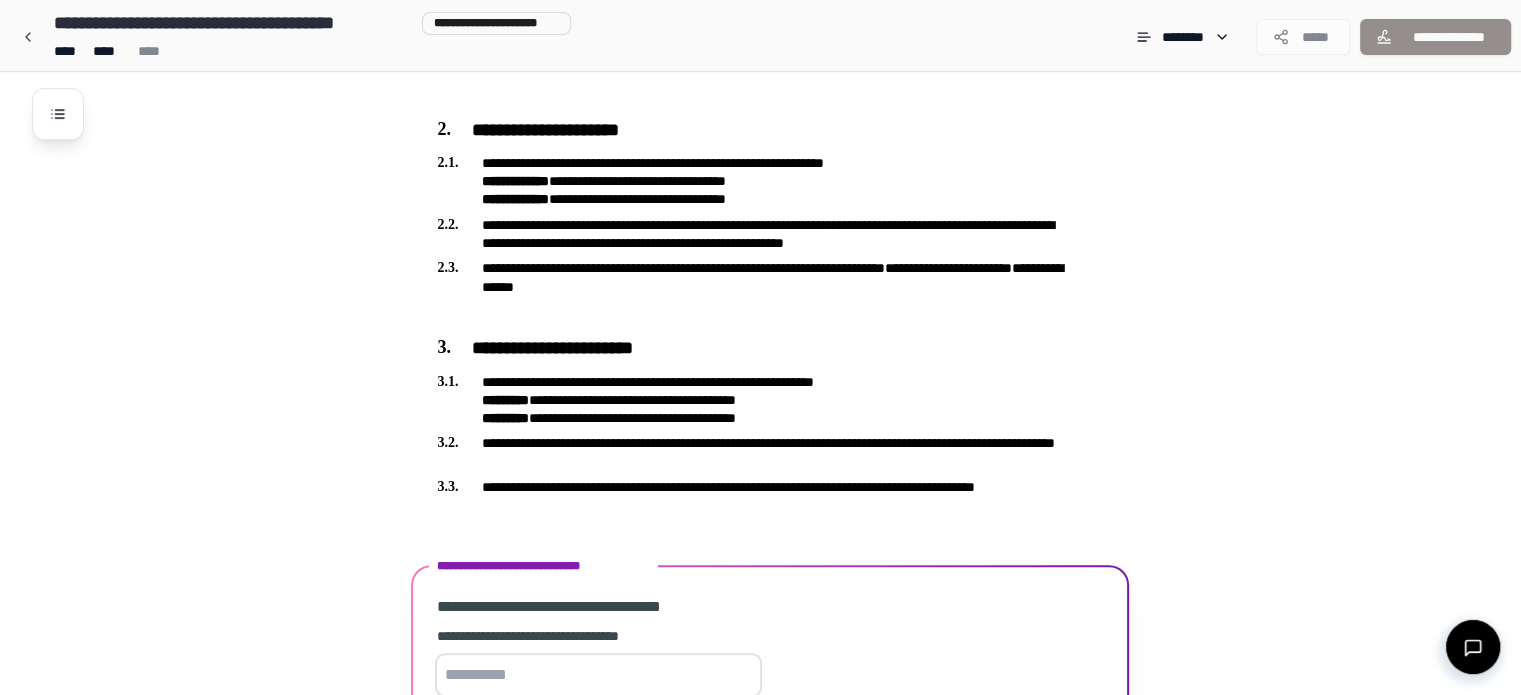 scroll, scrollTop: 829, scrollLeft: 0, axis: vertical 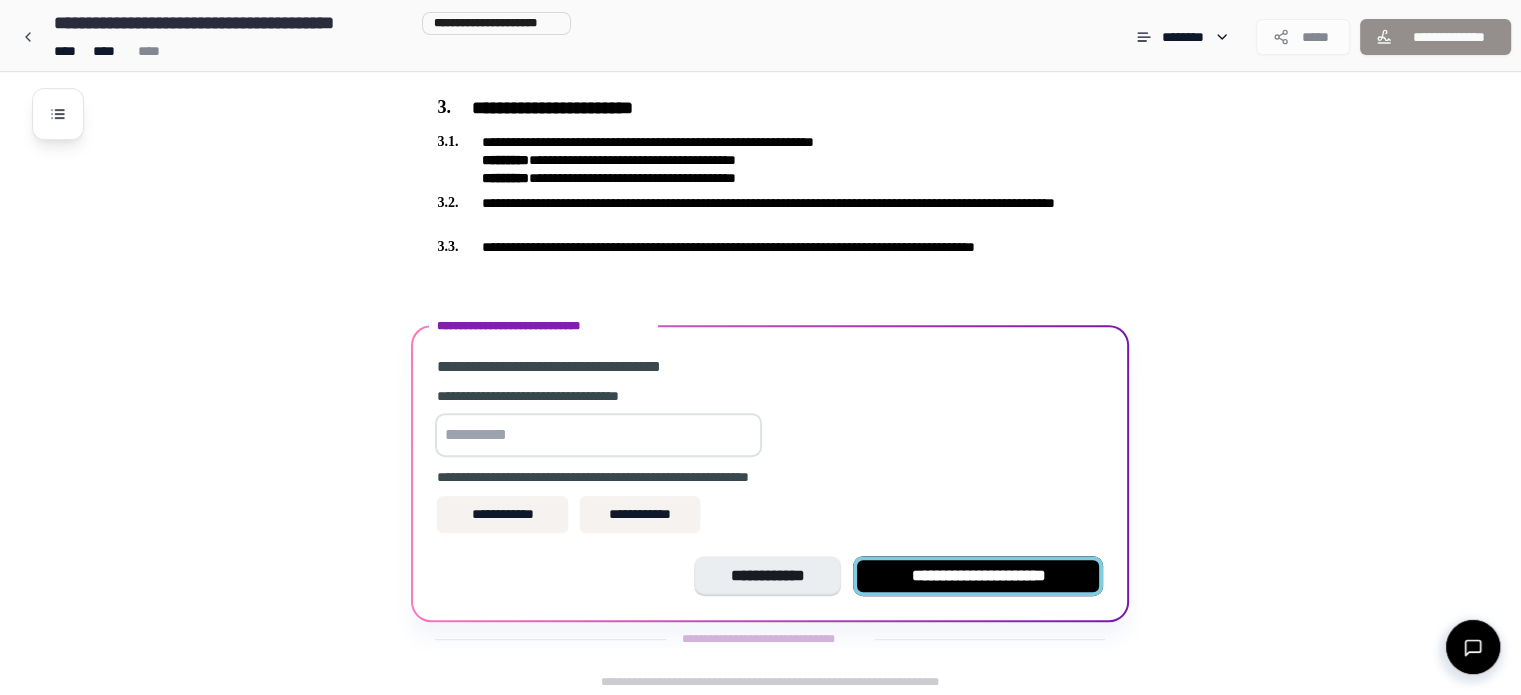 click on "**********" at bounding box center [978, 576] 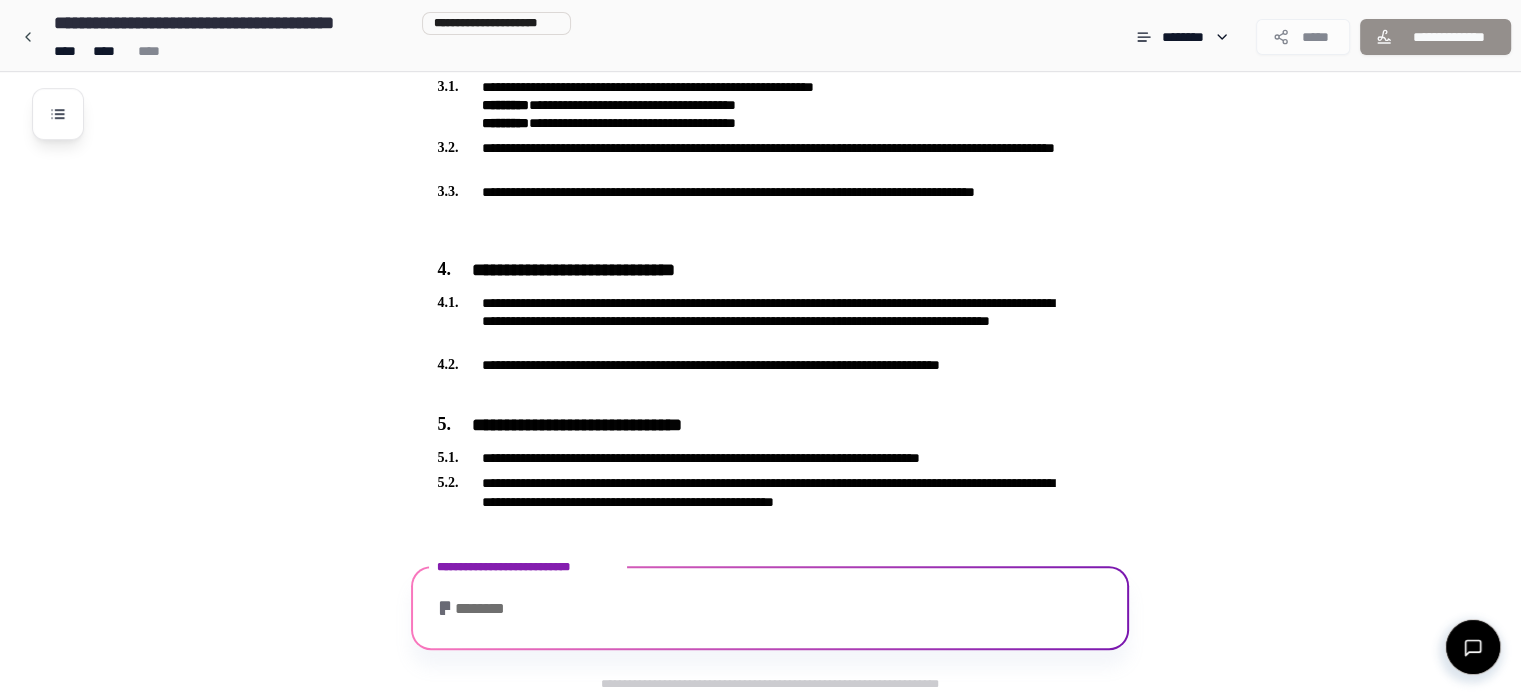 scroll, scrollTop: 1003, scrollLeft: 0, axis: vertical 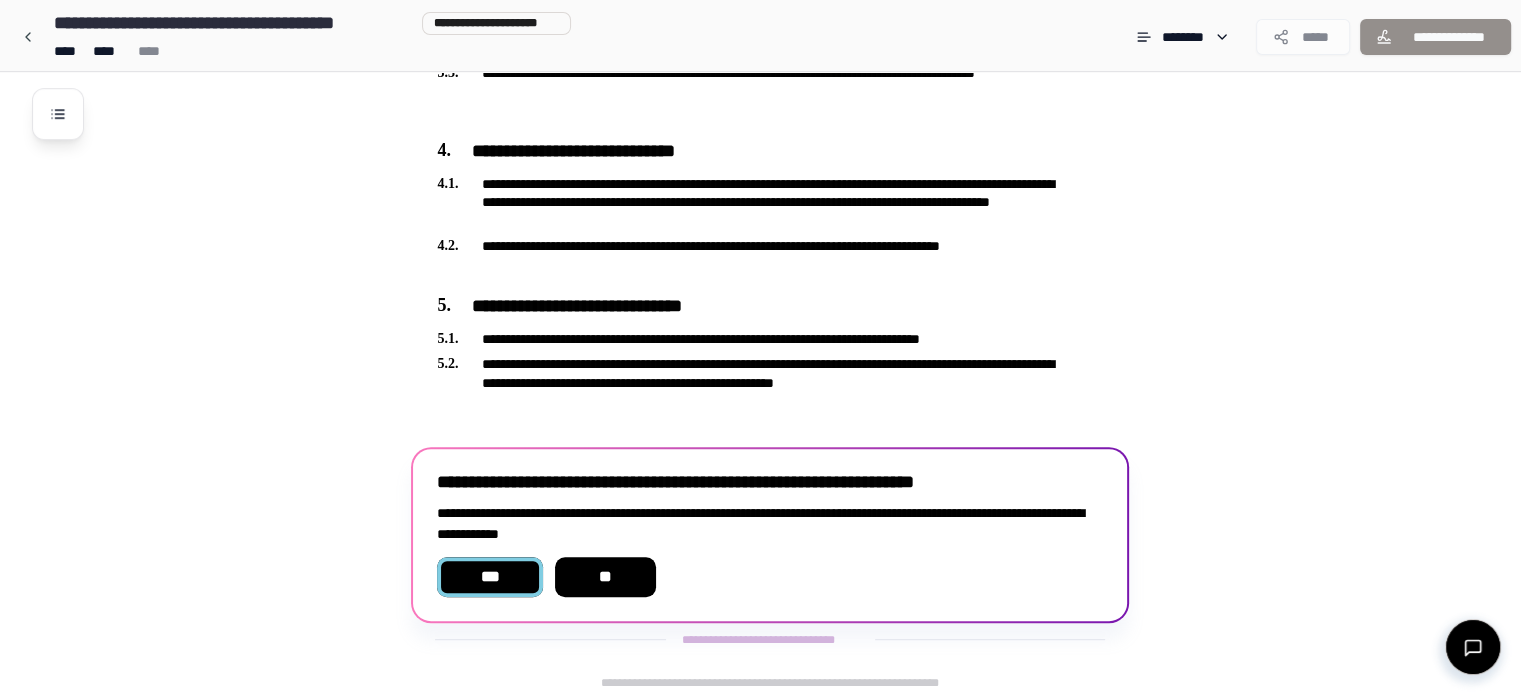 click on "***" at bounding box center [489, 577] 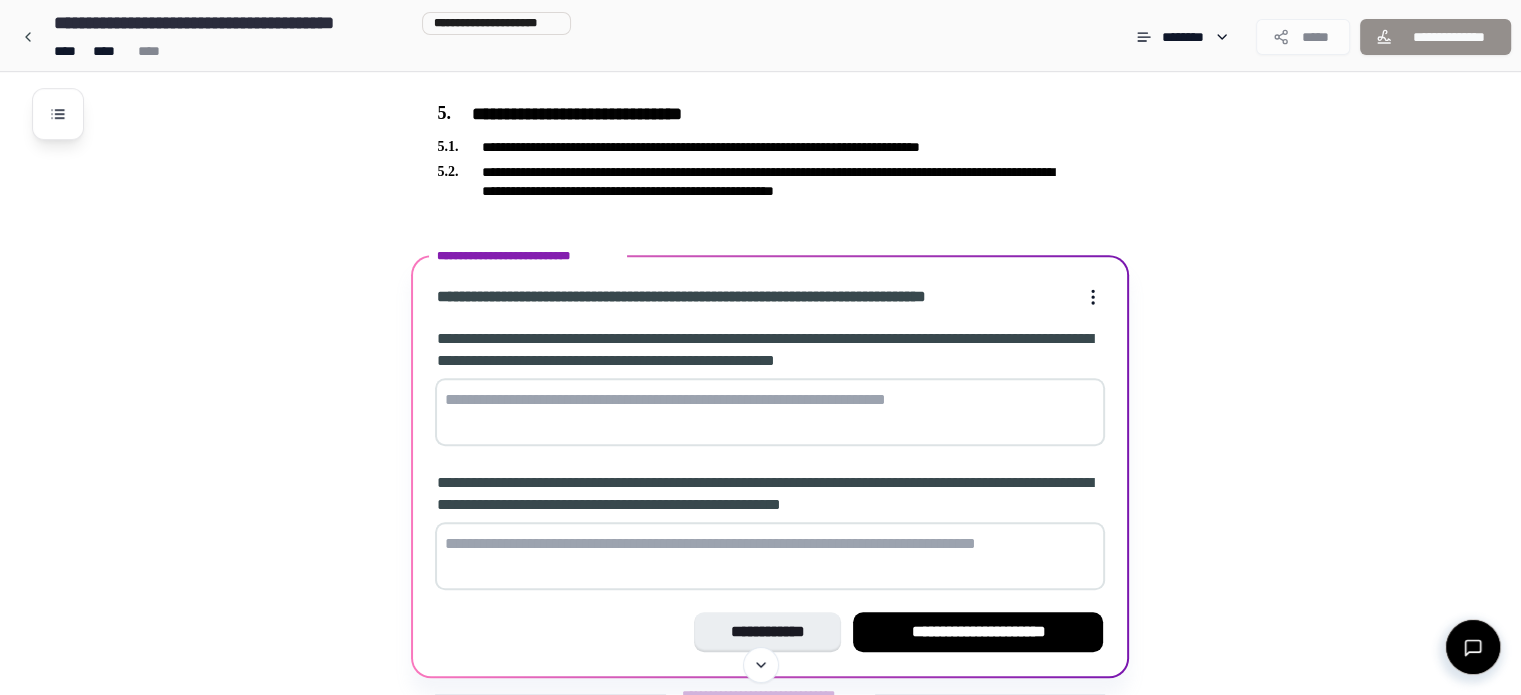 scroll, scrollTop: 1250, scrollLeft: 0, axis: vertical 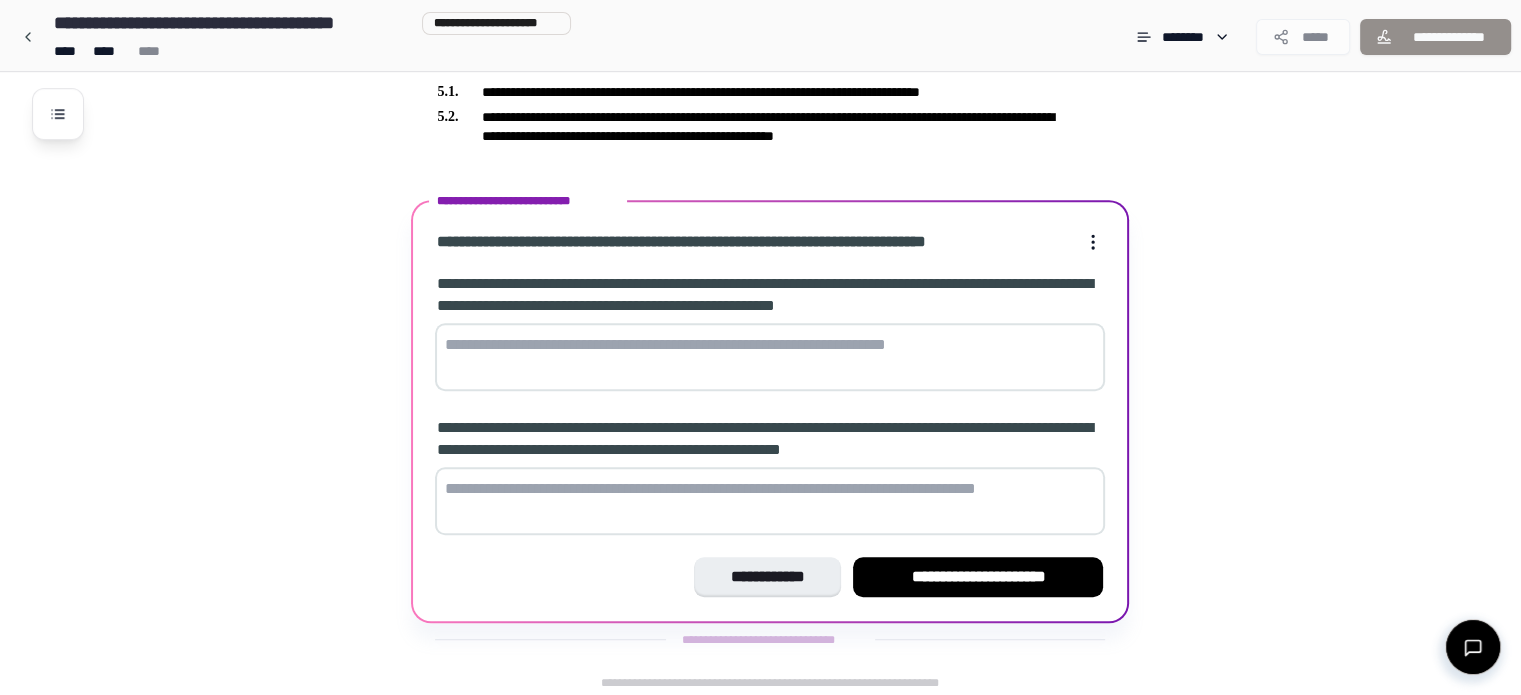 click at bounding box center [770, 357] 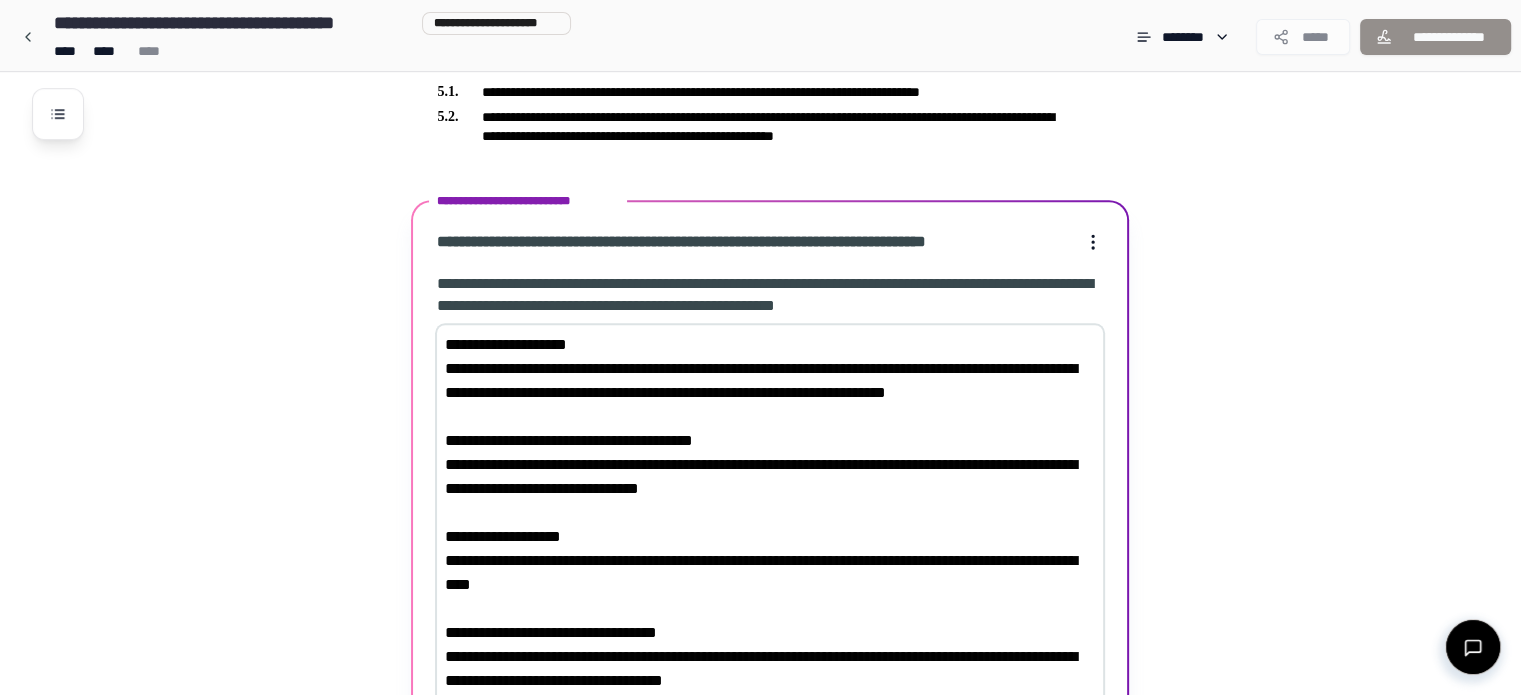 scroll, scrollTop: 1658, scrollLeft: 0, axis: vertical 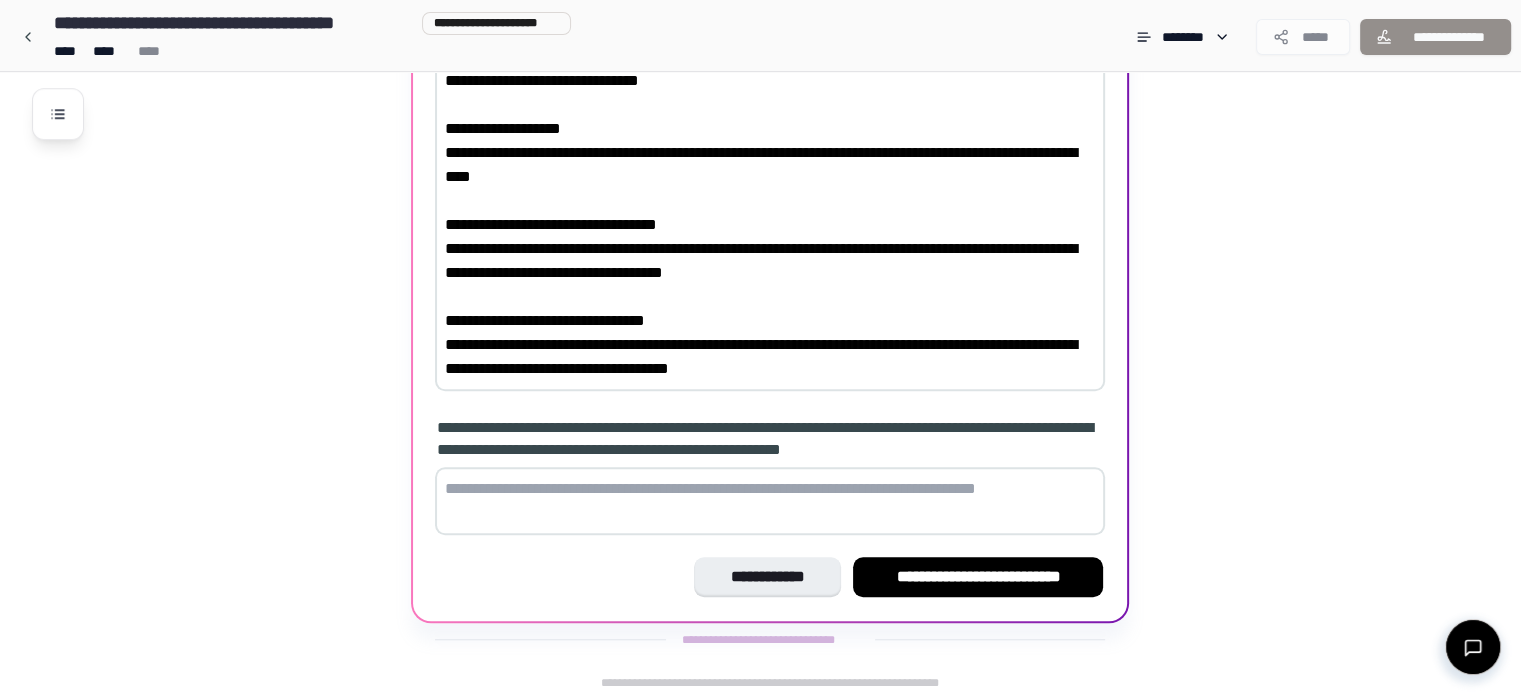 type on "**********" 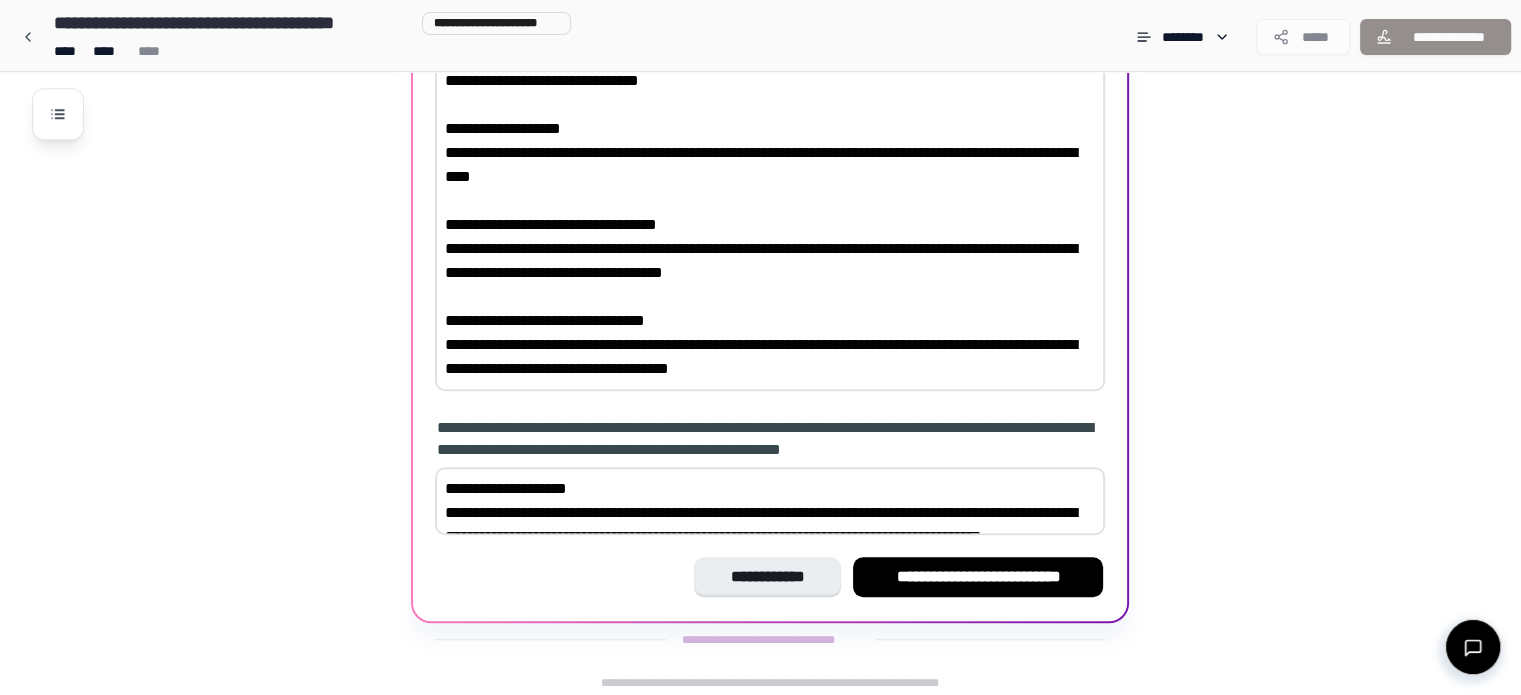 scroll, scrollTop: 2090, scrollLeft: 0, axis: vertical 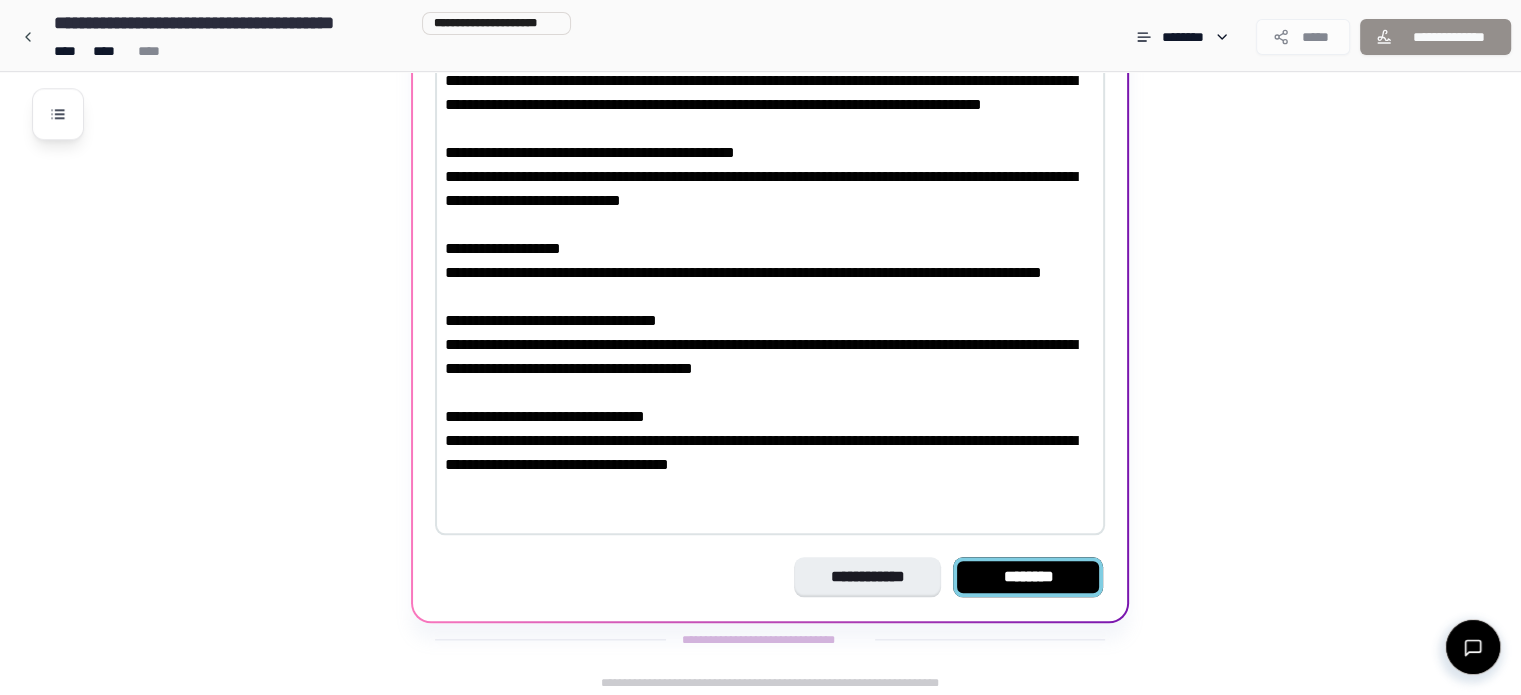 type on "**********" 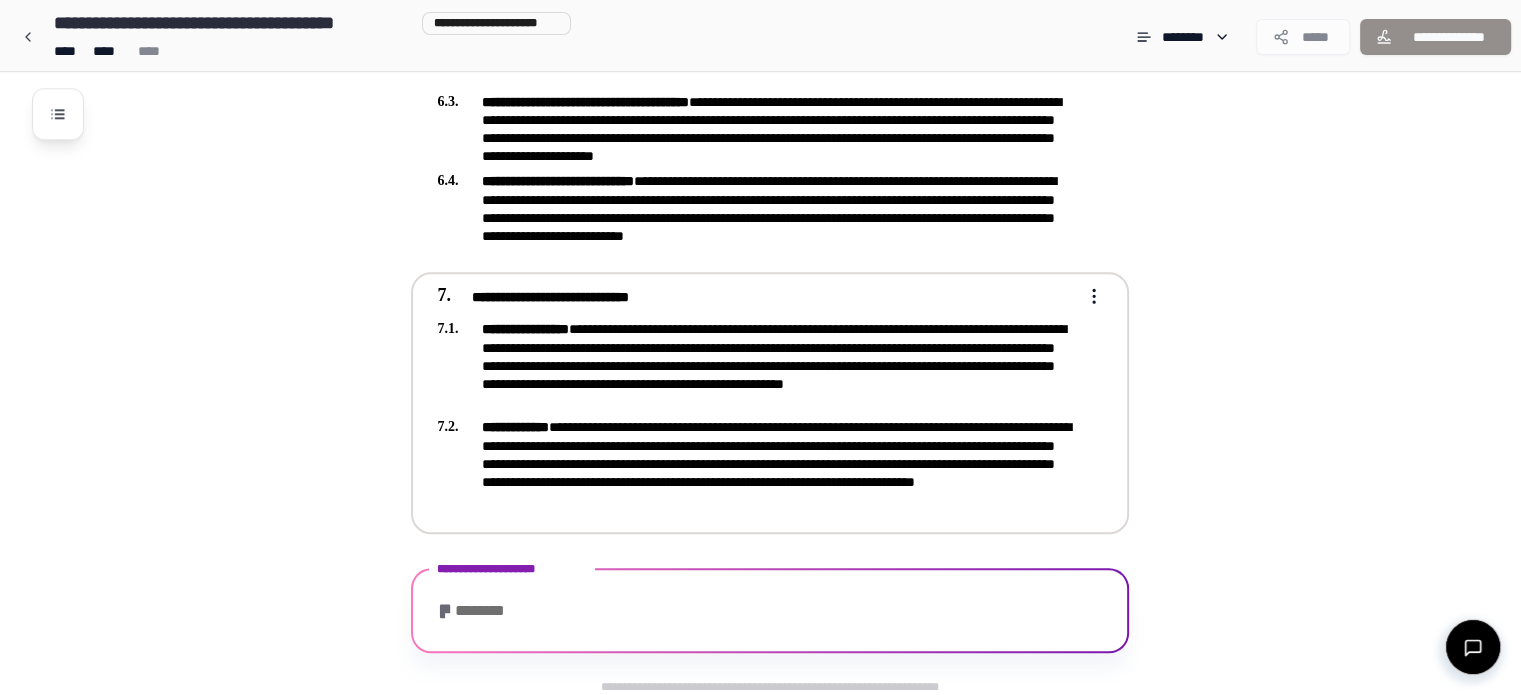 scroll, scrollTop: 2160, scrollLeft: 0, axis: vertical 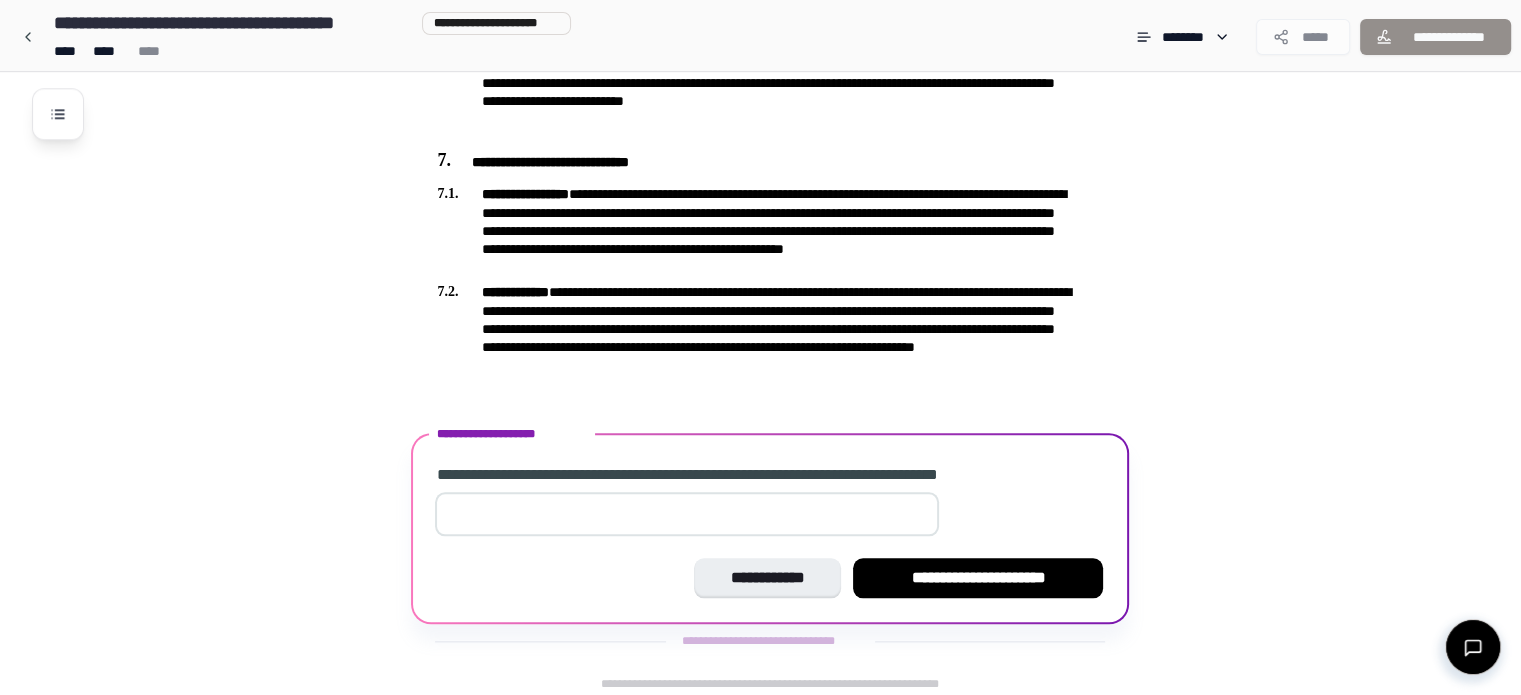 click at bounding box center [687, 514] 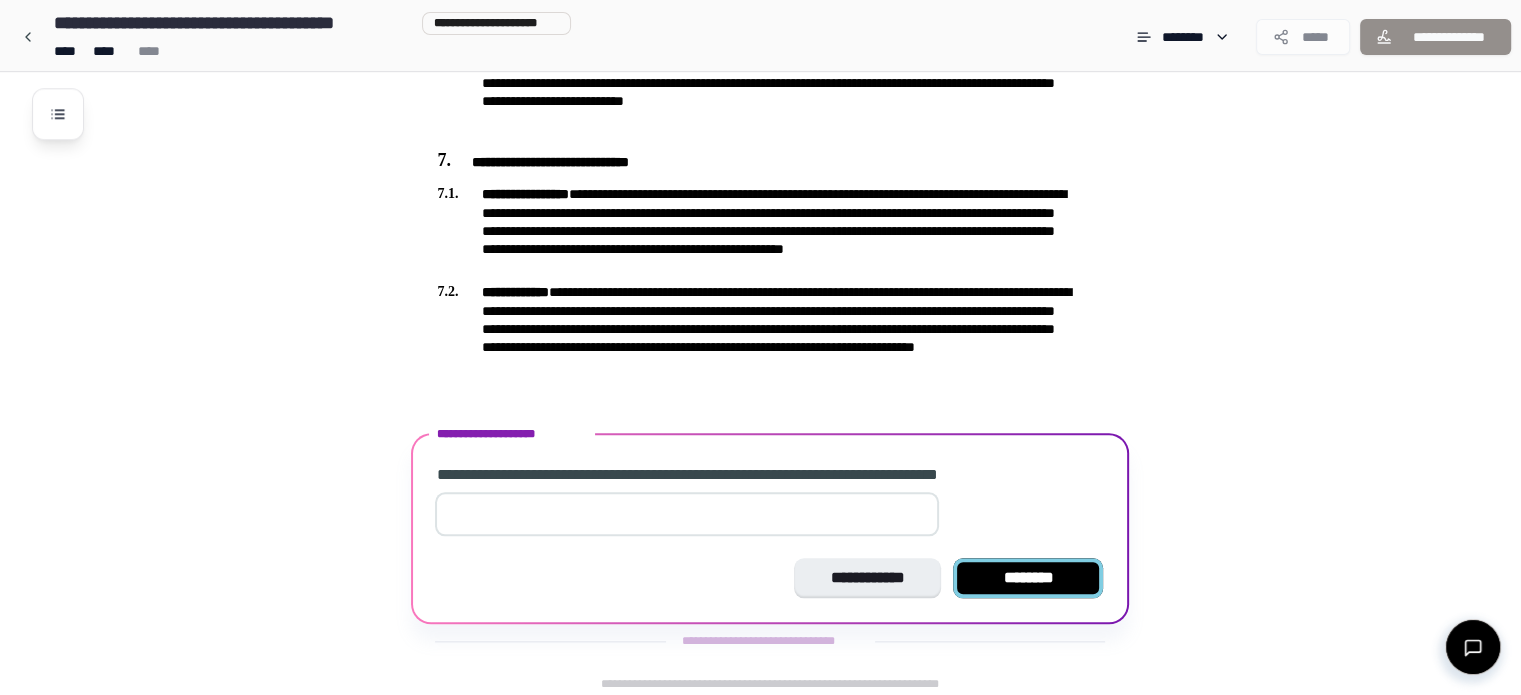 type on "**" 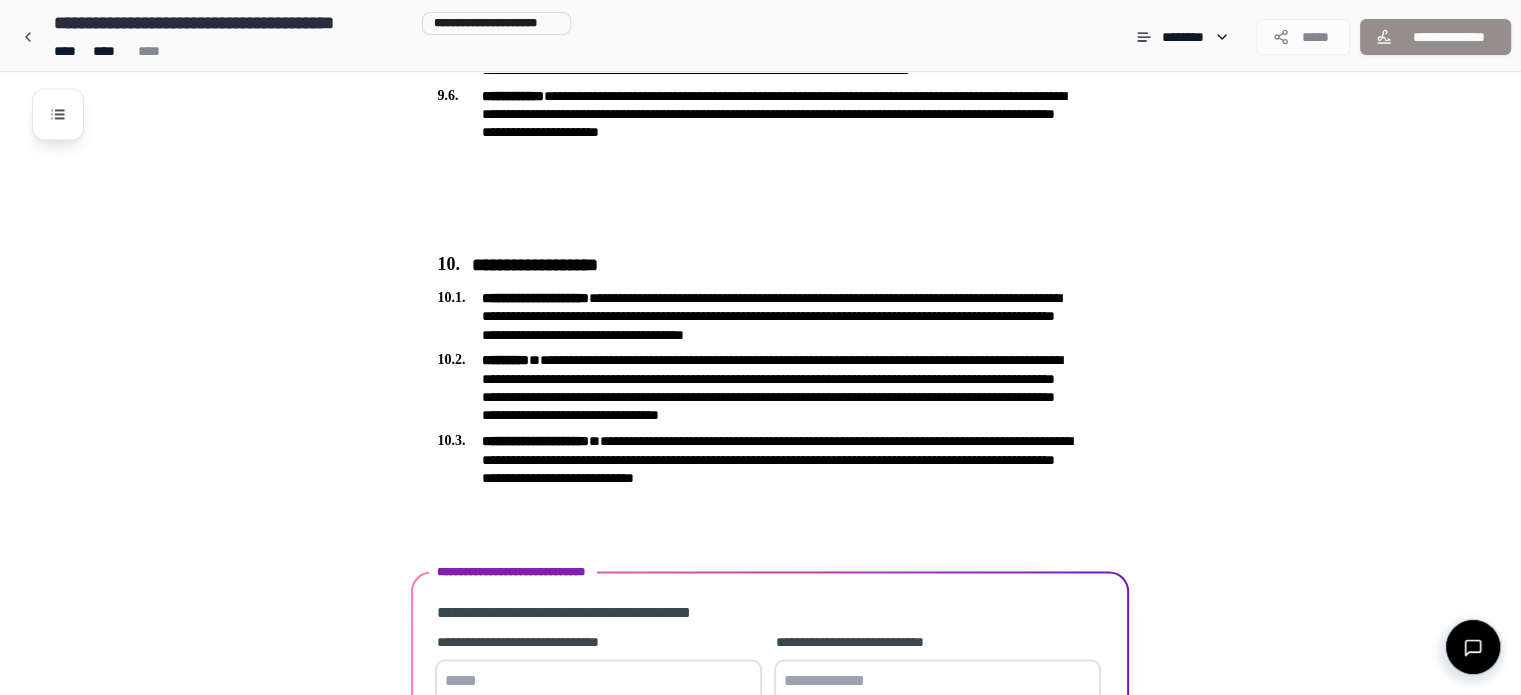 scroll, scrollTop: 3264, scrollLeft: 0, axis: vertical 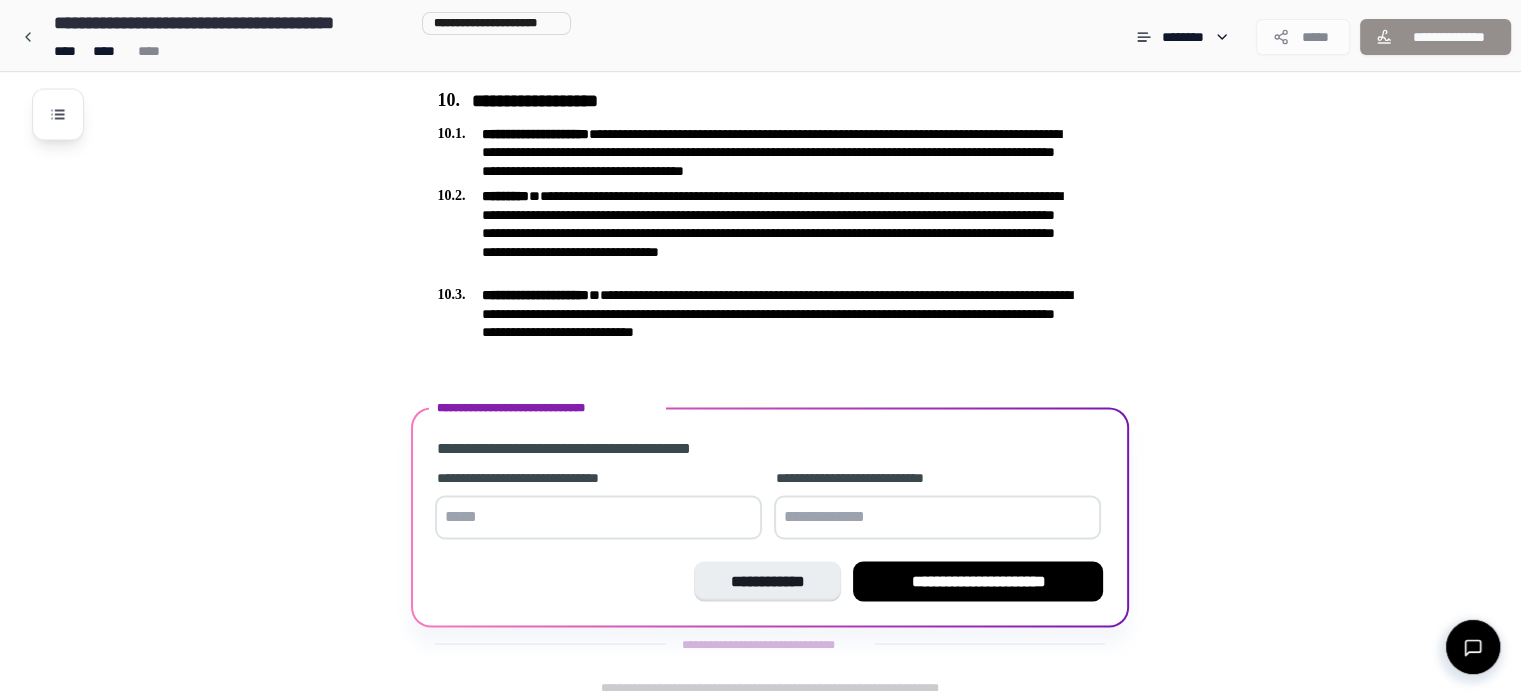 click at bounding box center [598, 517] 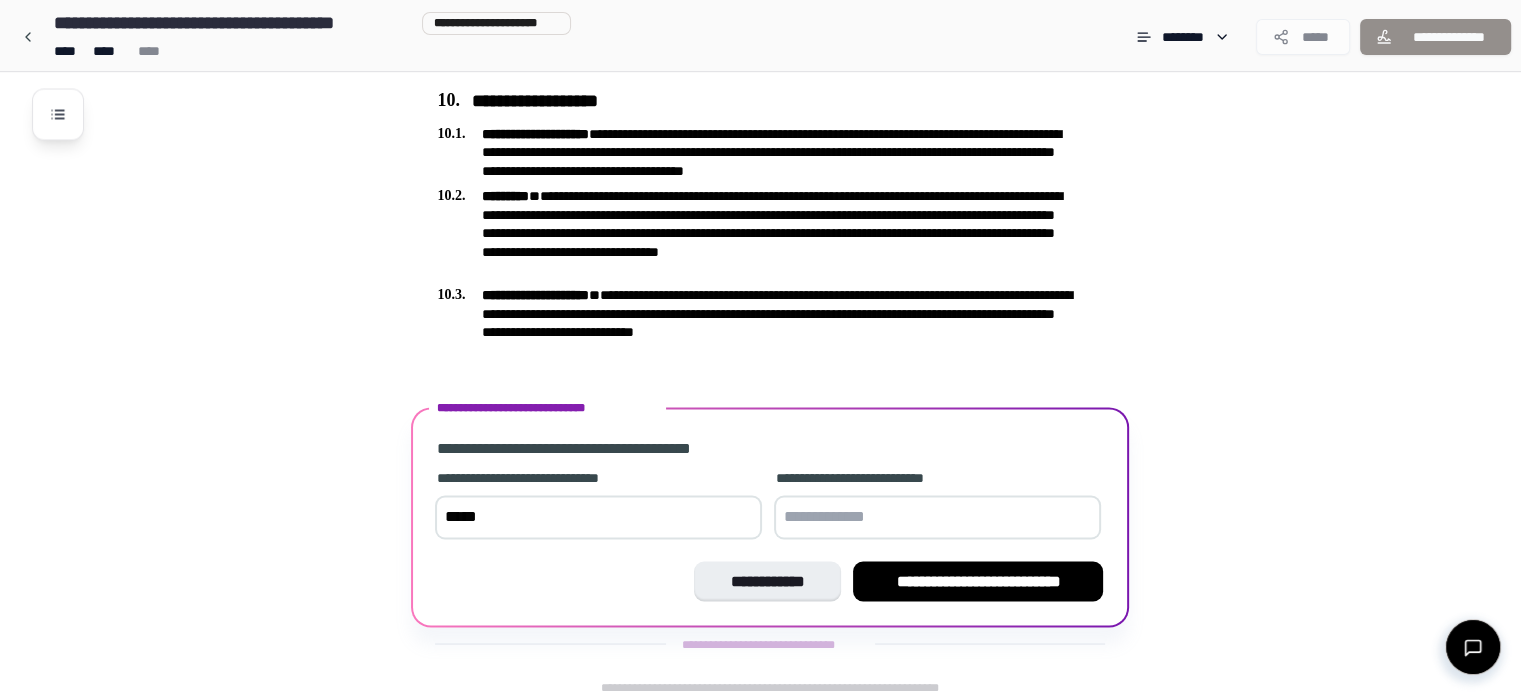 type on "*****" 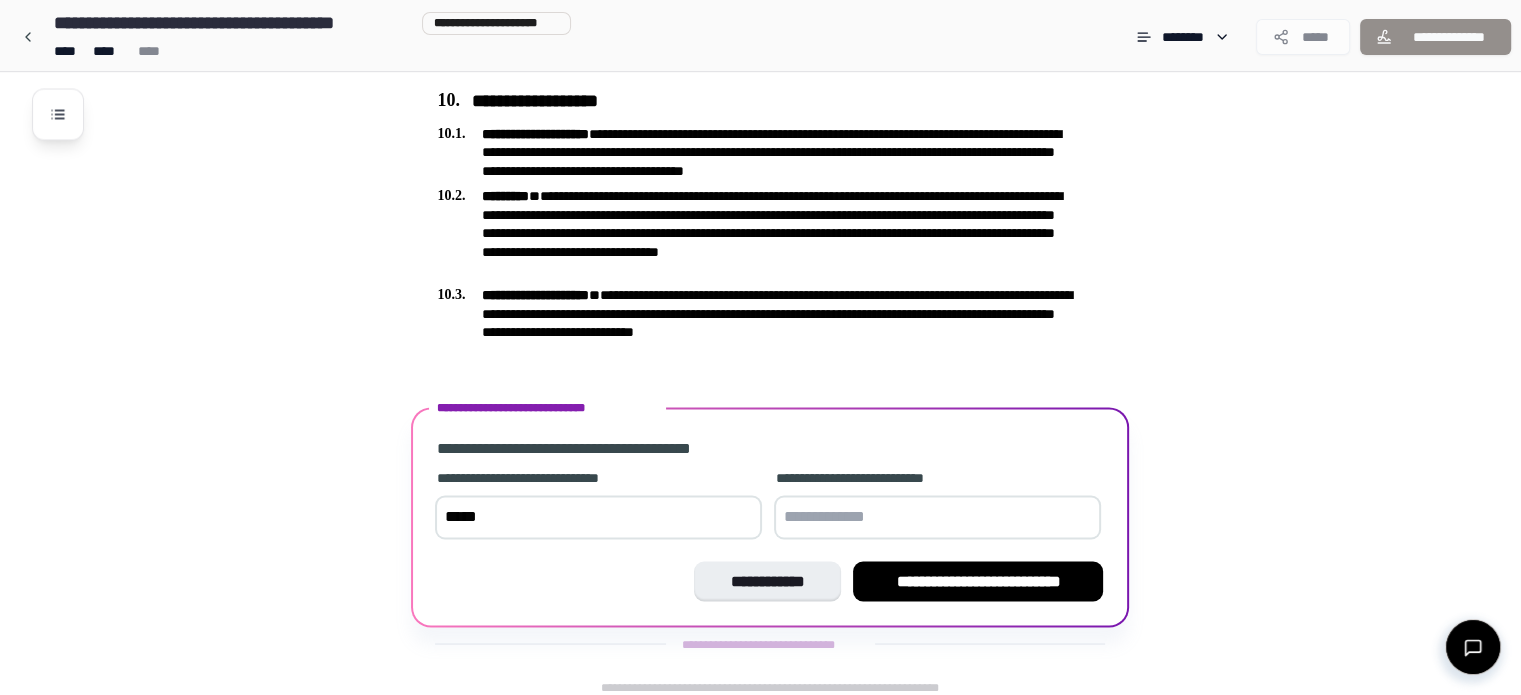 click at bounding box center (937, 517) 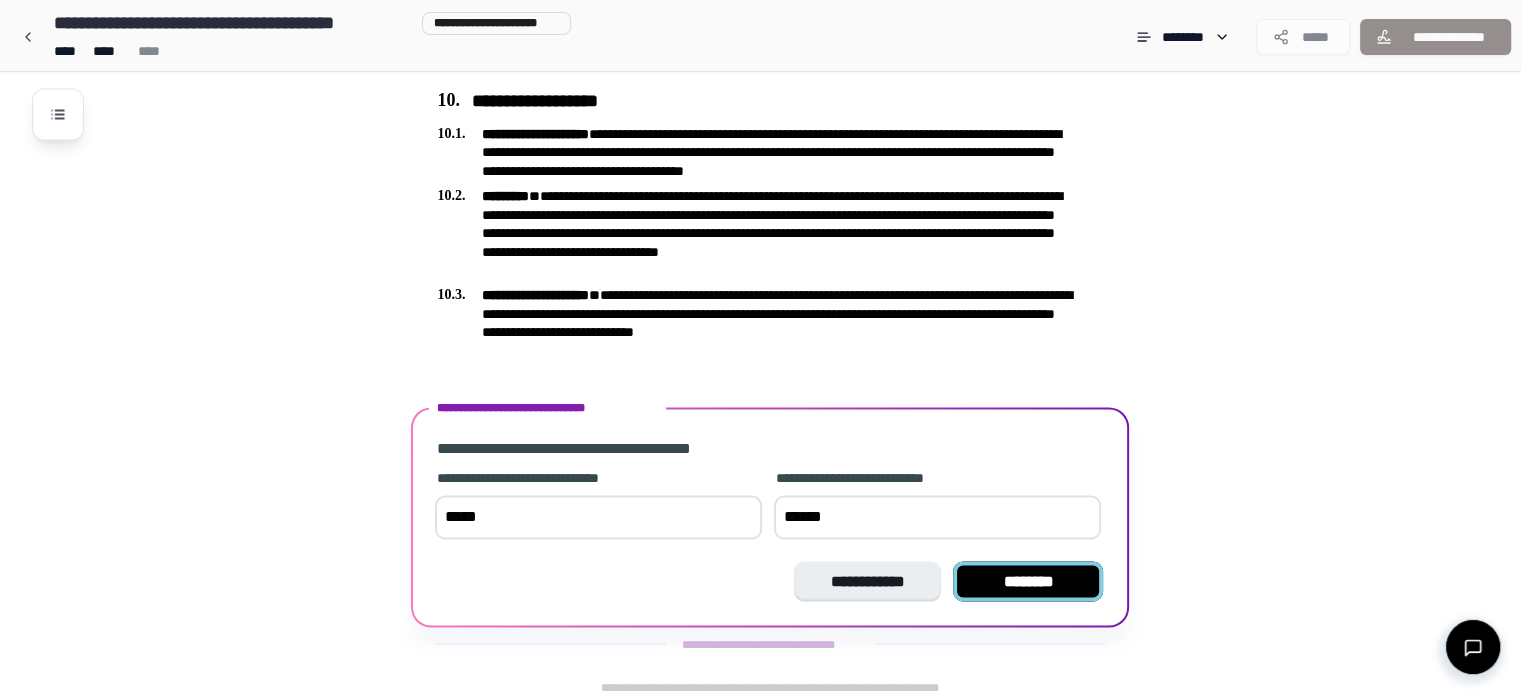type on "******" 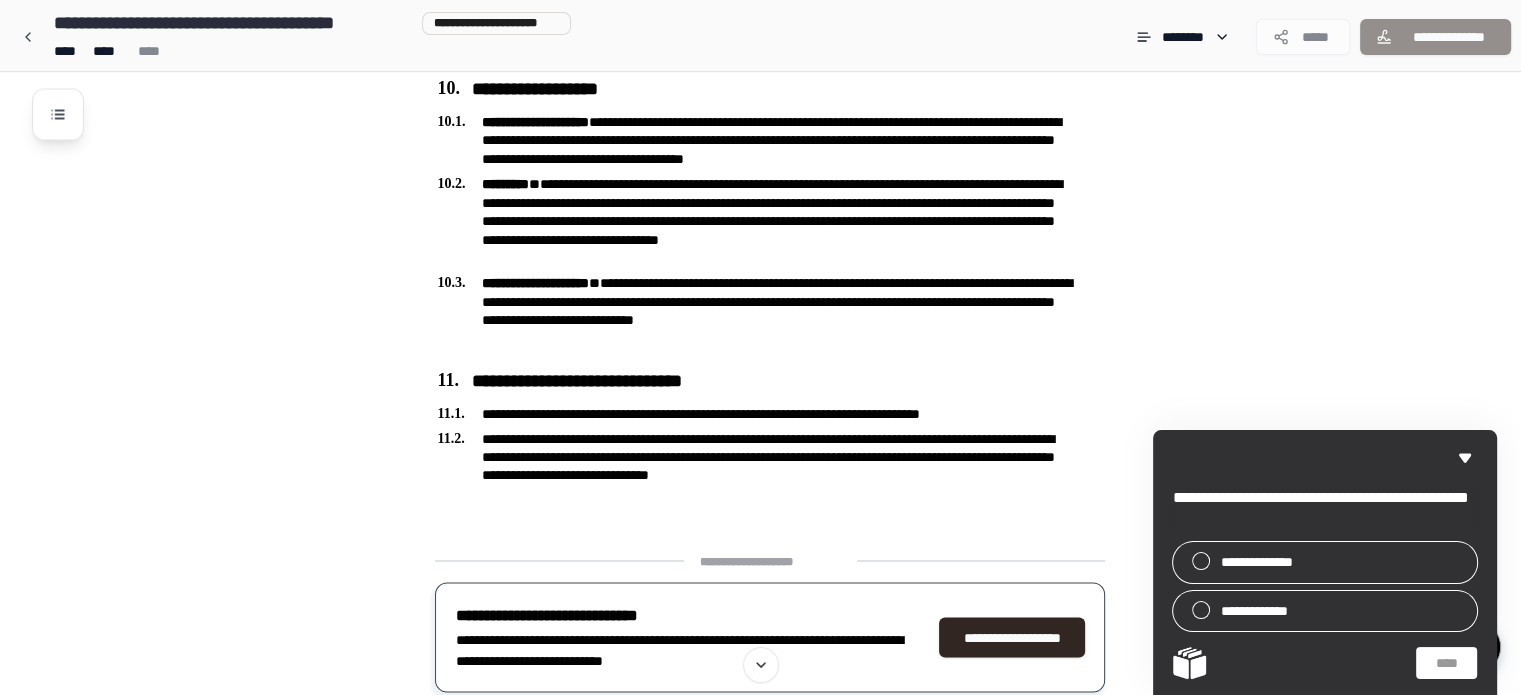 scroll, scrollTop: 3325, scrollLeft: 0, axis: vertical 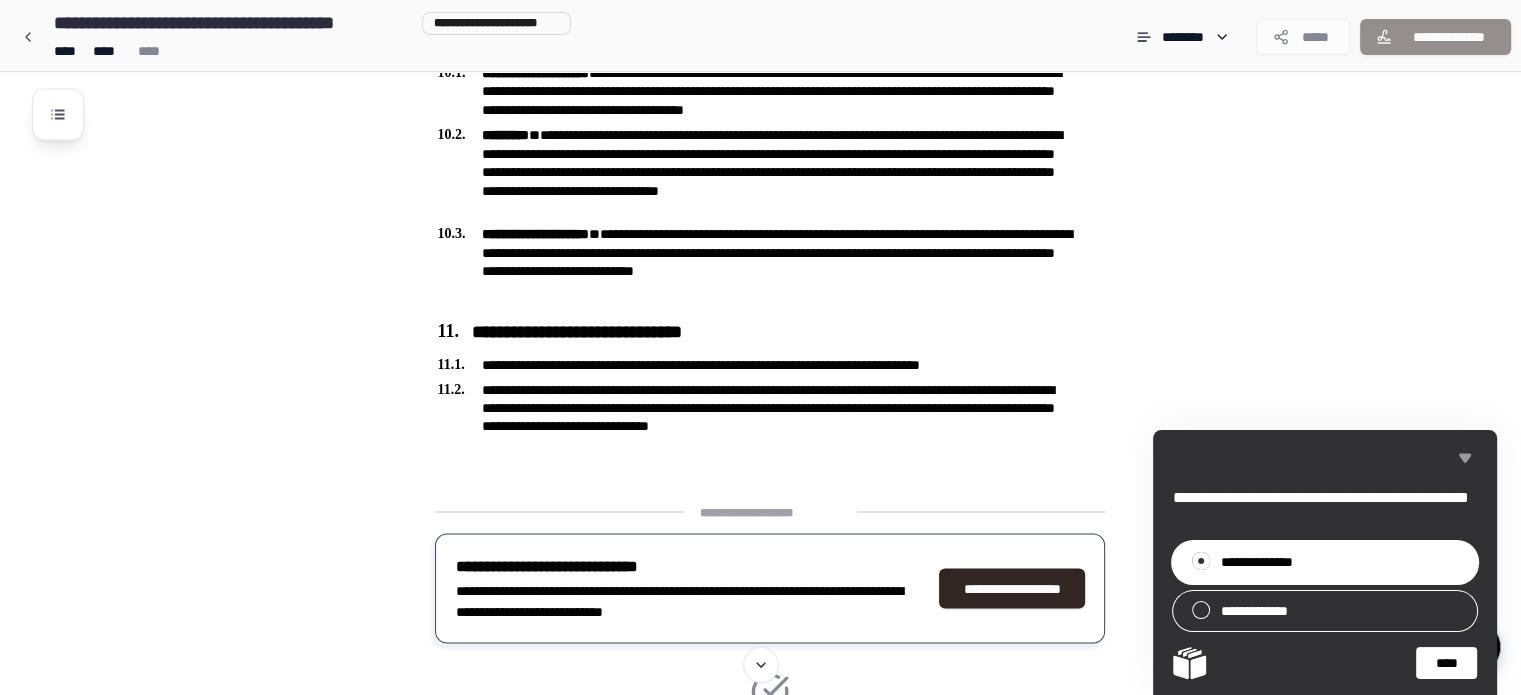 click 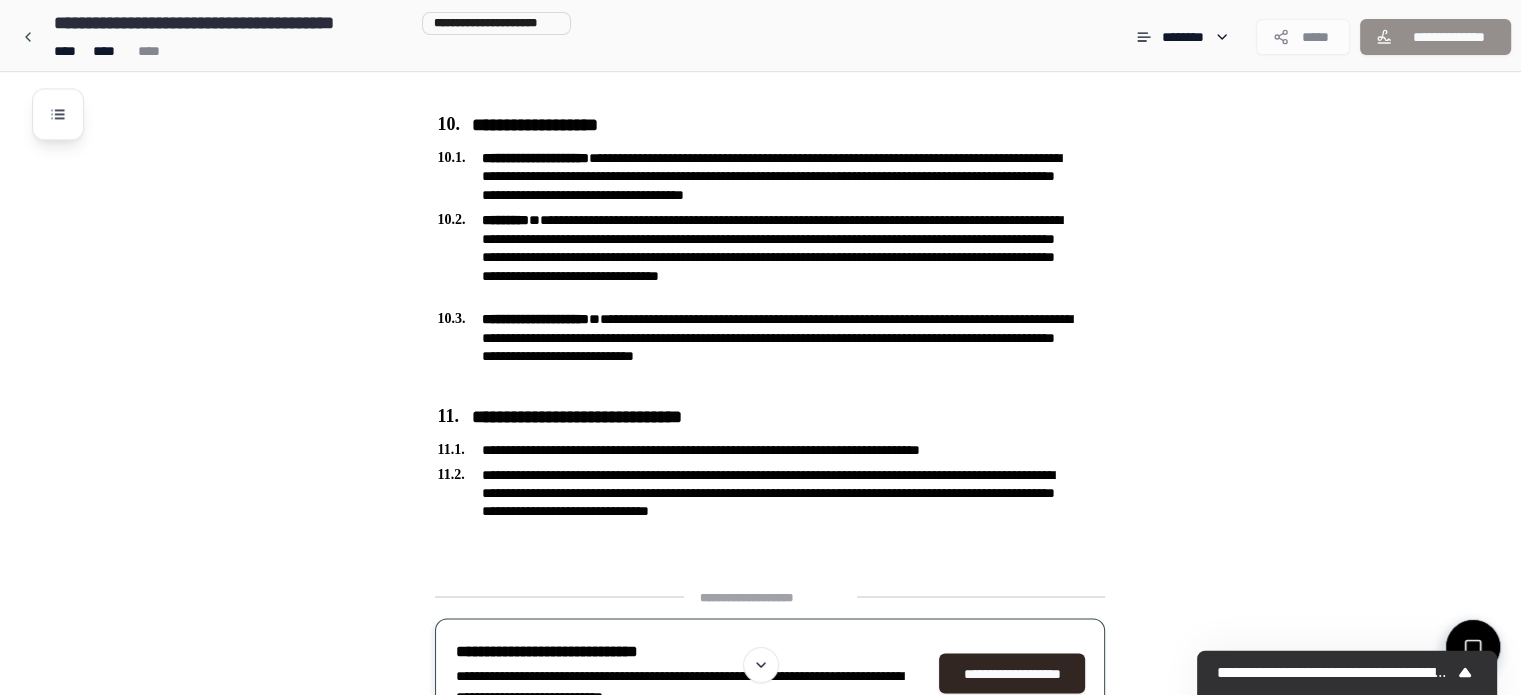 scroll, scrollTop: 3152, scrollLeft: 0, axis: vertical 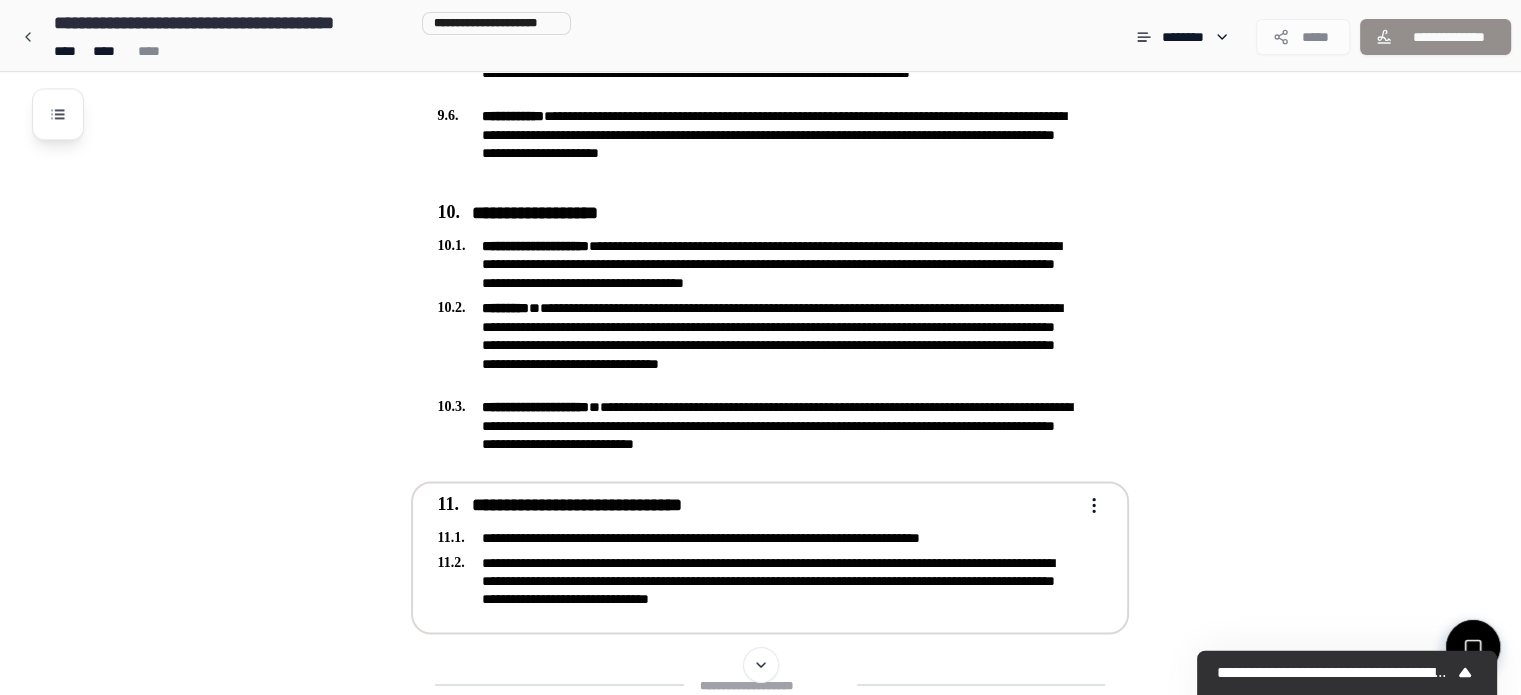 click on "**********" at bounding box center (760, -1042) 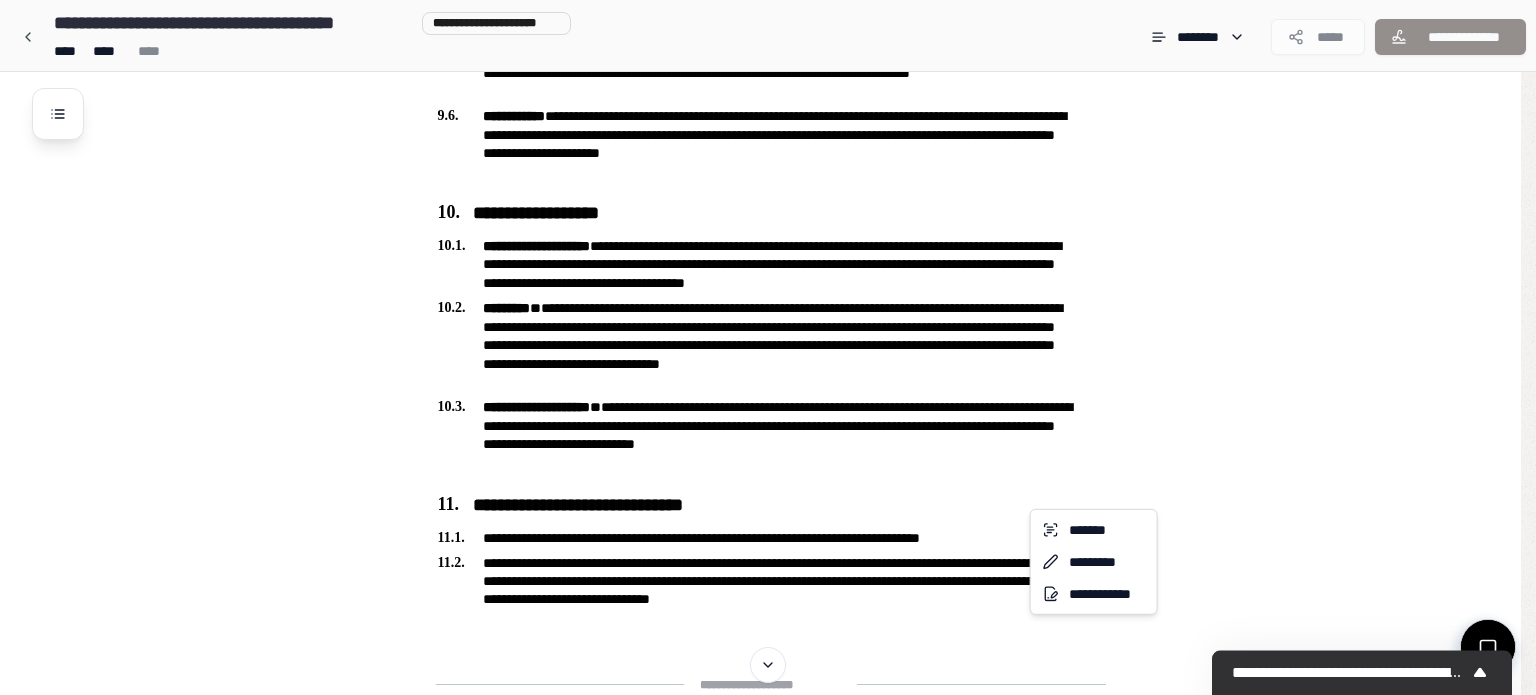 click on "**********" at bounding box center [768, -1042] 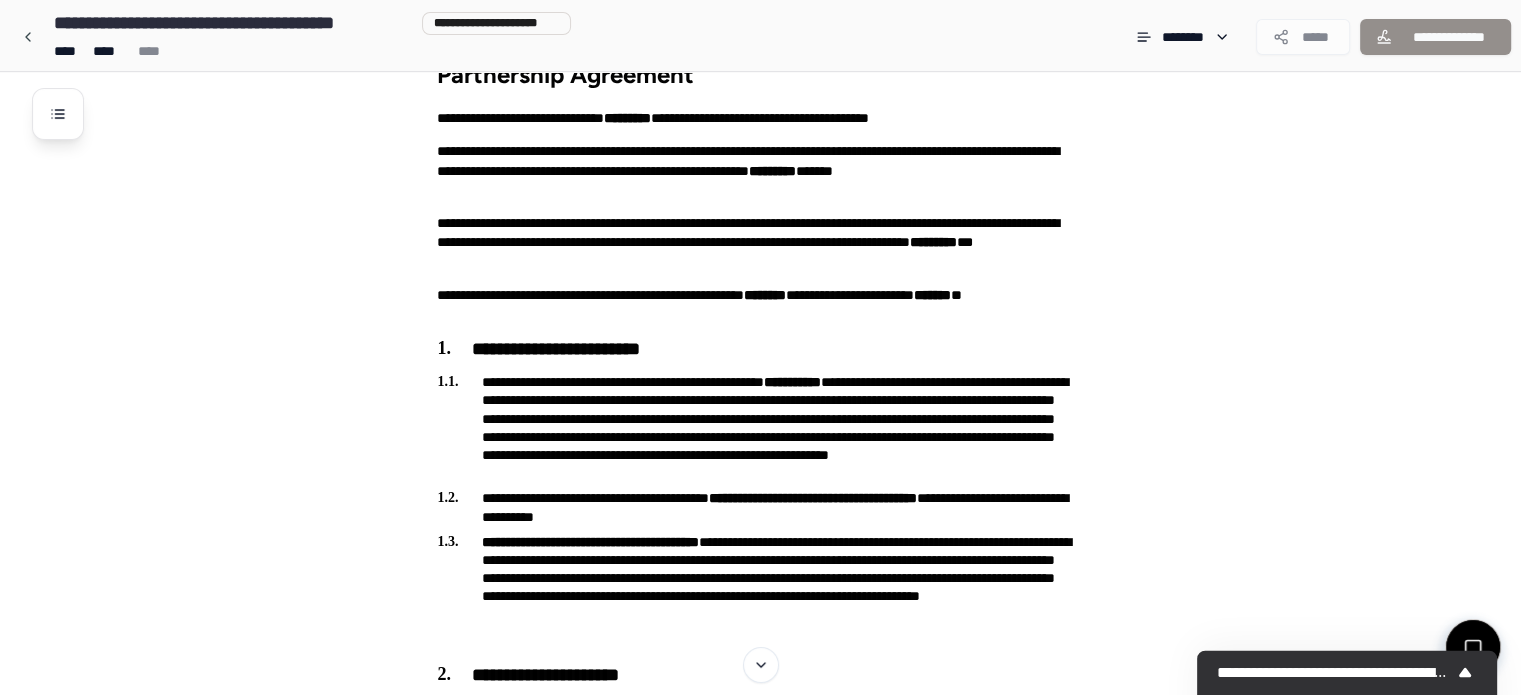 scroll, scrollTop: 0, scrollLeft: 0, axis: both 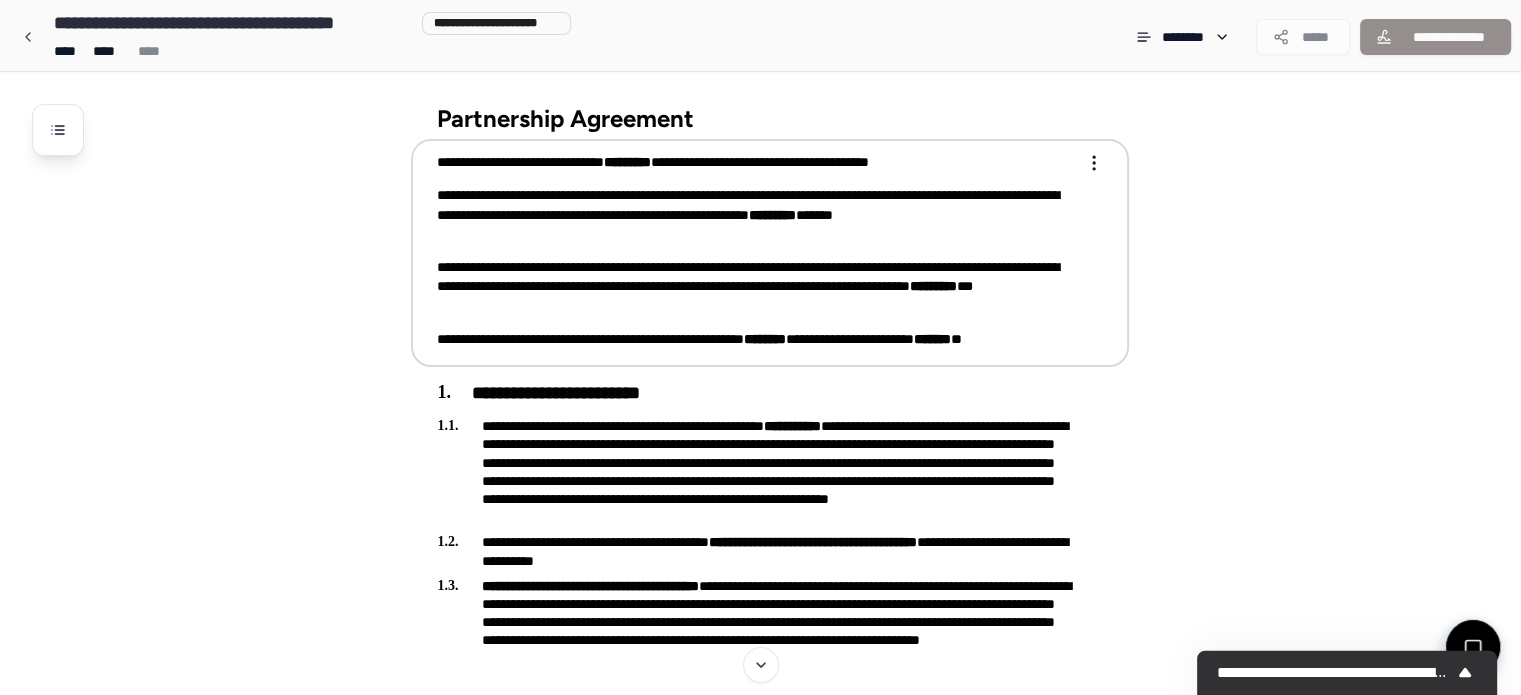 click on "**********" at bounding box center (760, 2110) 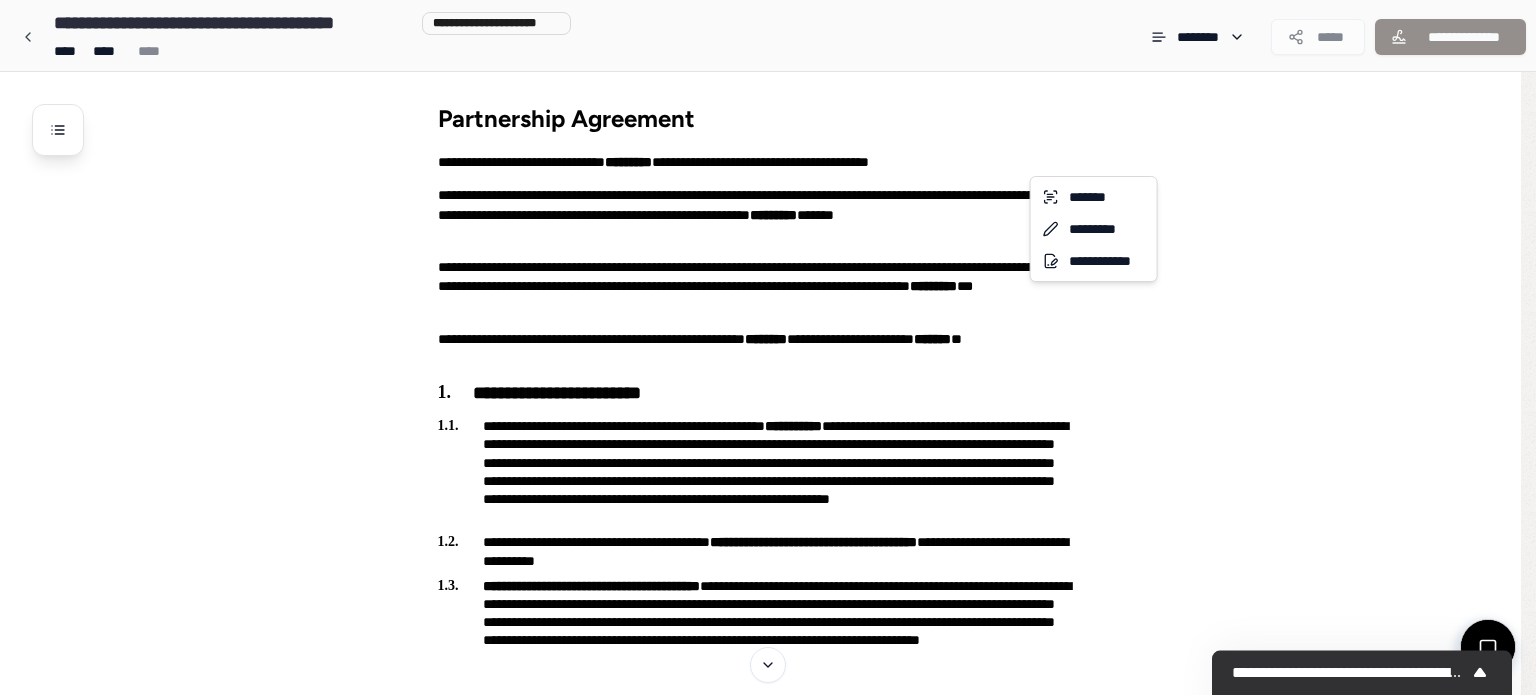 click on "**********" at bounding box center [768, 2110] 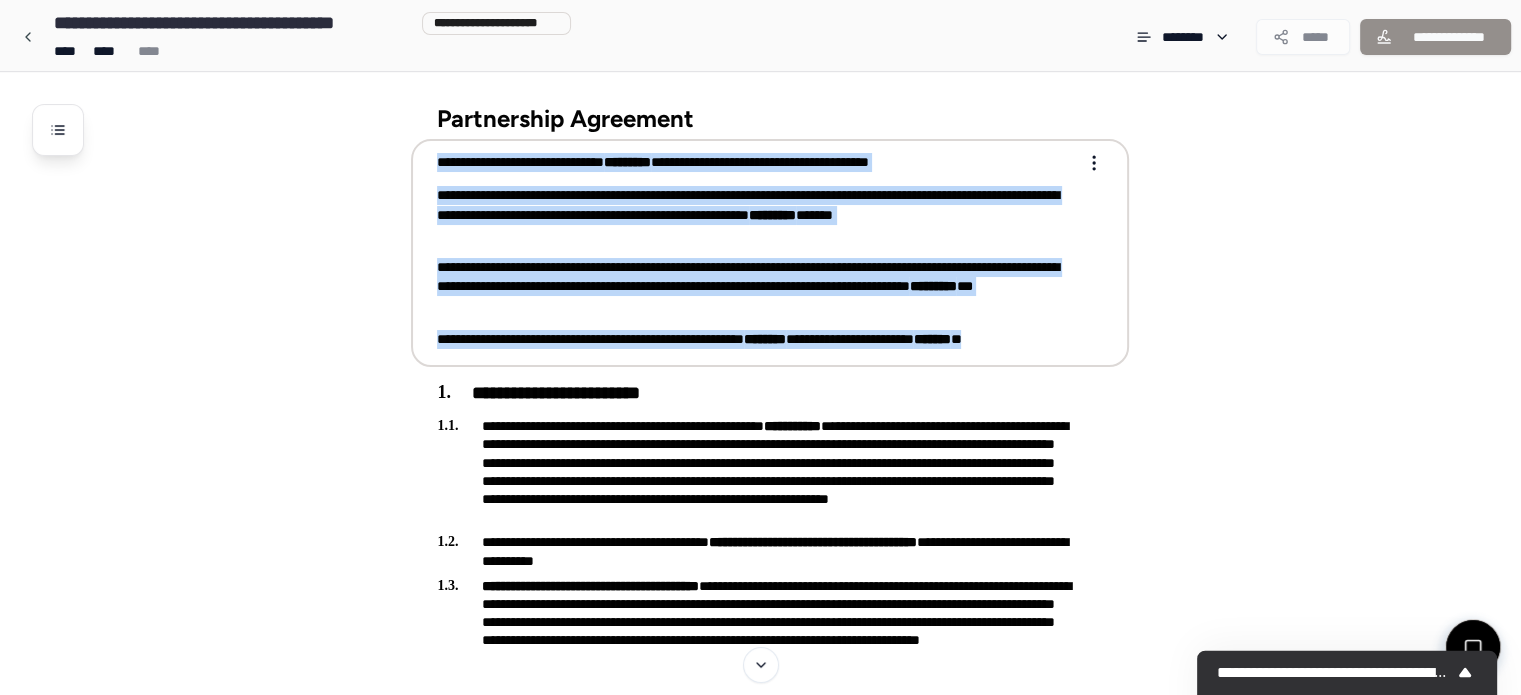 drag, startPoint x: 427, startPoint y: 163, endPoint x: 1075, endPoint y: 338, distance: 671.2146 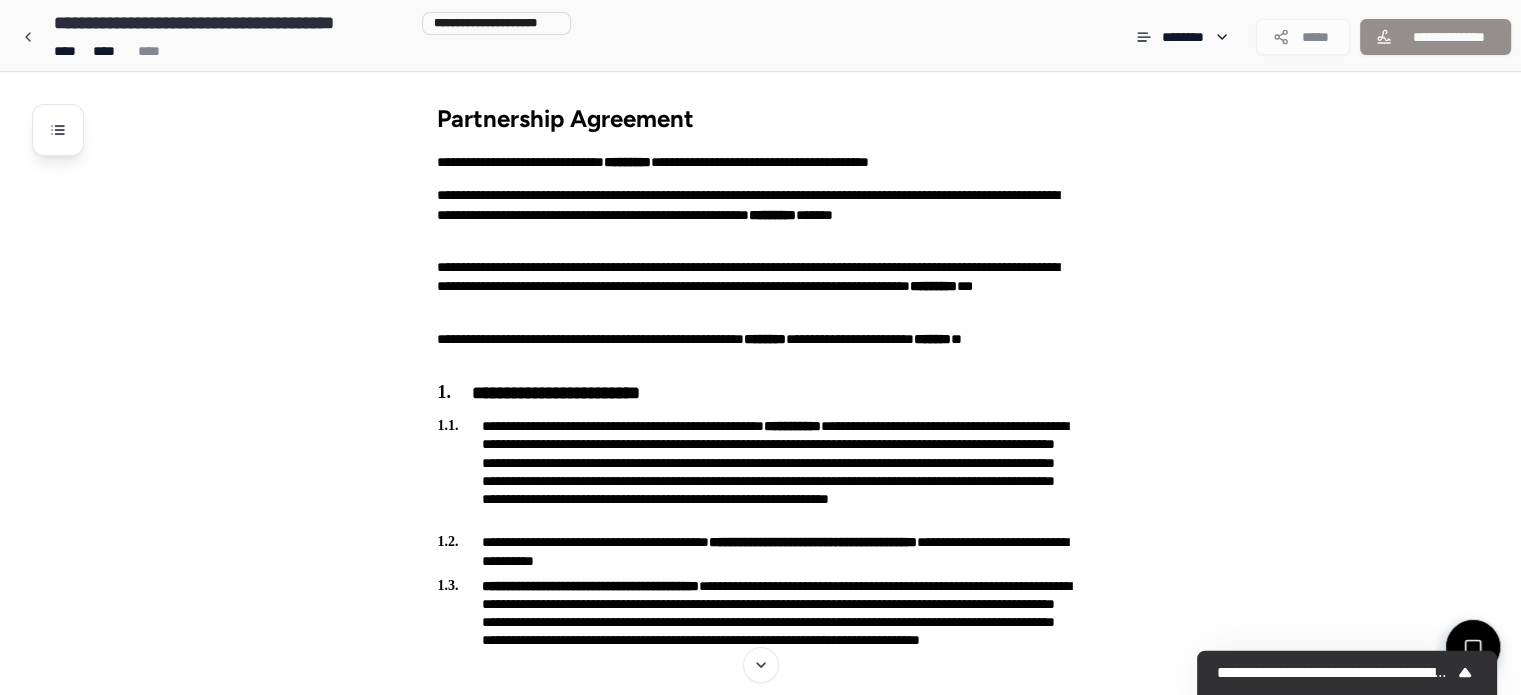 click on "**********" at bounding box center [786, 2152] 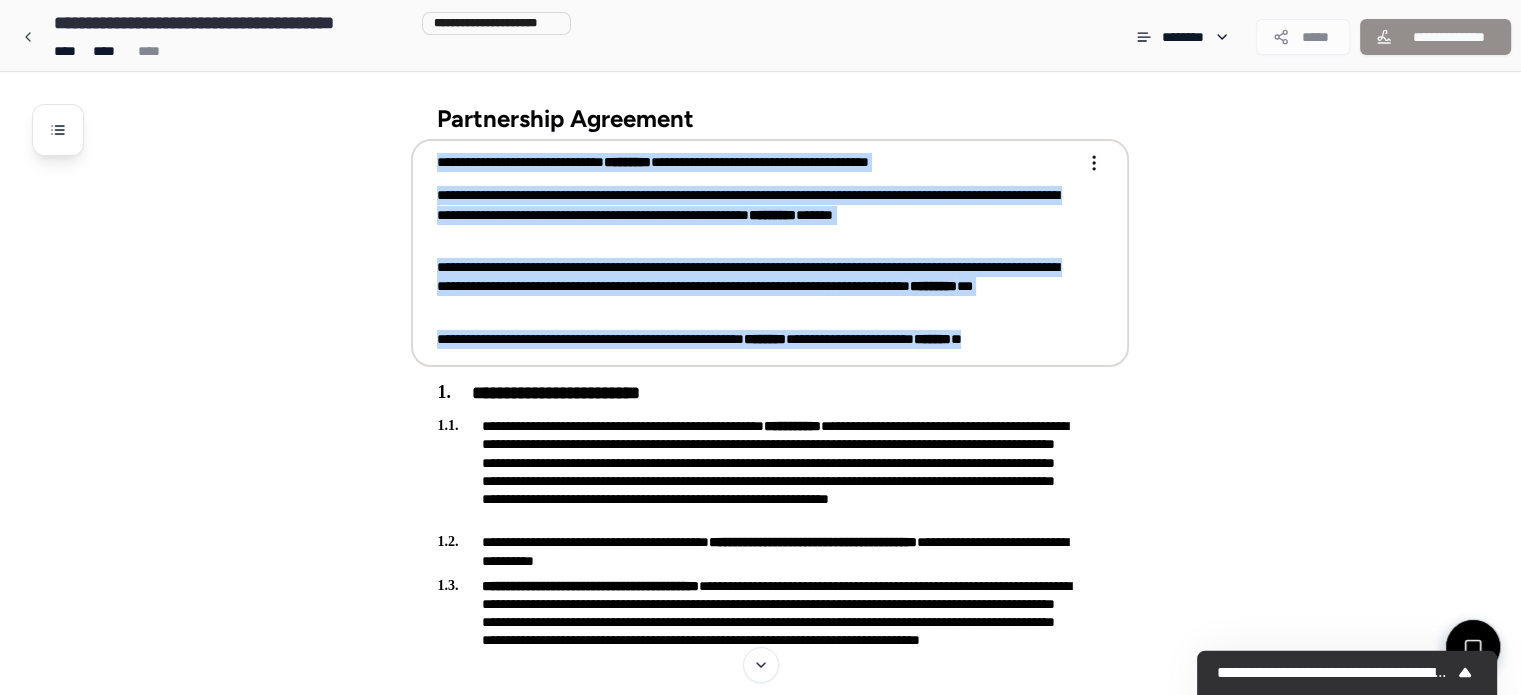 drag, startPoint x: 1055, startPoint y: 339, endPoint x: 438, endPoint y: 160, distance: 642.4407 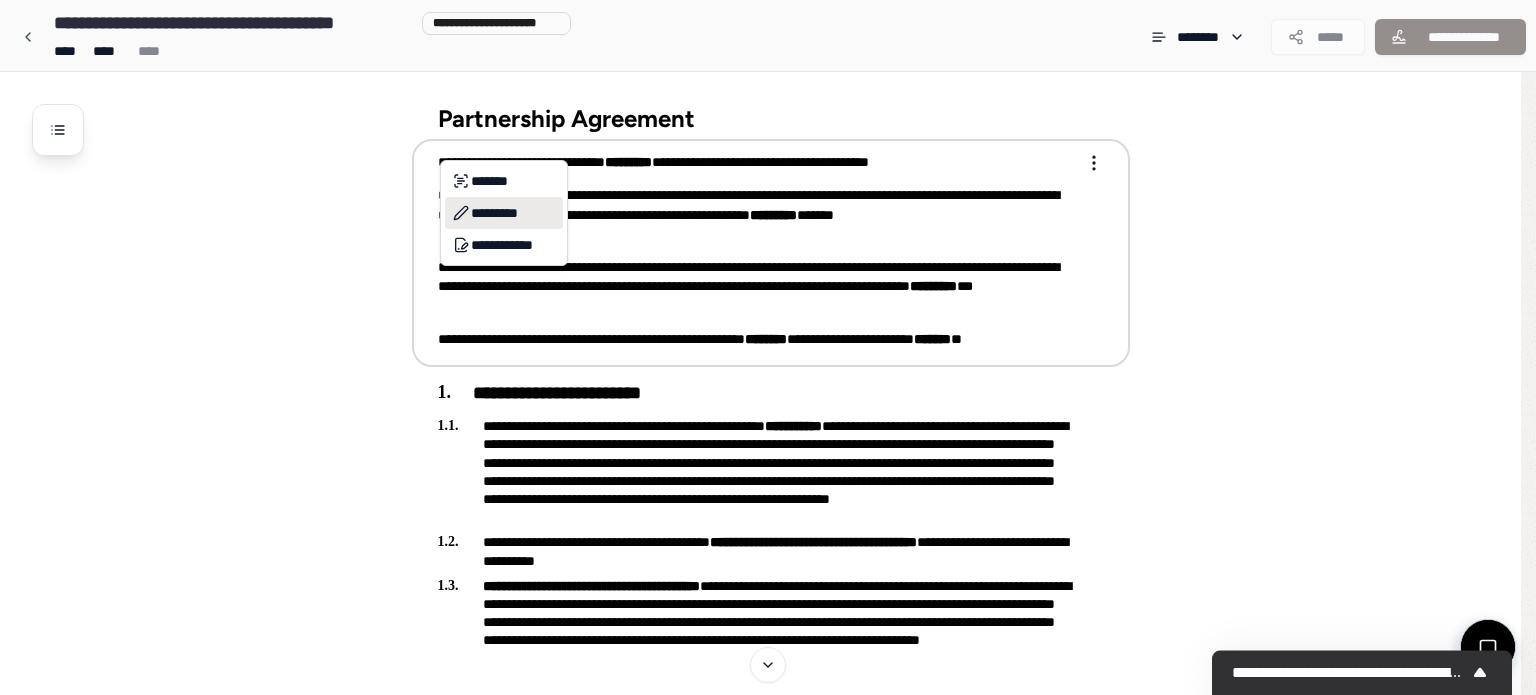 click on "*********" at bounding box center [504, 213] 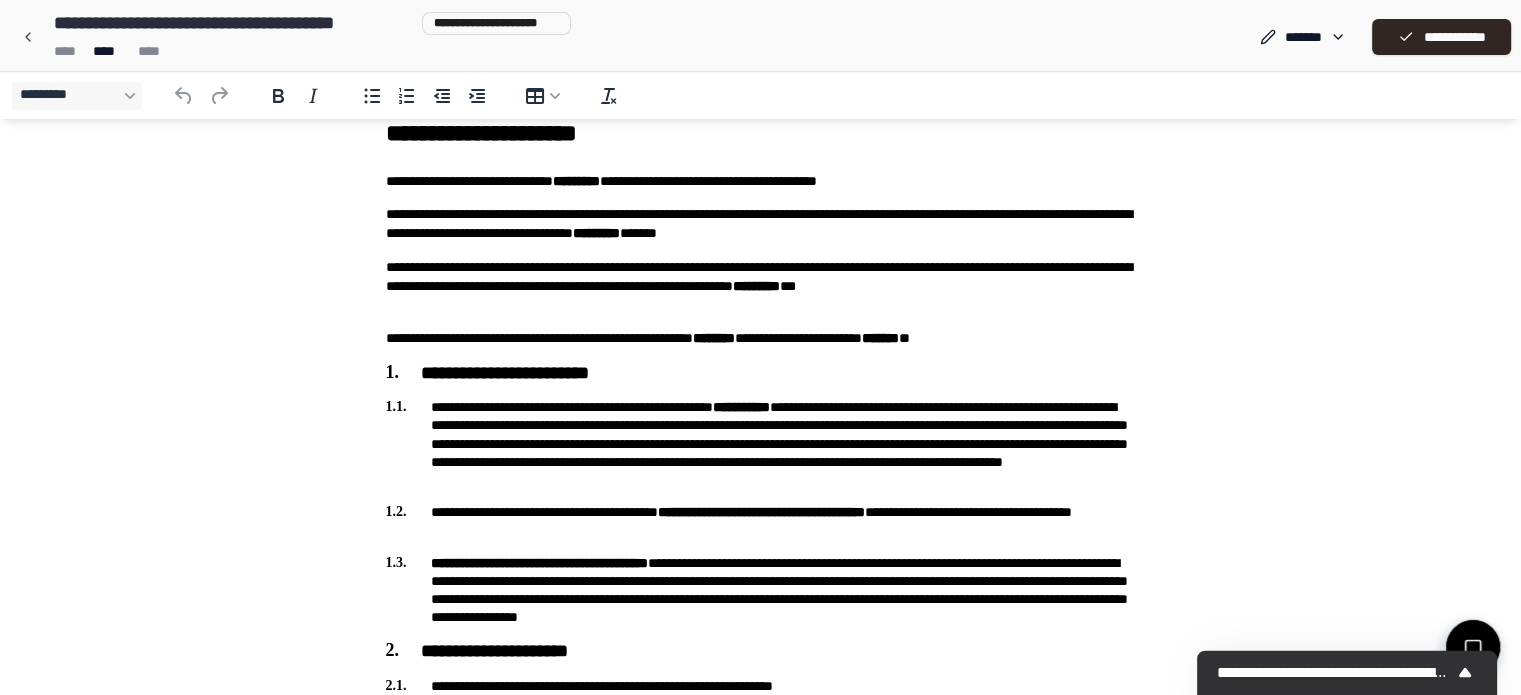 scroll, scrollTop: 0, scrollLeft: 0, axis: both 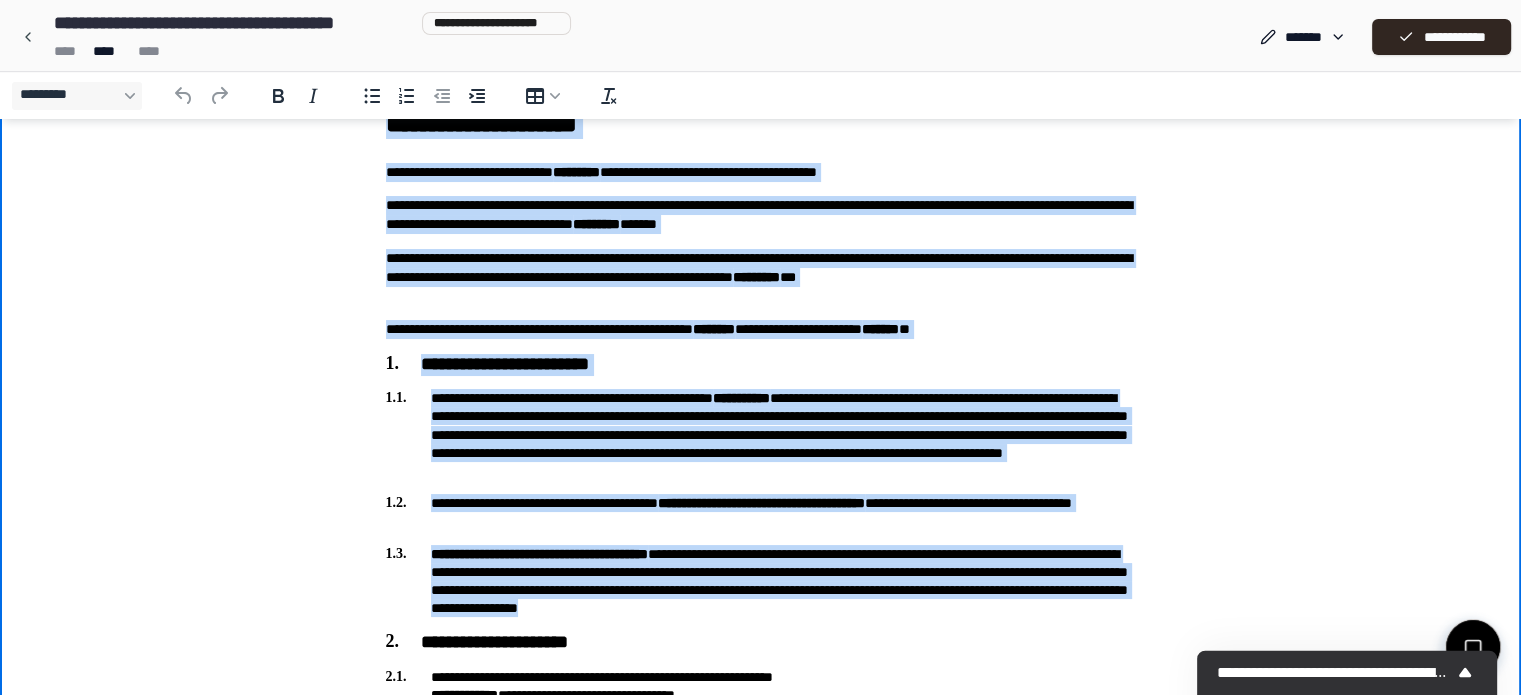drag, startPoint x: 380, startPoint y: 126, endPoint x: 1067, endPoint y: 618, distance: 845.00476 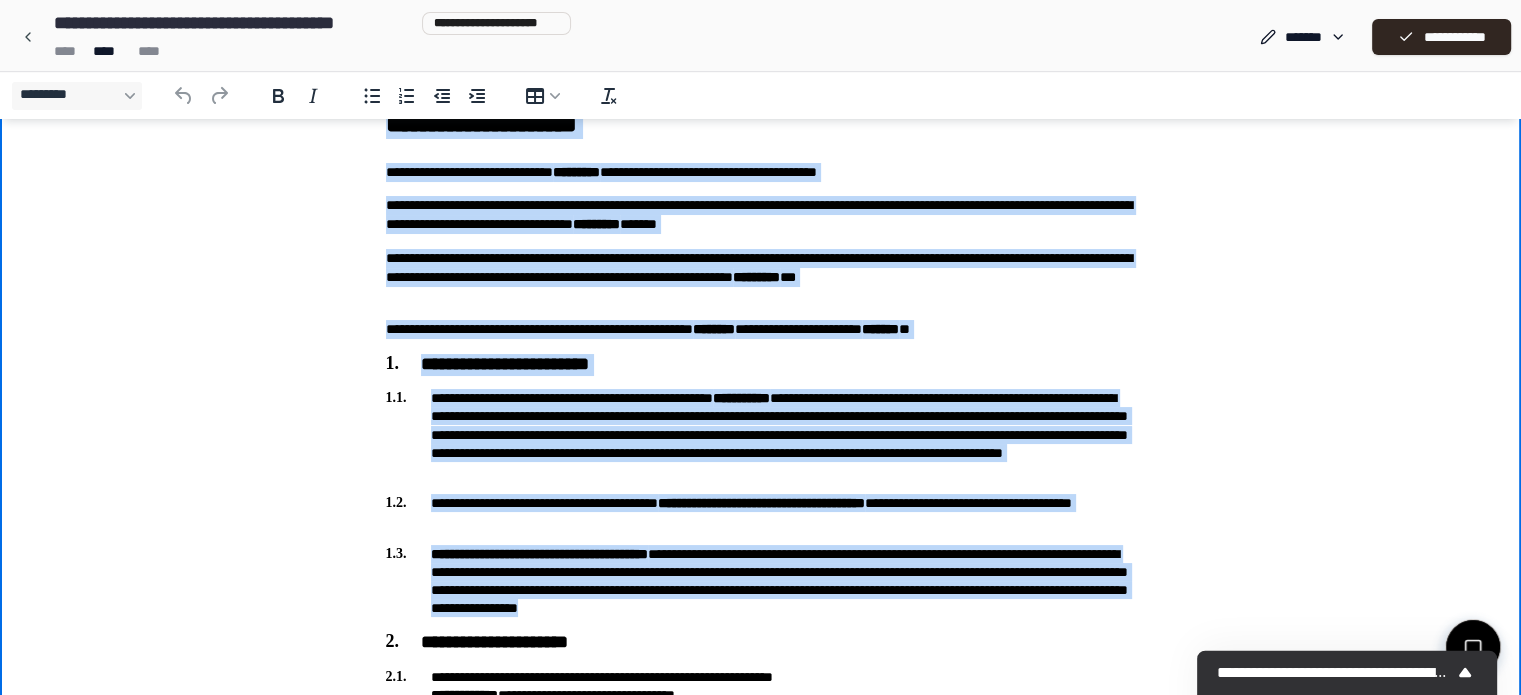 copy on "**********" 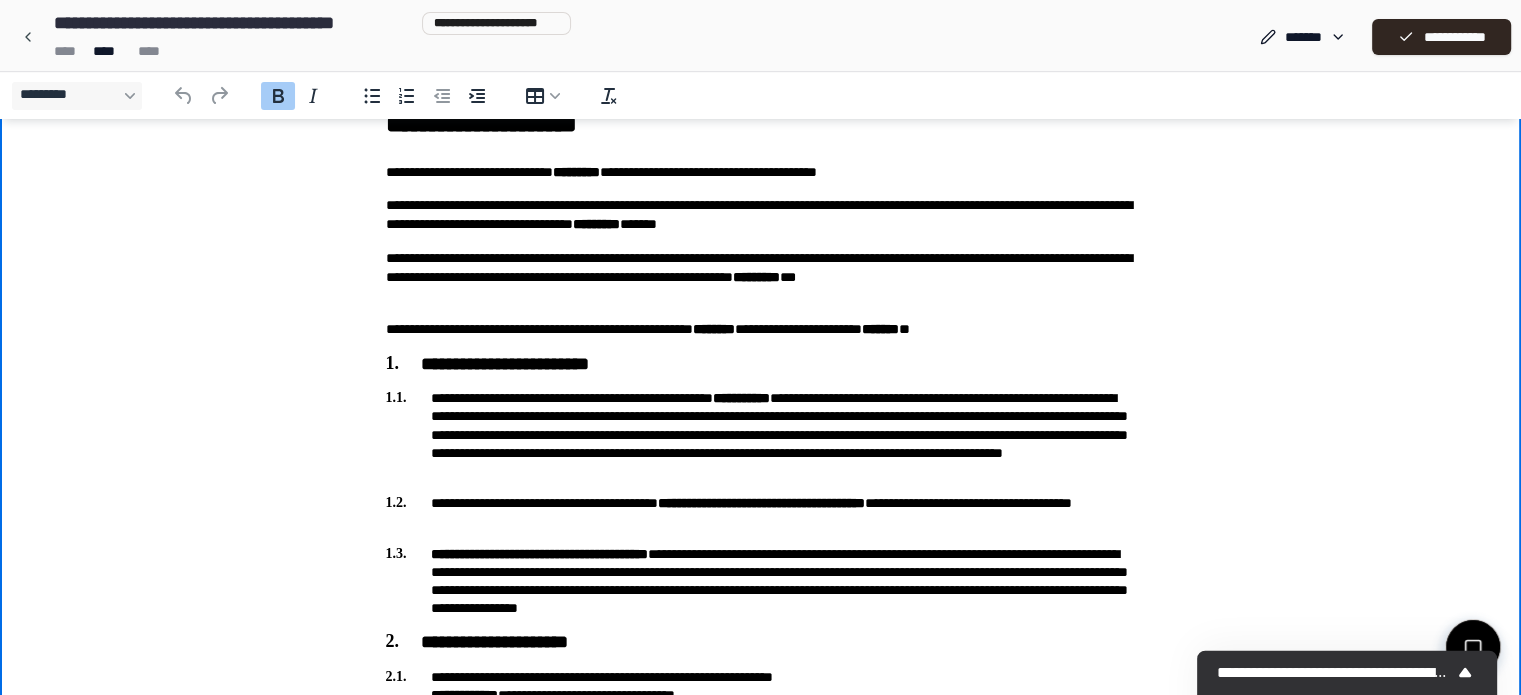 click on "**********" at bounding box center [760, 1702] 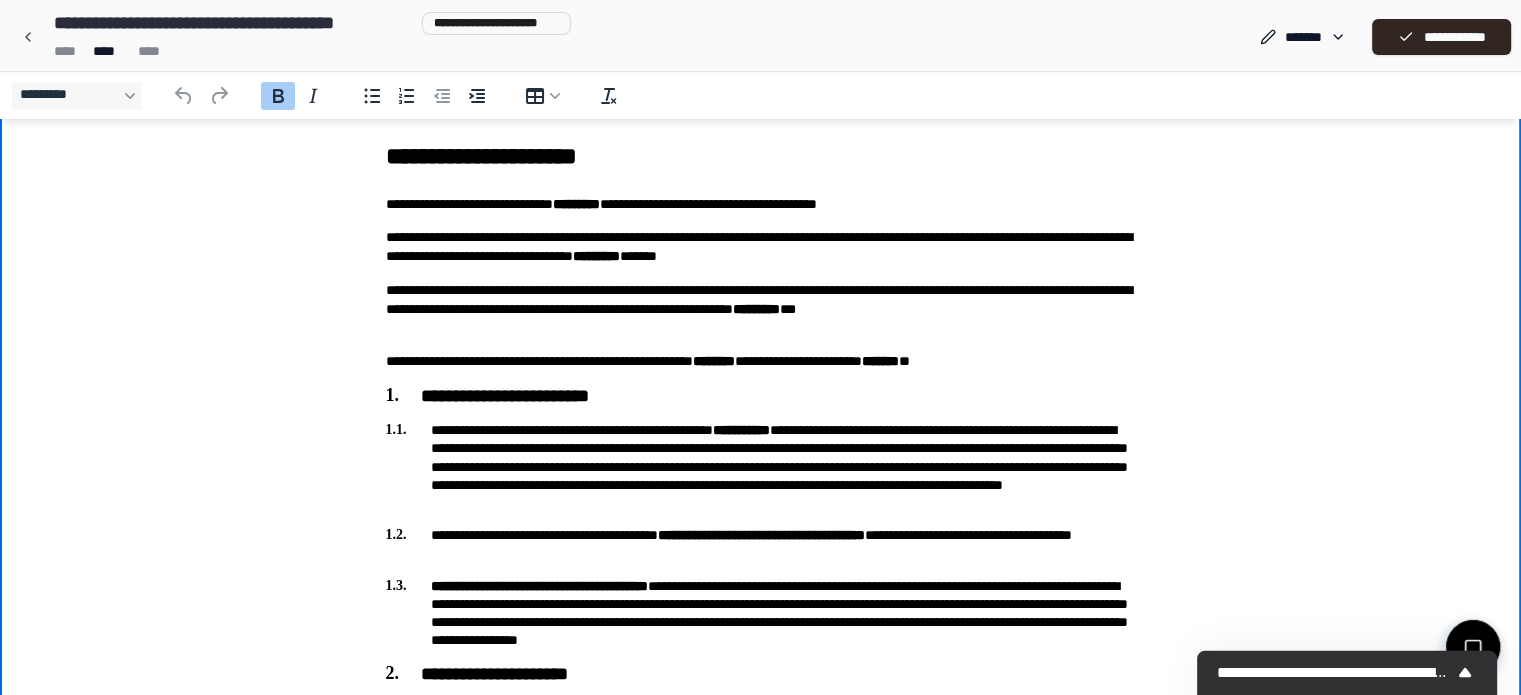 scroll, scrollTop: 0, scrollLeft: 0, axis: both 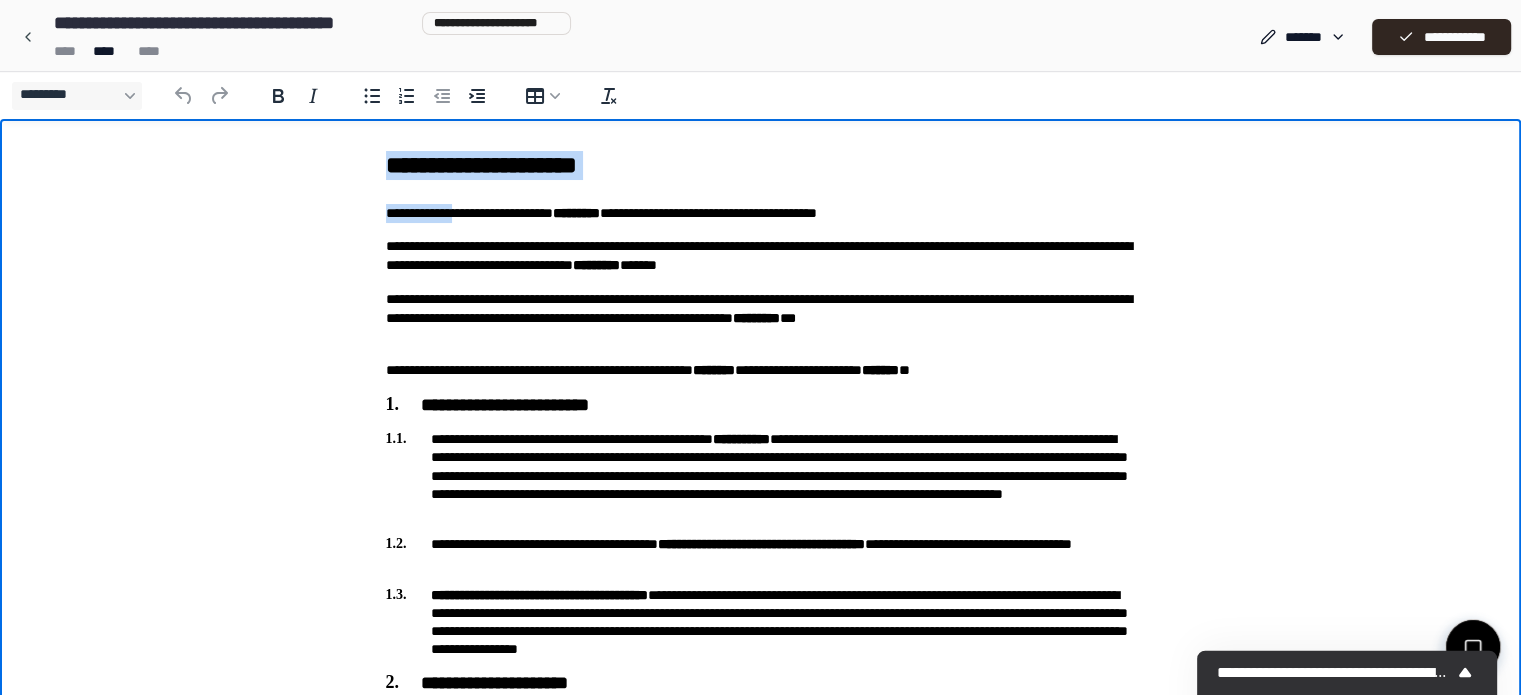 drag, startPoint x: 380, startPoint y: 168, endPoint x: 471, endPoint y: 191, distance: 93.8616 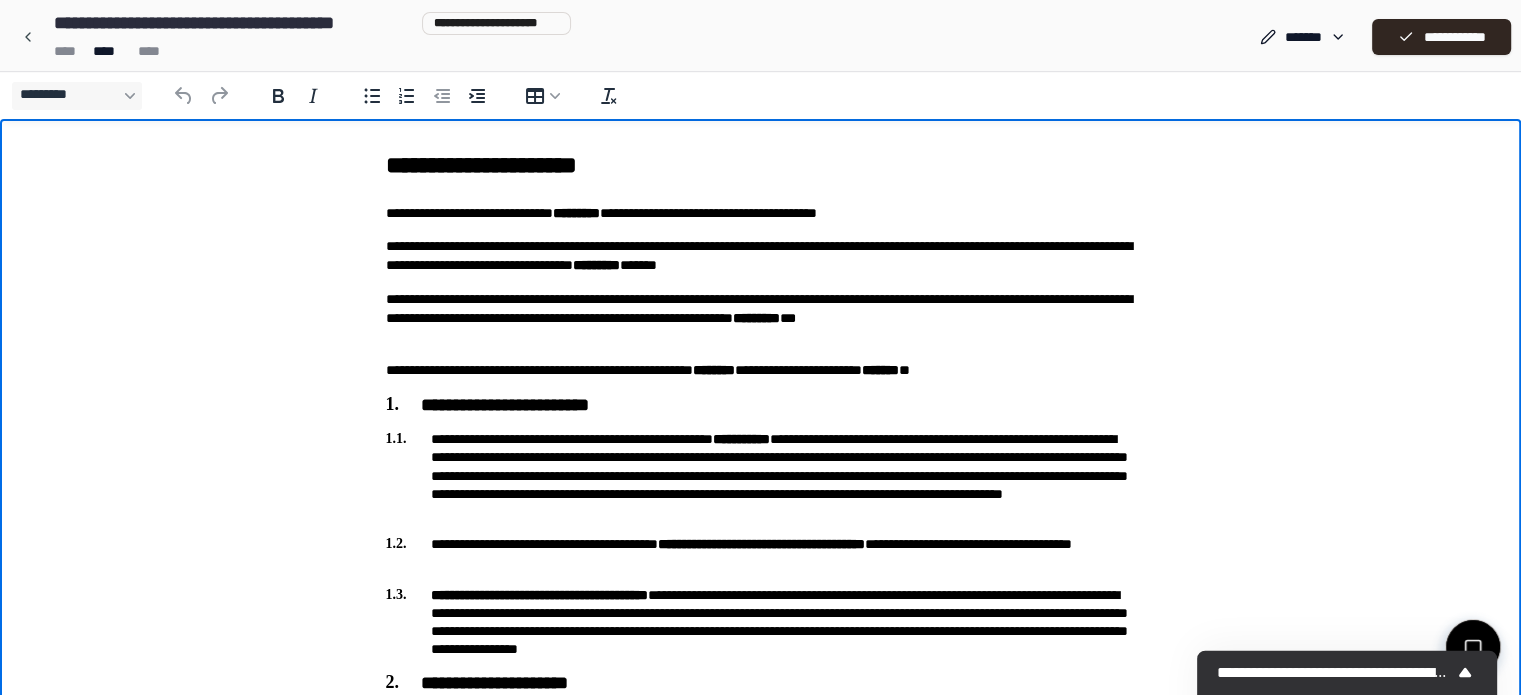 click on "**********" at bounding box center [760, 1743] 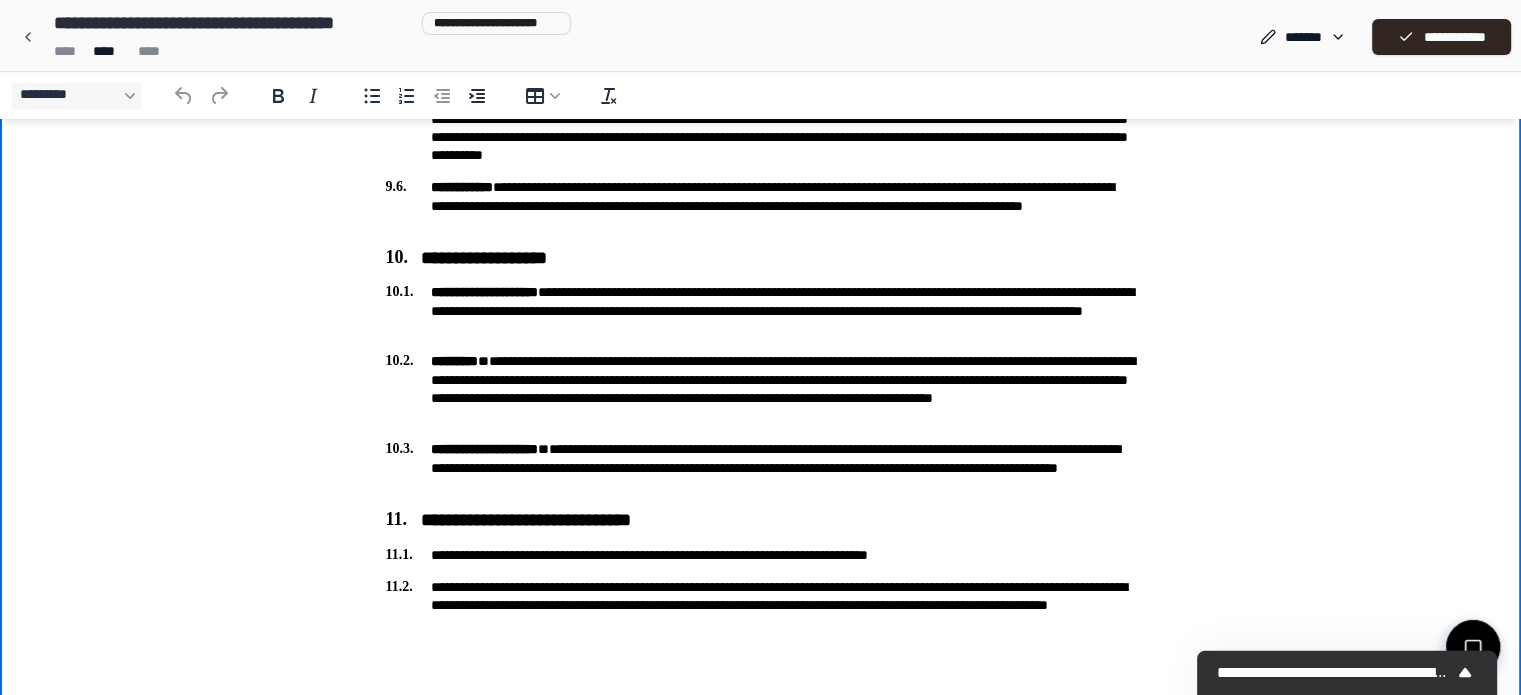 scroll, scrollTop: 2736, scrollLeft: 0, axis: vertical 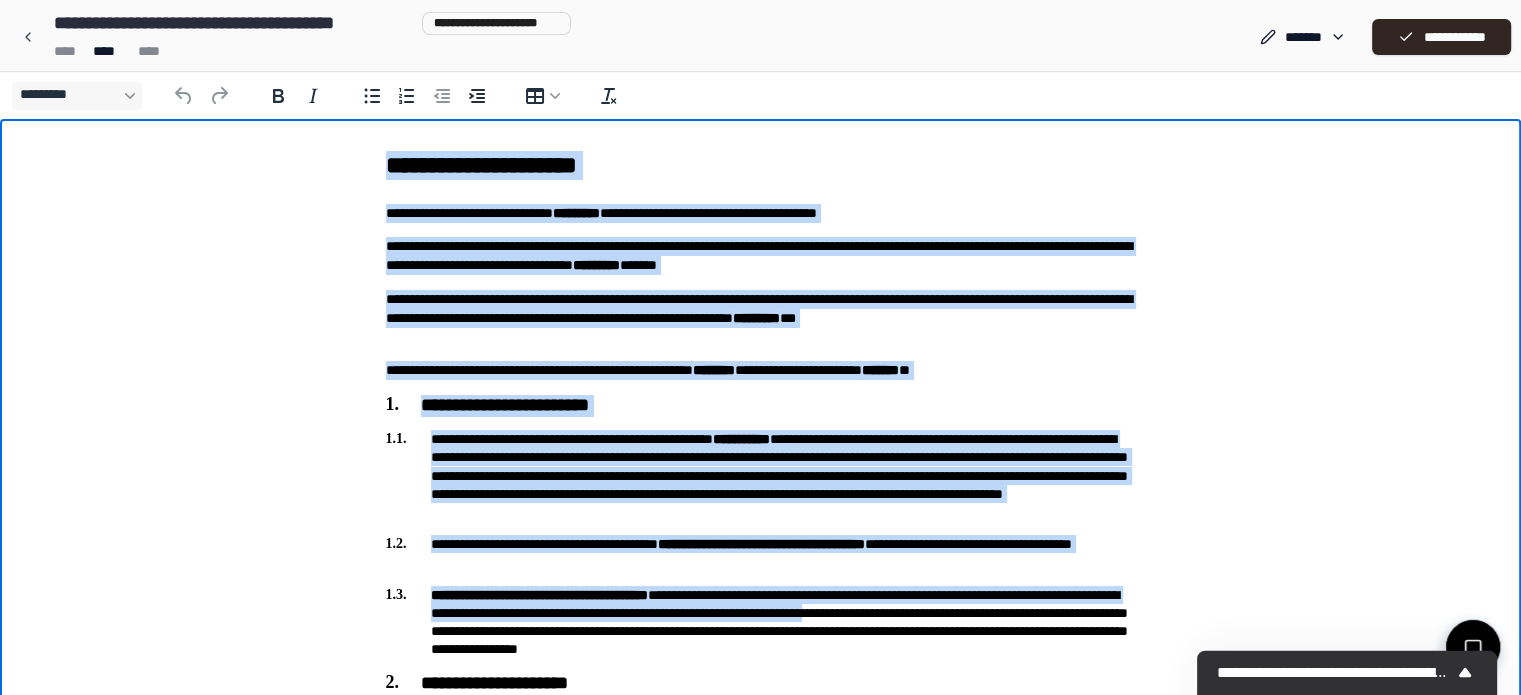 drag, startPoint x: 382, startPoint y: 163, endPoint x: 1040, endPoint y: 619, distance: 800.5623 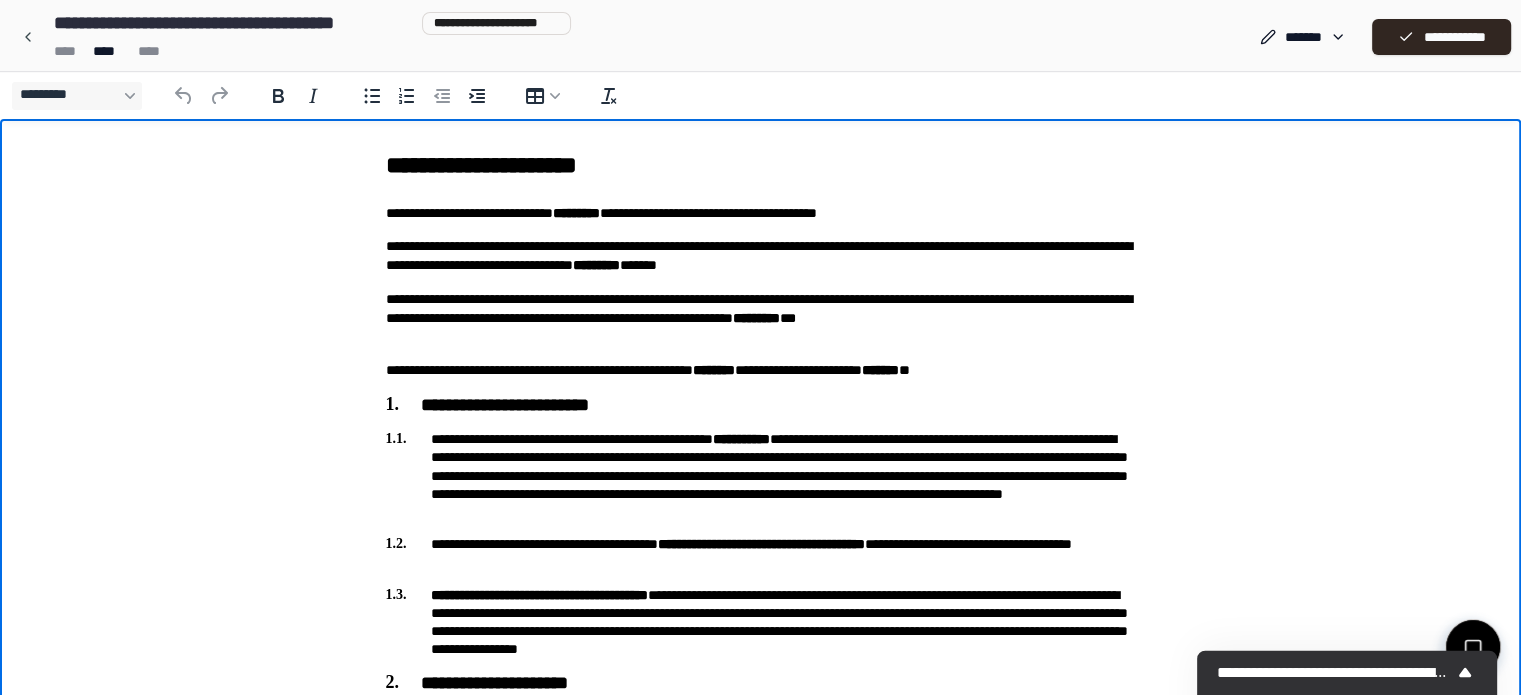 click on "**********" at bounding box center (760, 1743) 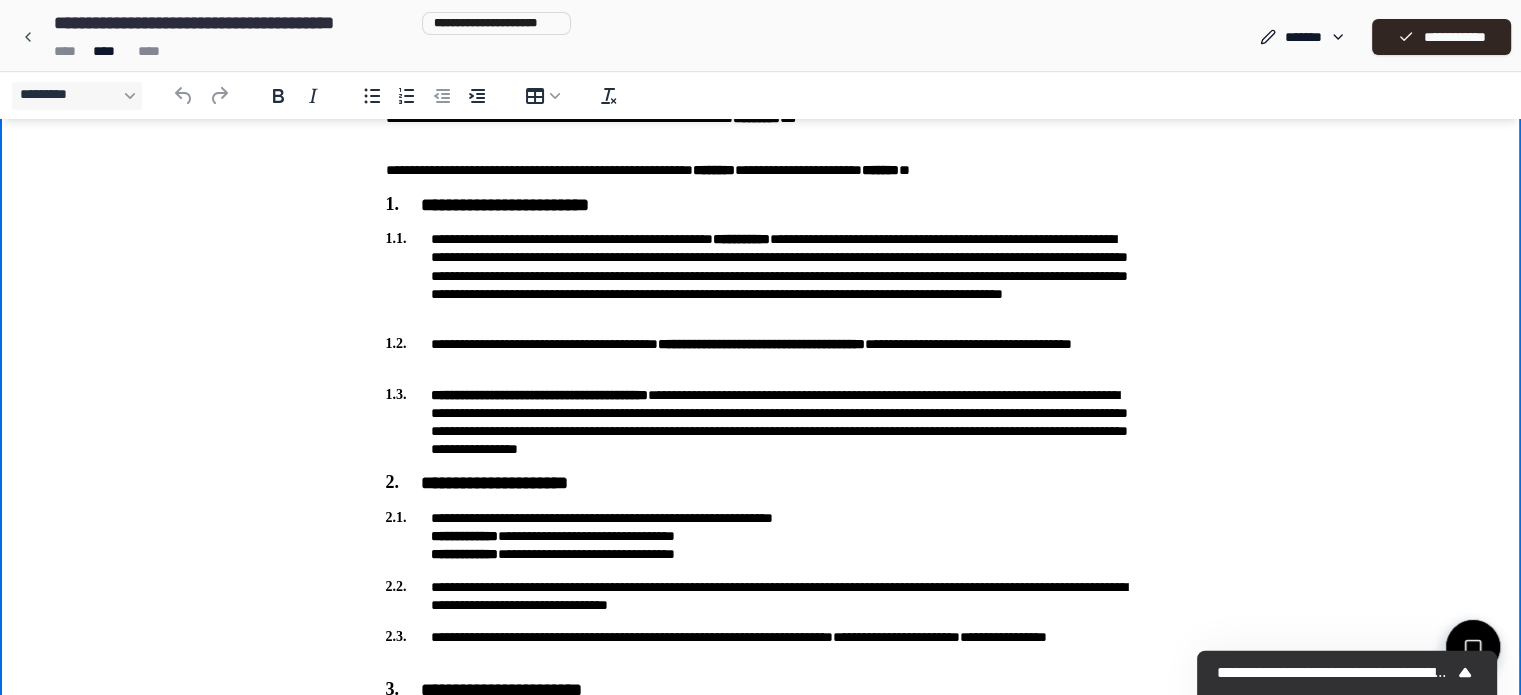 scroll, scrollTop: 100, scrollLeft: 0, axis: vertical 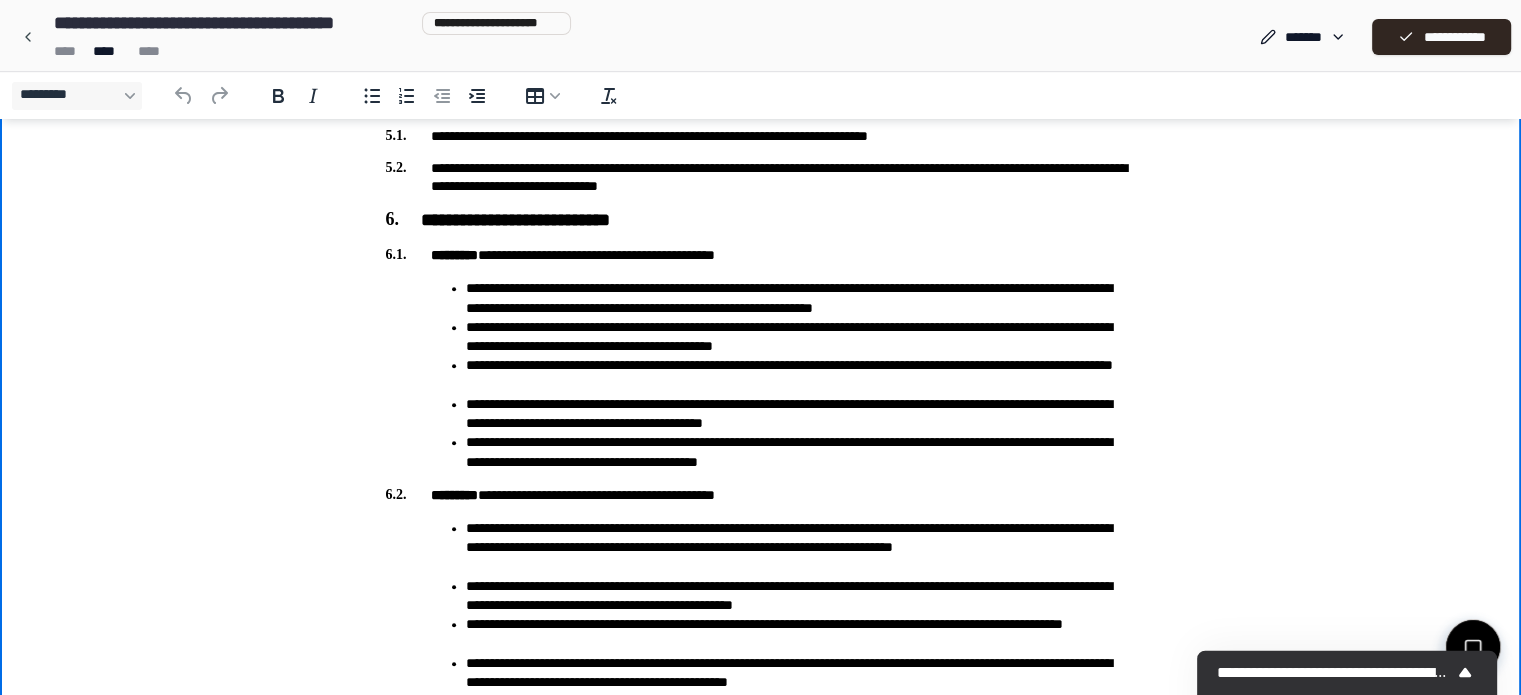drag, startPoint x: 1532, startPoint y: 164, endPoint x: 1136, endPoint y: 1341, distance: 1241.8313 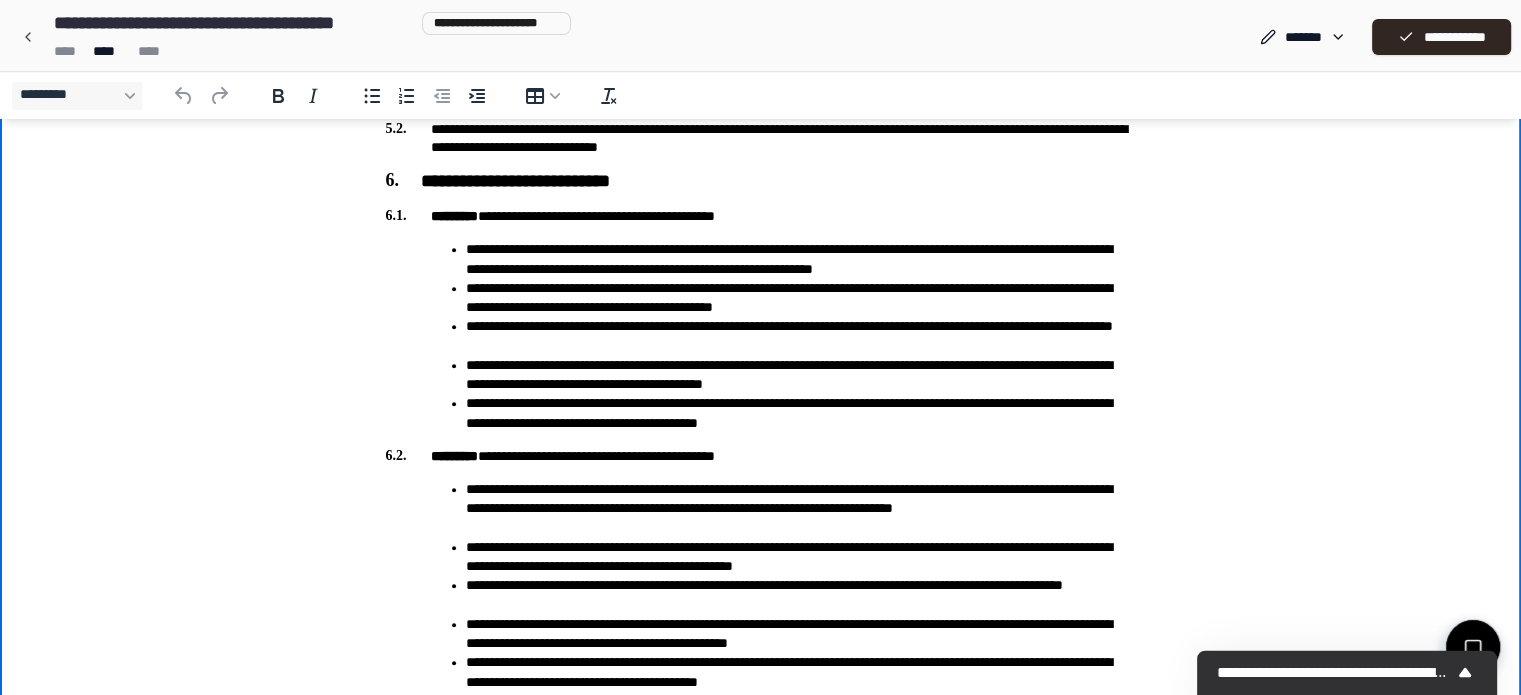 scroll, scrollTop: 1195, scrollLeft: 0, axis: vertical 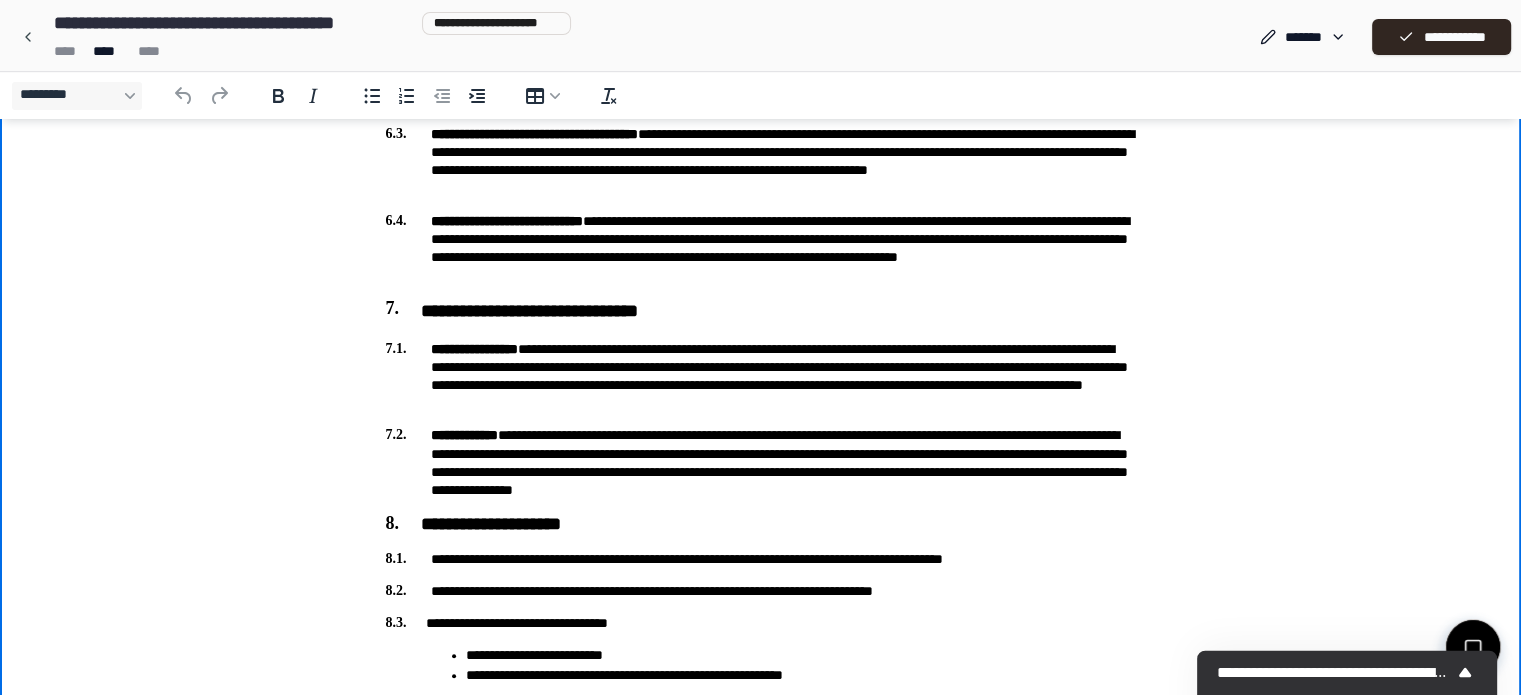 type 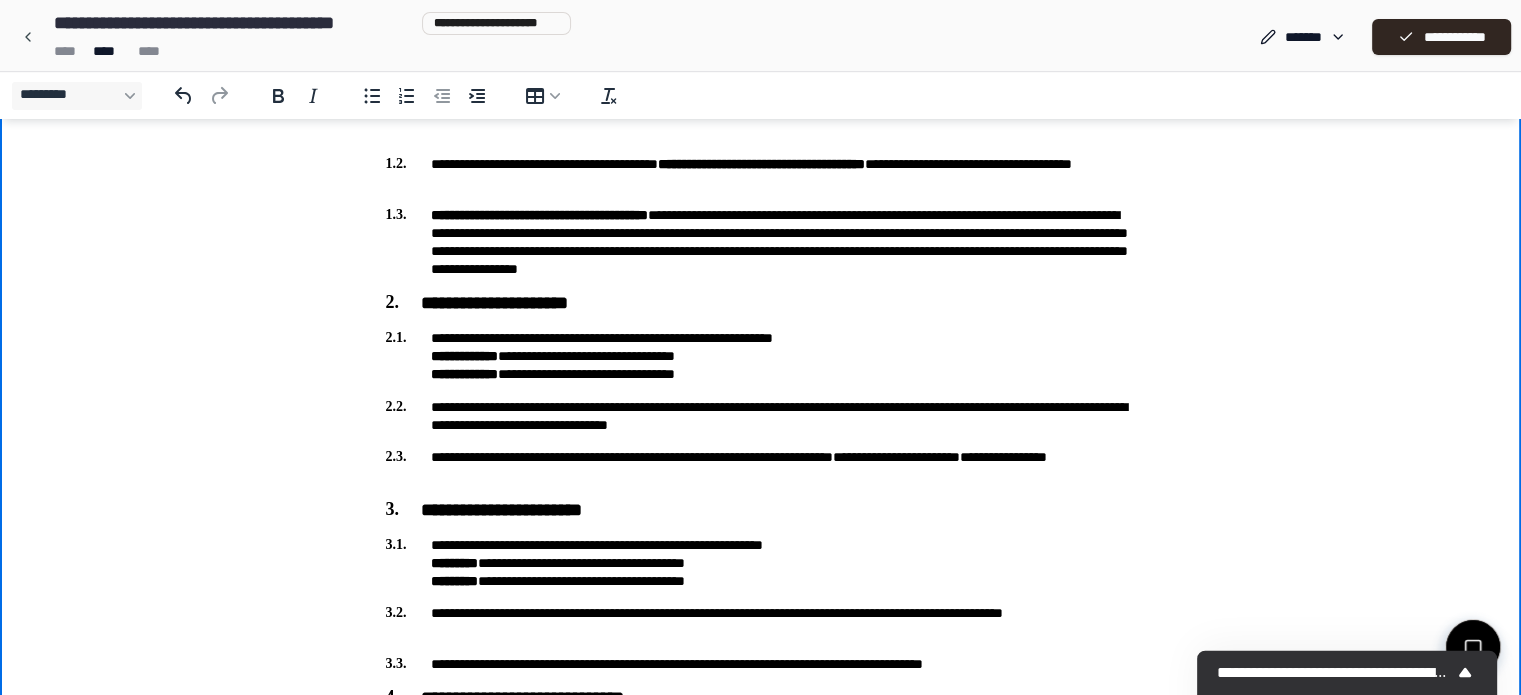 scroll, scrollTop: 349, scrollLeft: 0, axis: vertical 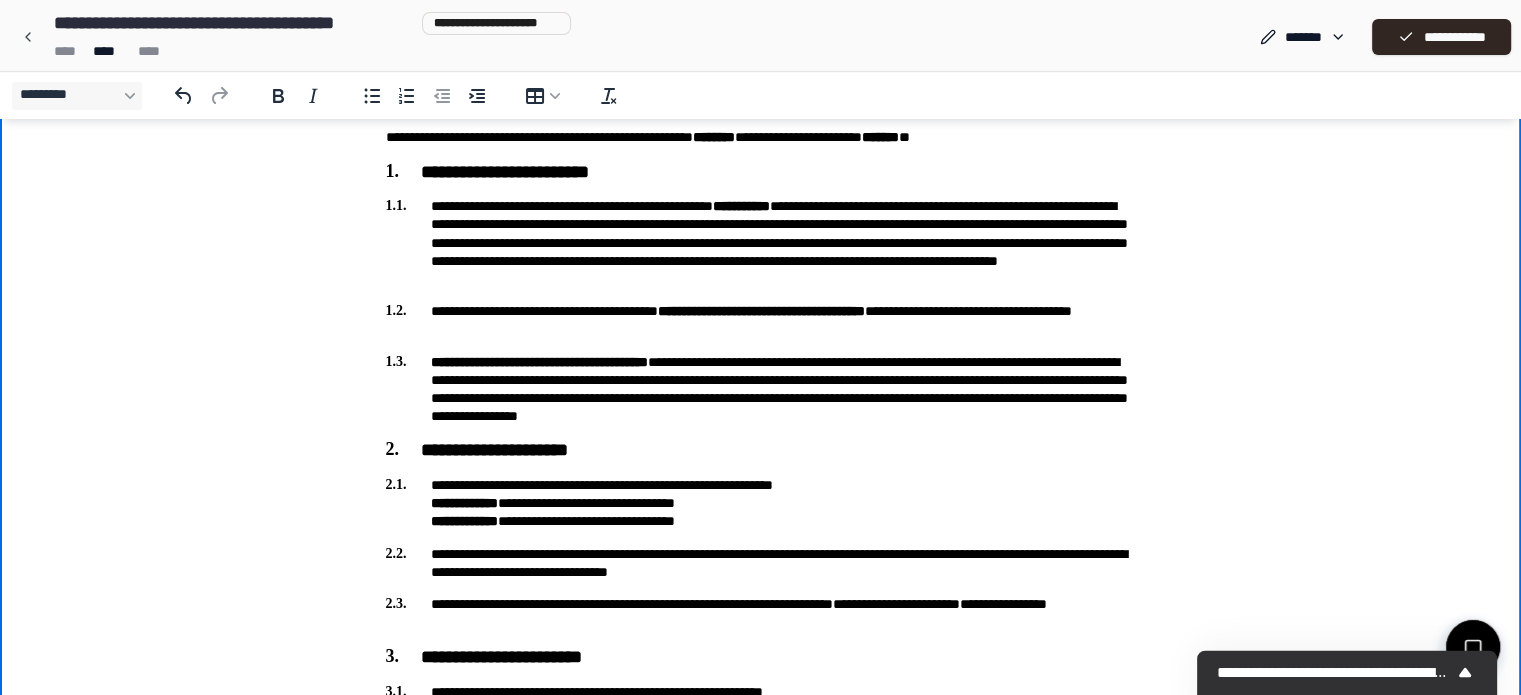 drag, startPoint x: 1528, startPoint y: 204, endPoint x: 1413, endPoint y: 300, distance: 149.8032 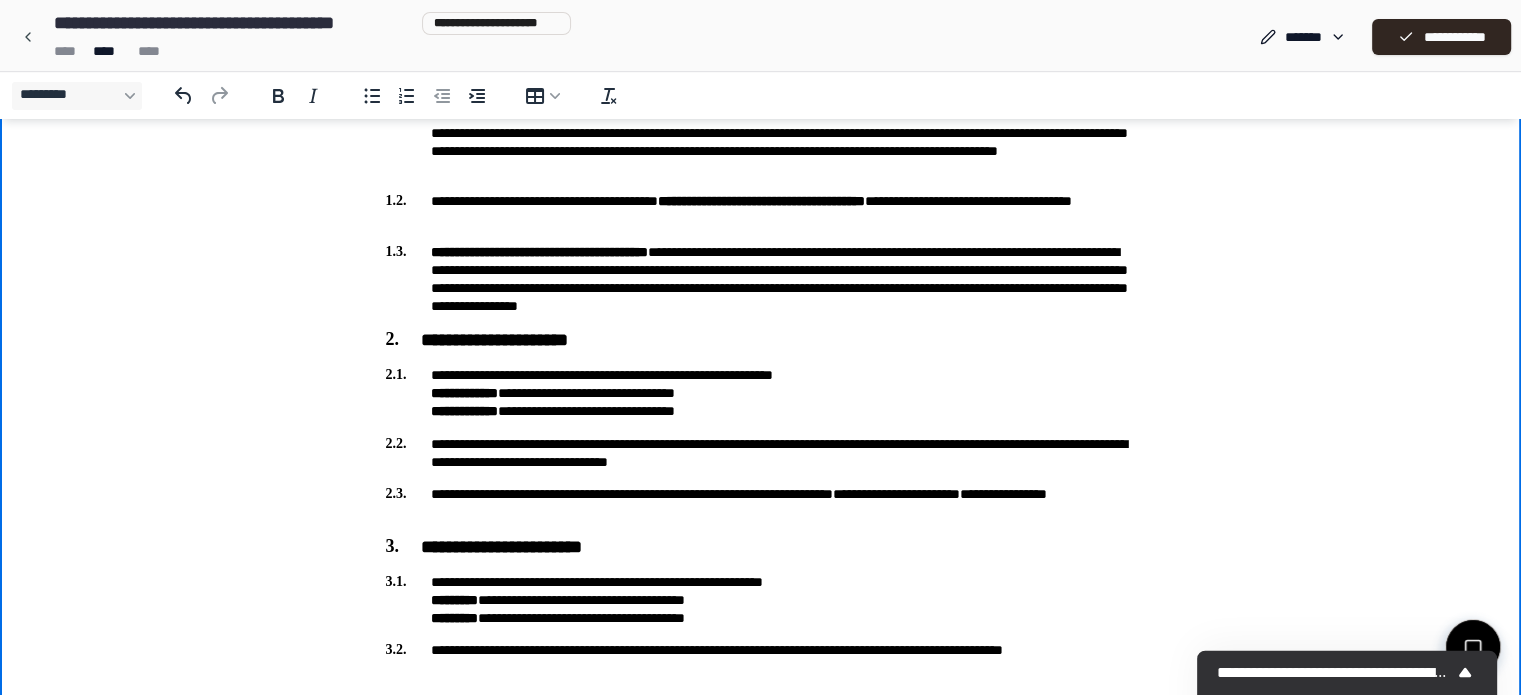 scroll, scrollTop: 351, scrollLeft: 0, axis: vertical 